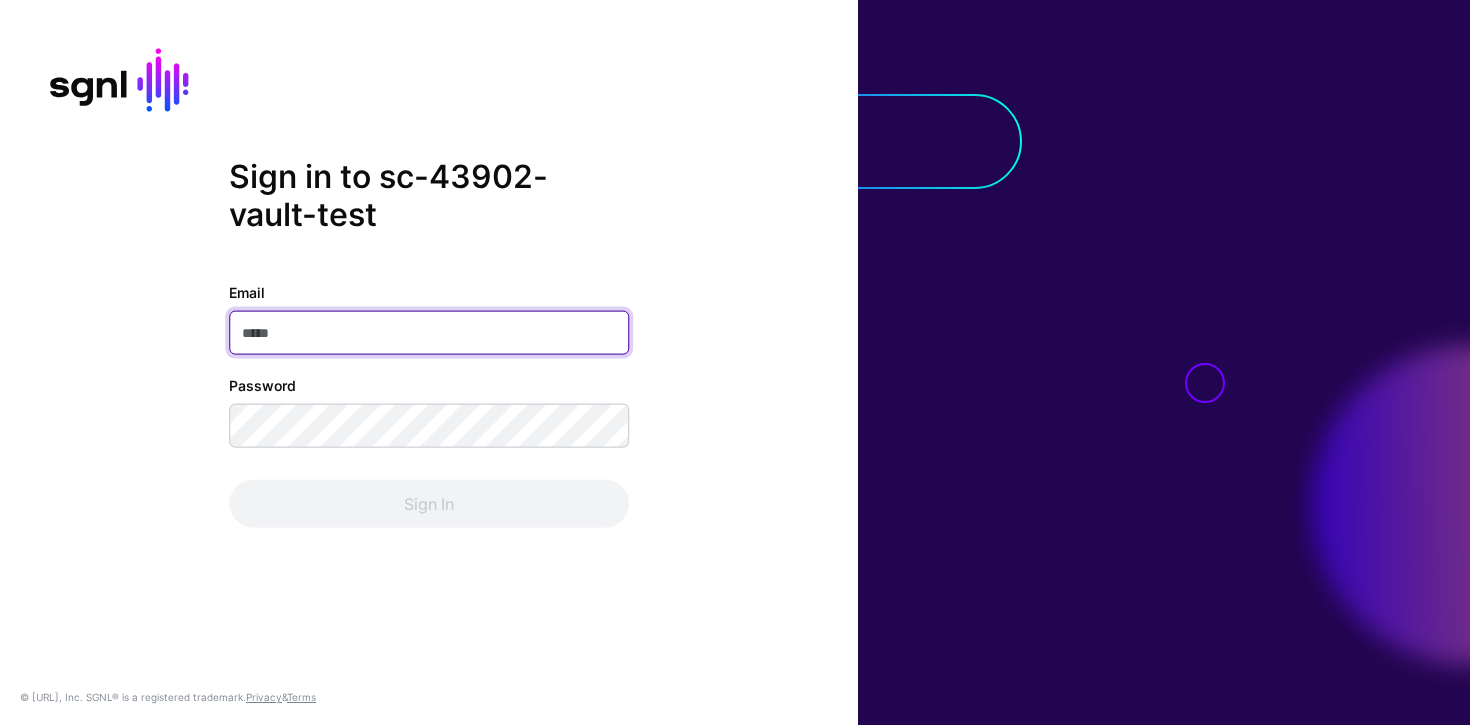 scroll, scrollTop: 0, scrollLeft: 0, axis: both 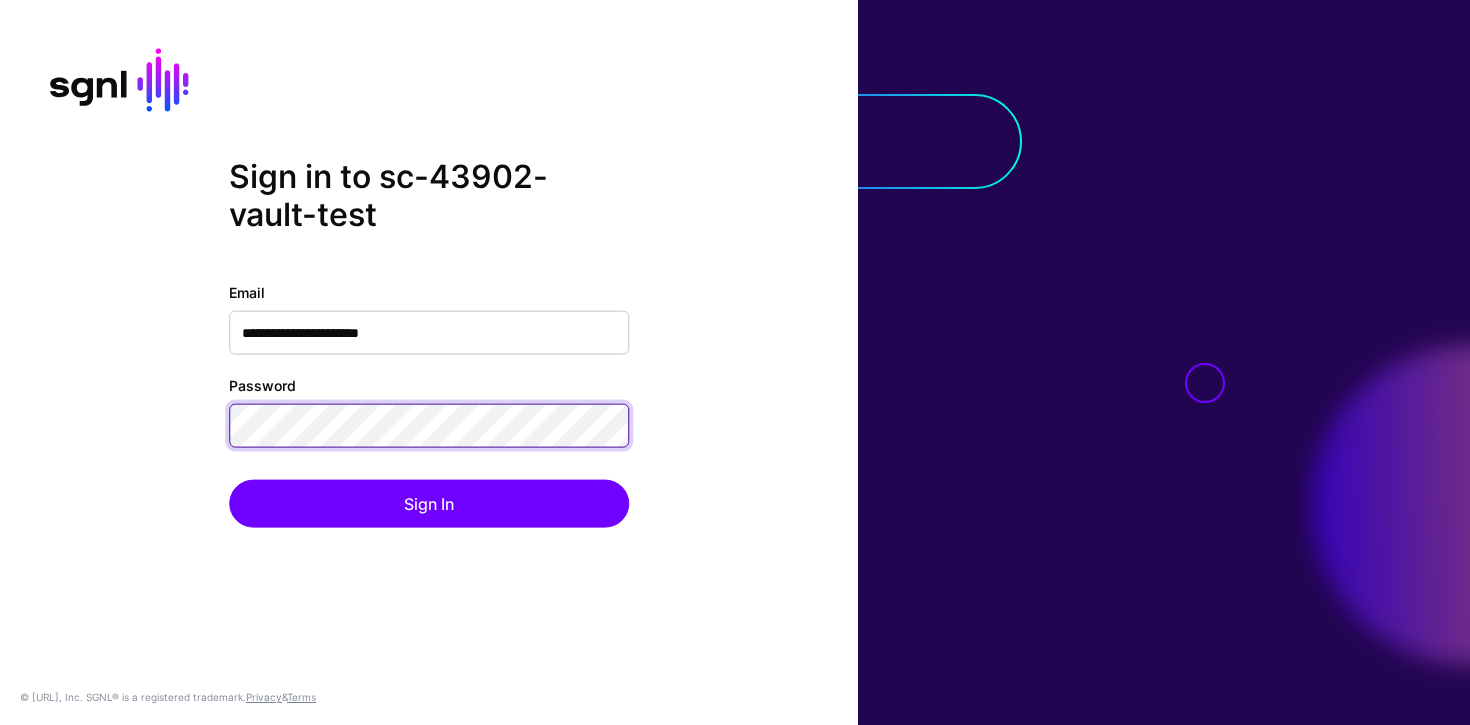 click on "Sign In" 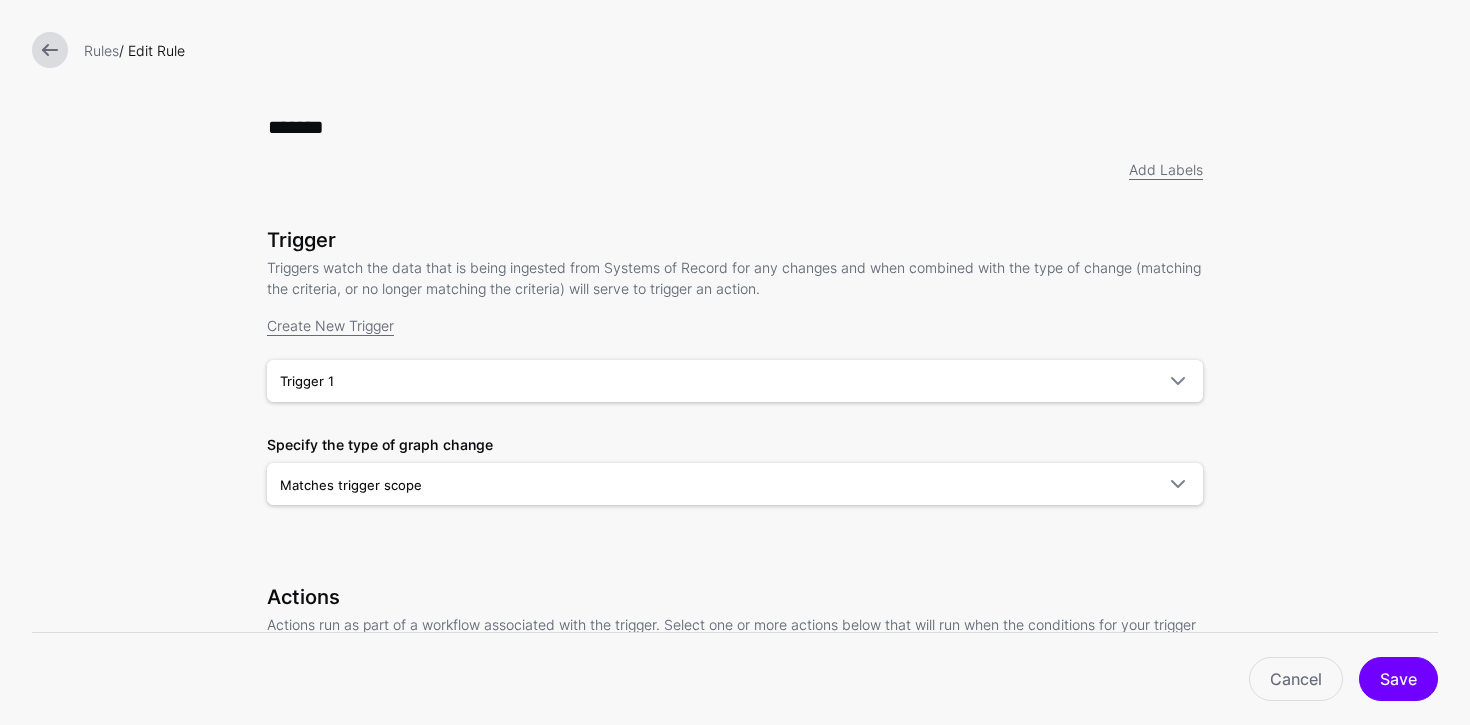 click at bounding box center [50, 50] 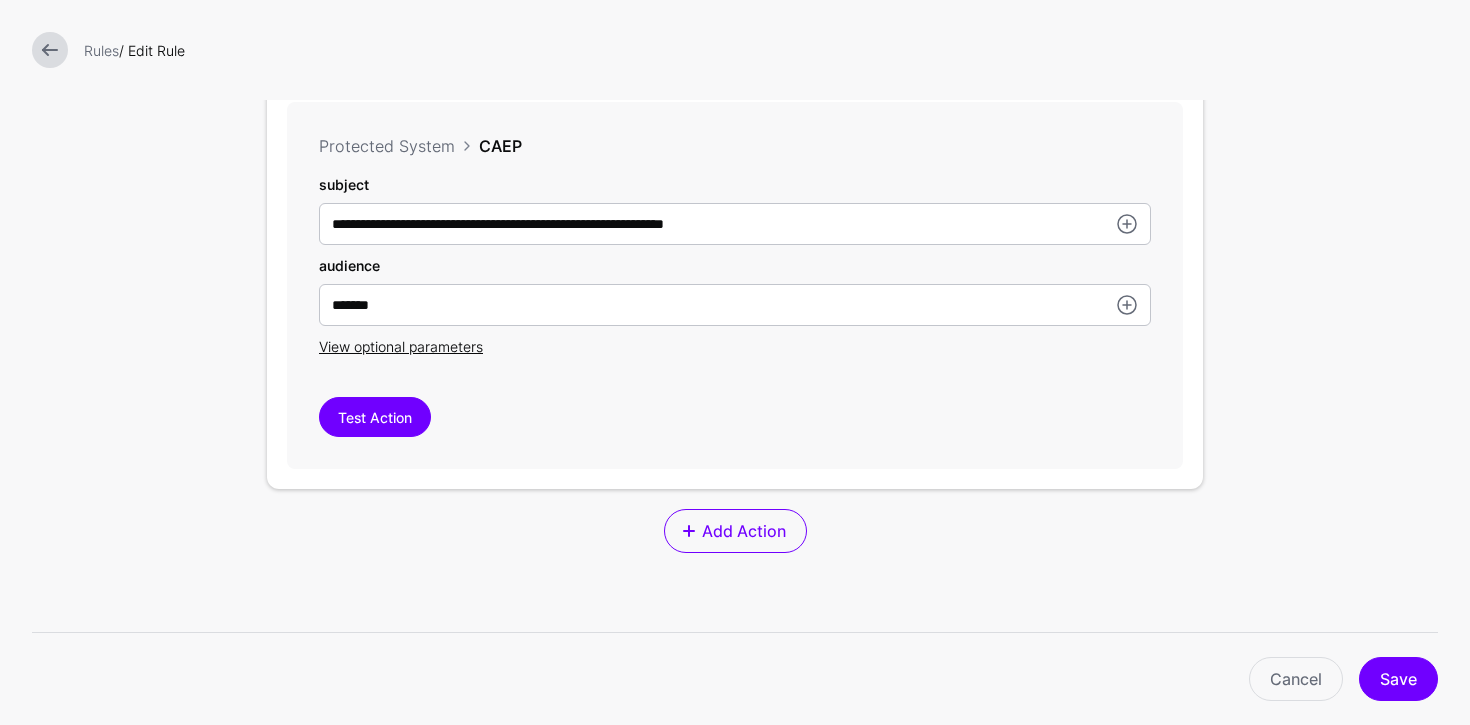 scroll, scrollTop: 658, scrollLeft: 0, axis: vertical 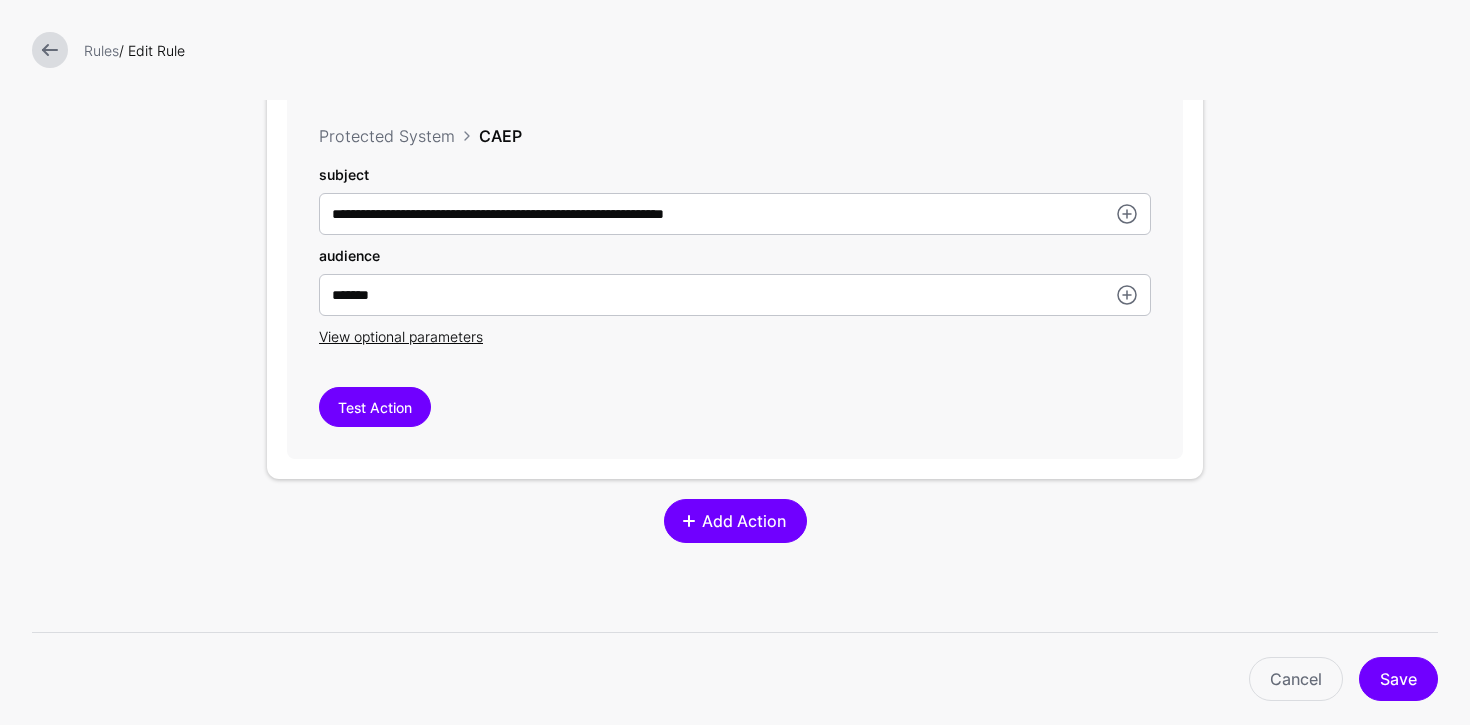 click on "Add Action" at bounding box center (735, 521) 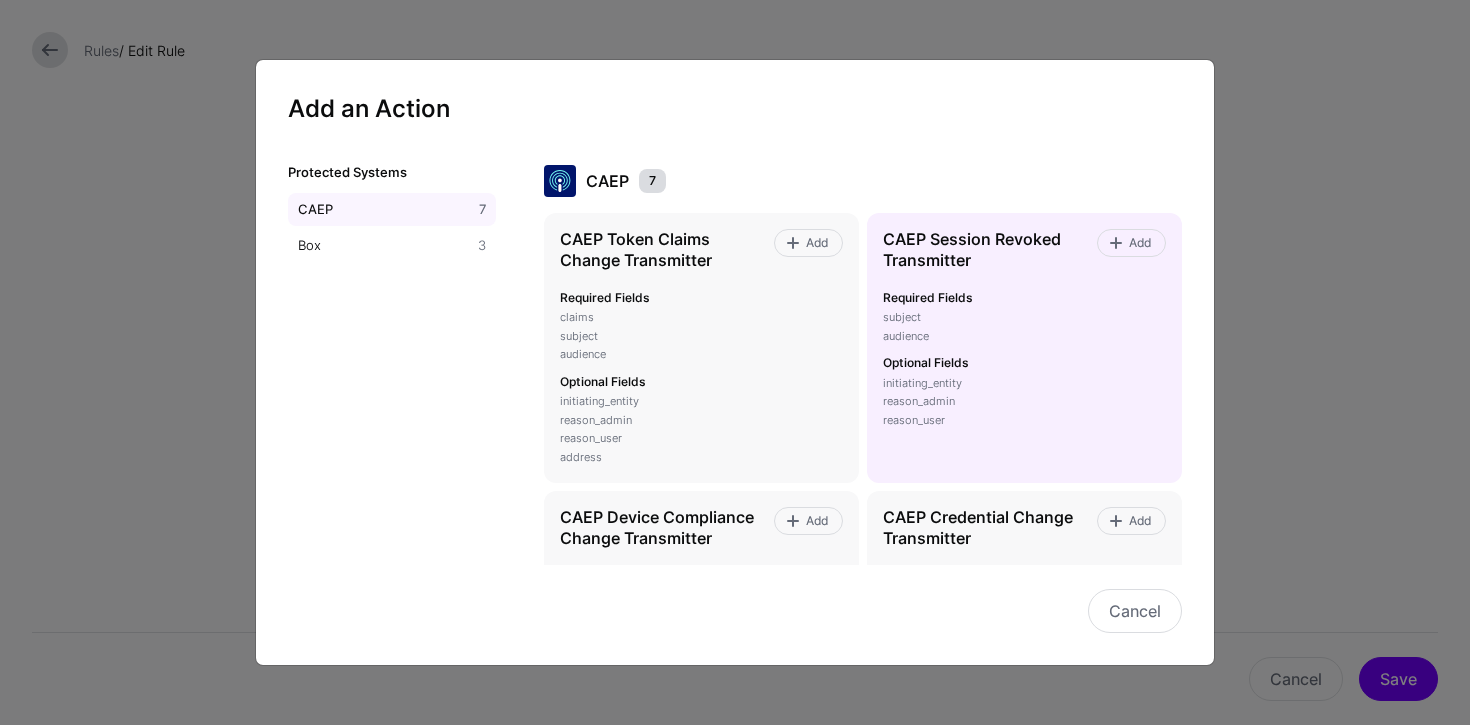 type 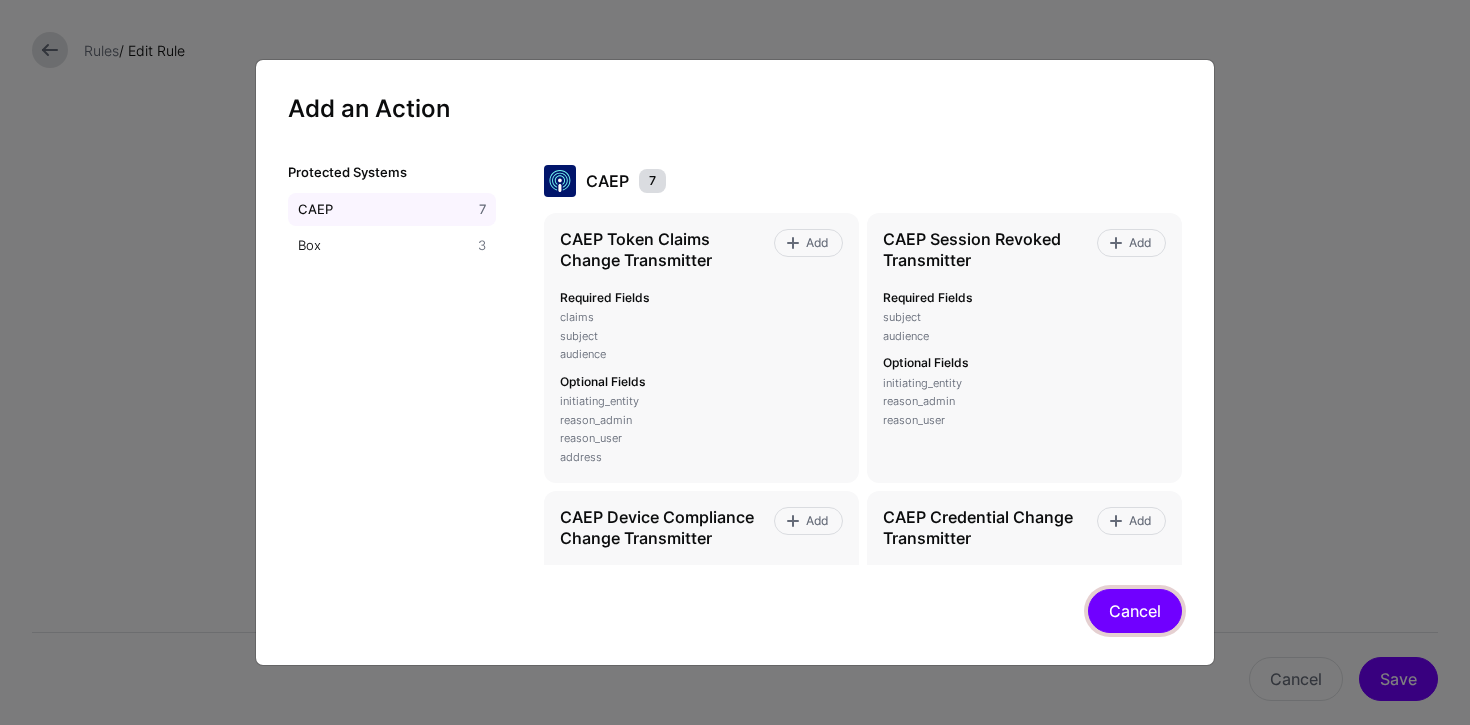 click on "Cancel" 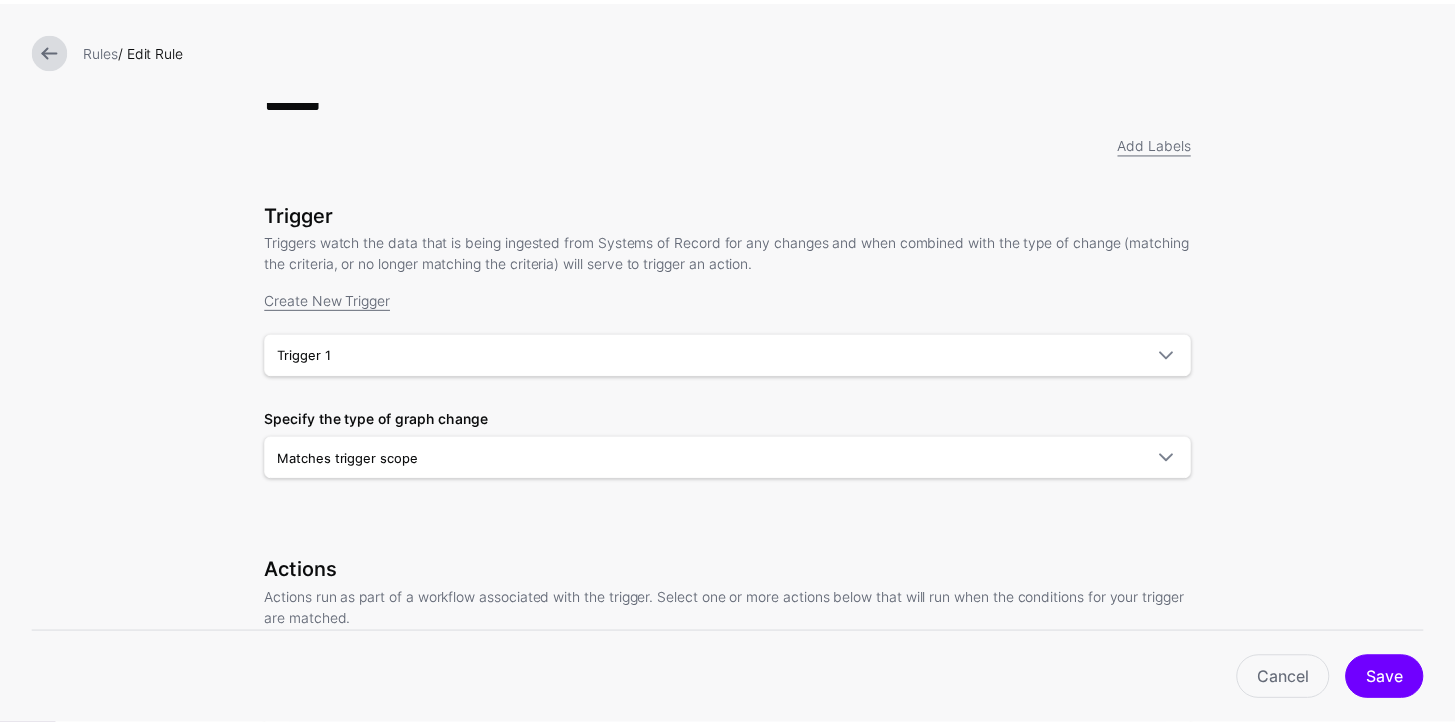 scroll, scrollTop: 0, scrollLeft: 0, axis: both 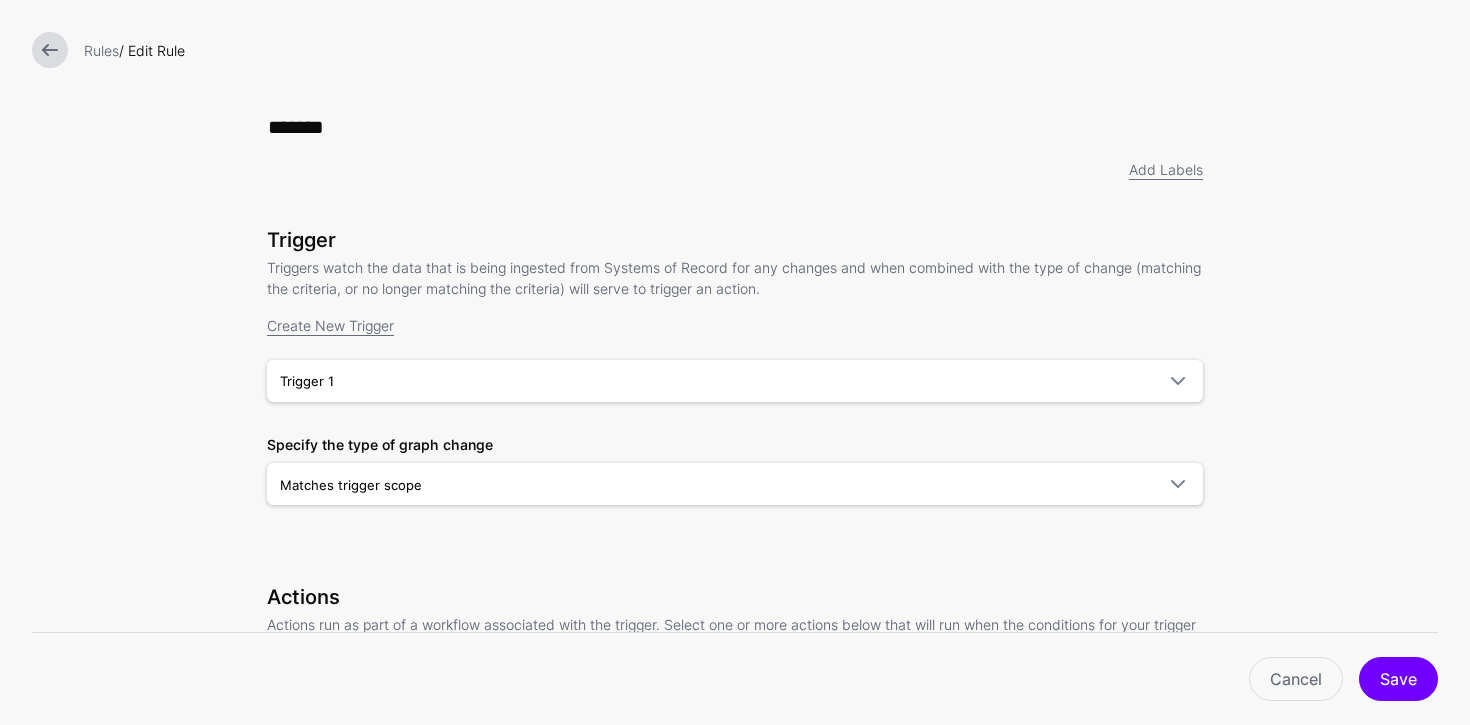 click at bounding box center [50, 50] 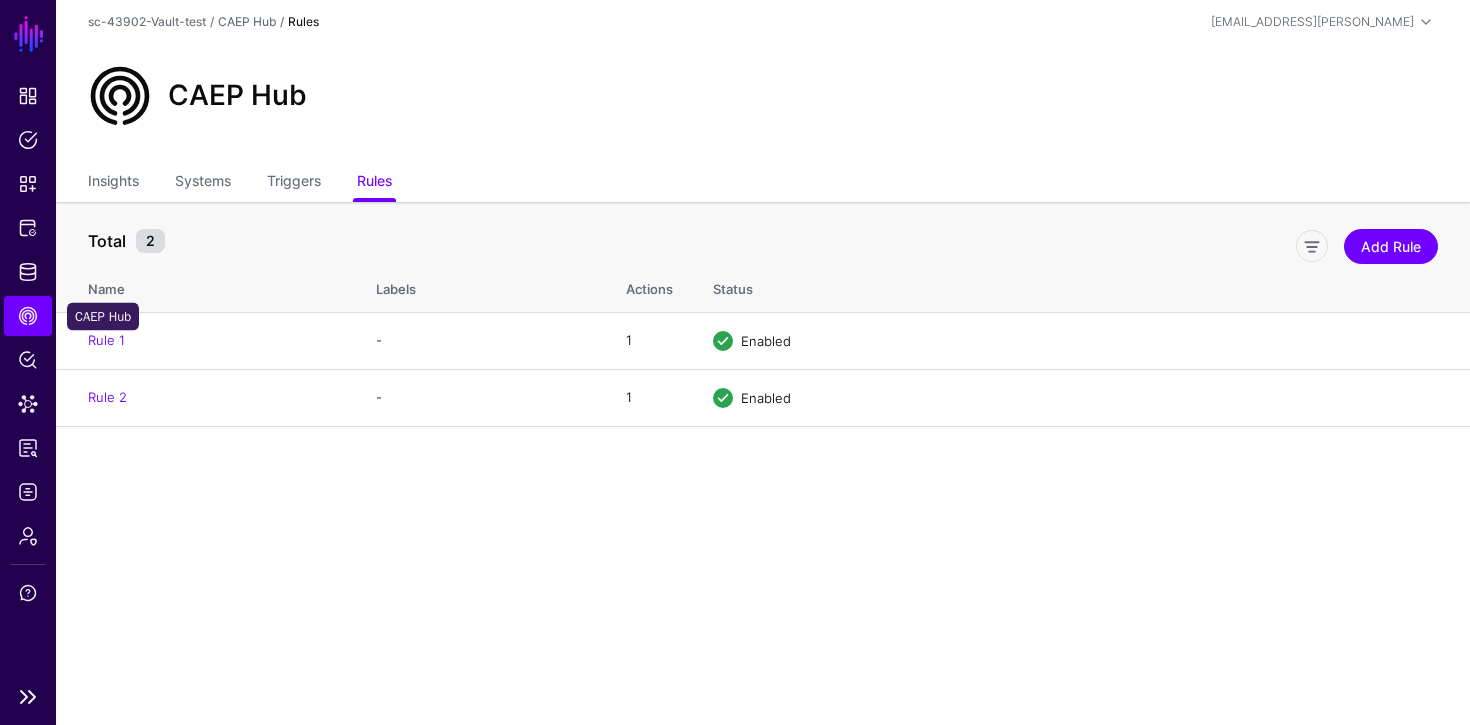 click on "CAEP Hub" 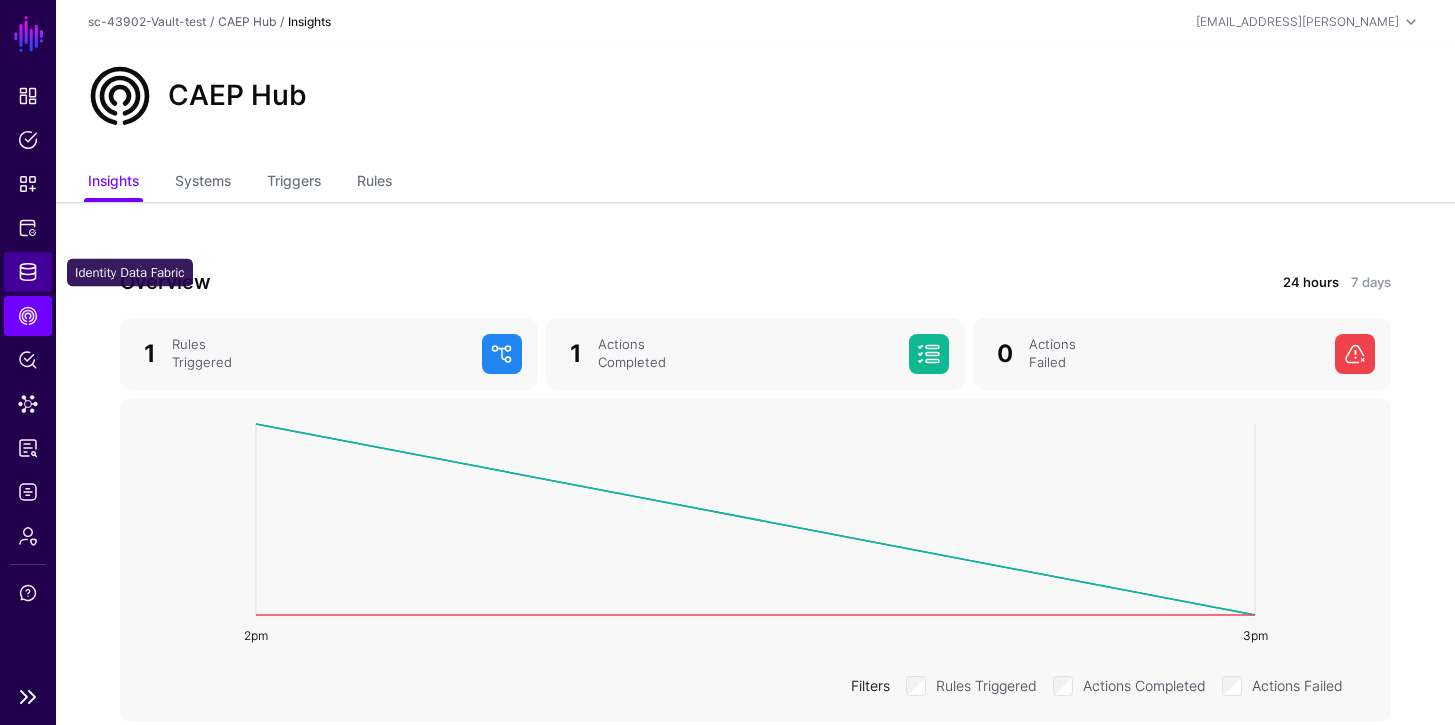 click on "Identity Data Fabric" 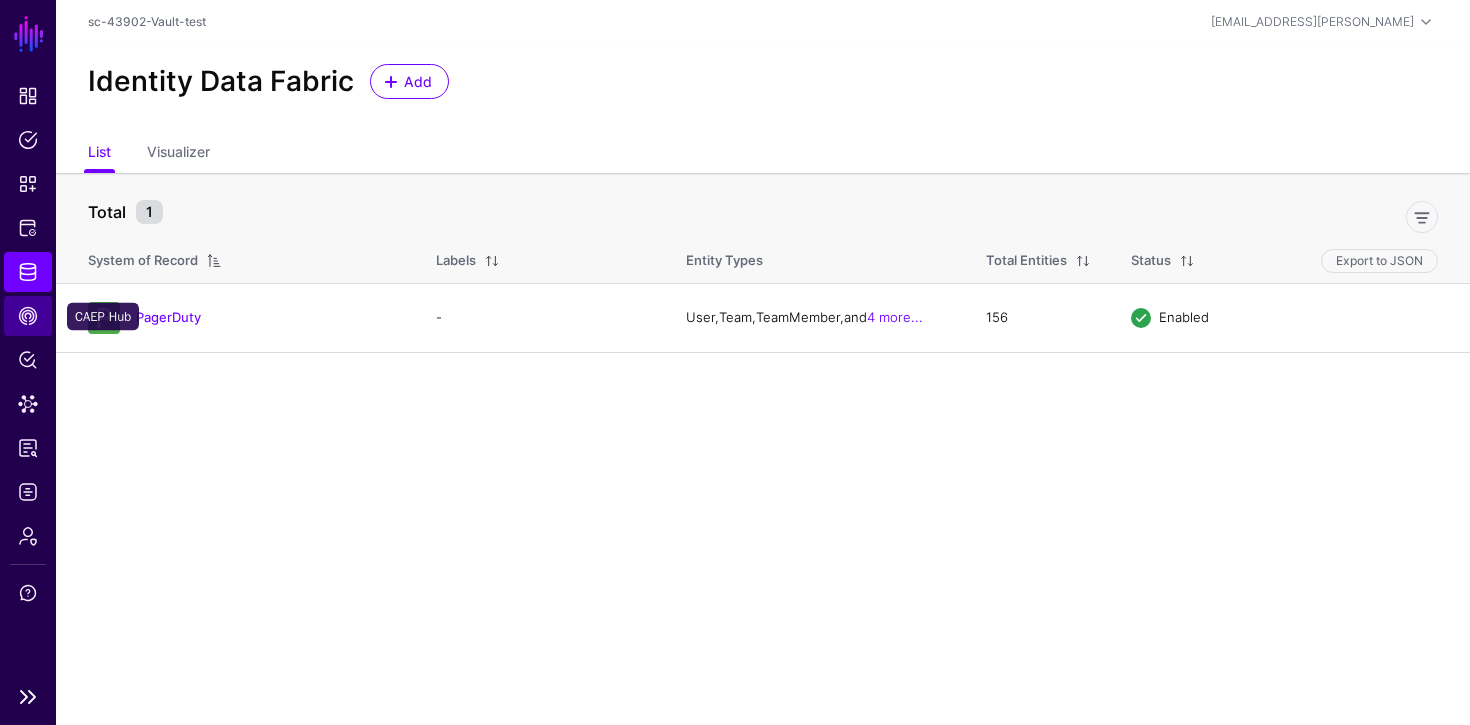 click on "CAEP Hub" 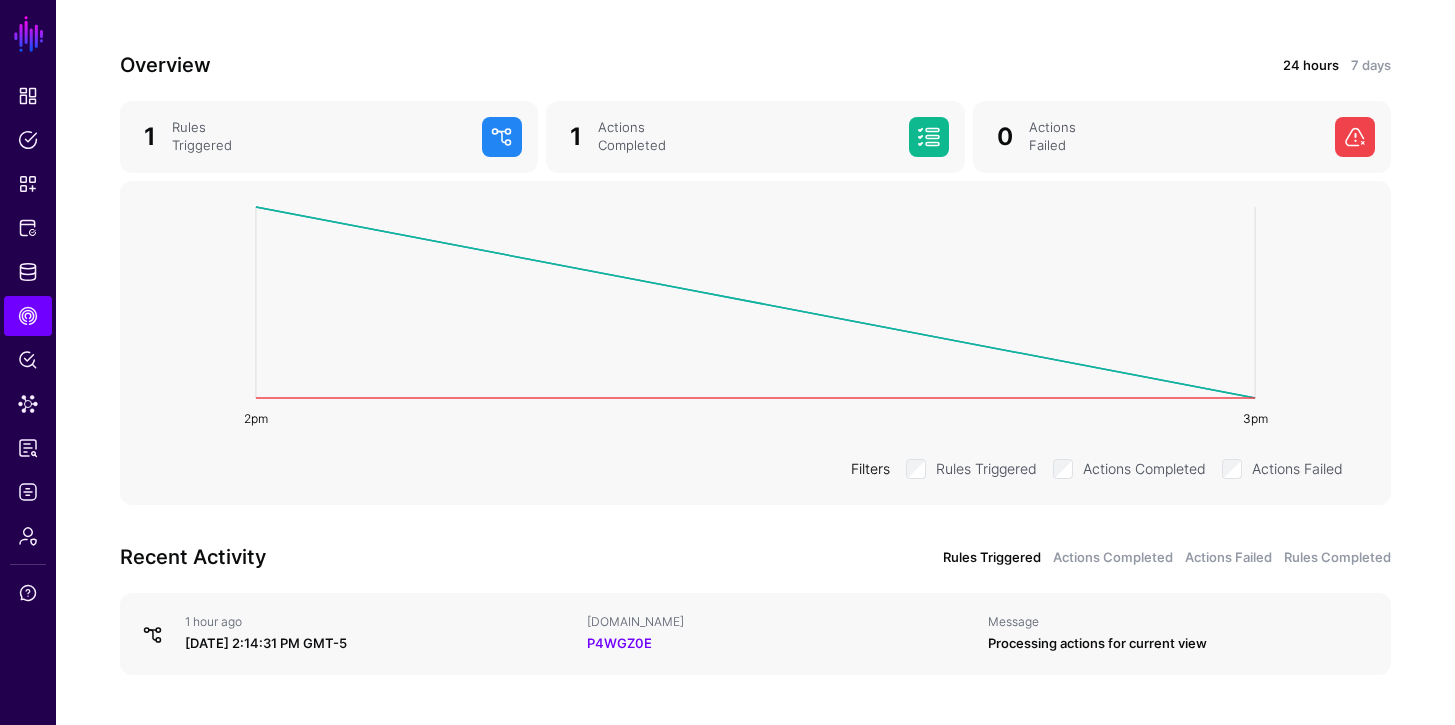 scroll, scrollTop: 267, scrollLeft: 0, axis: vertical 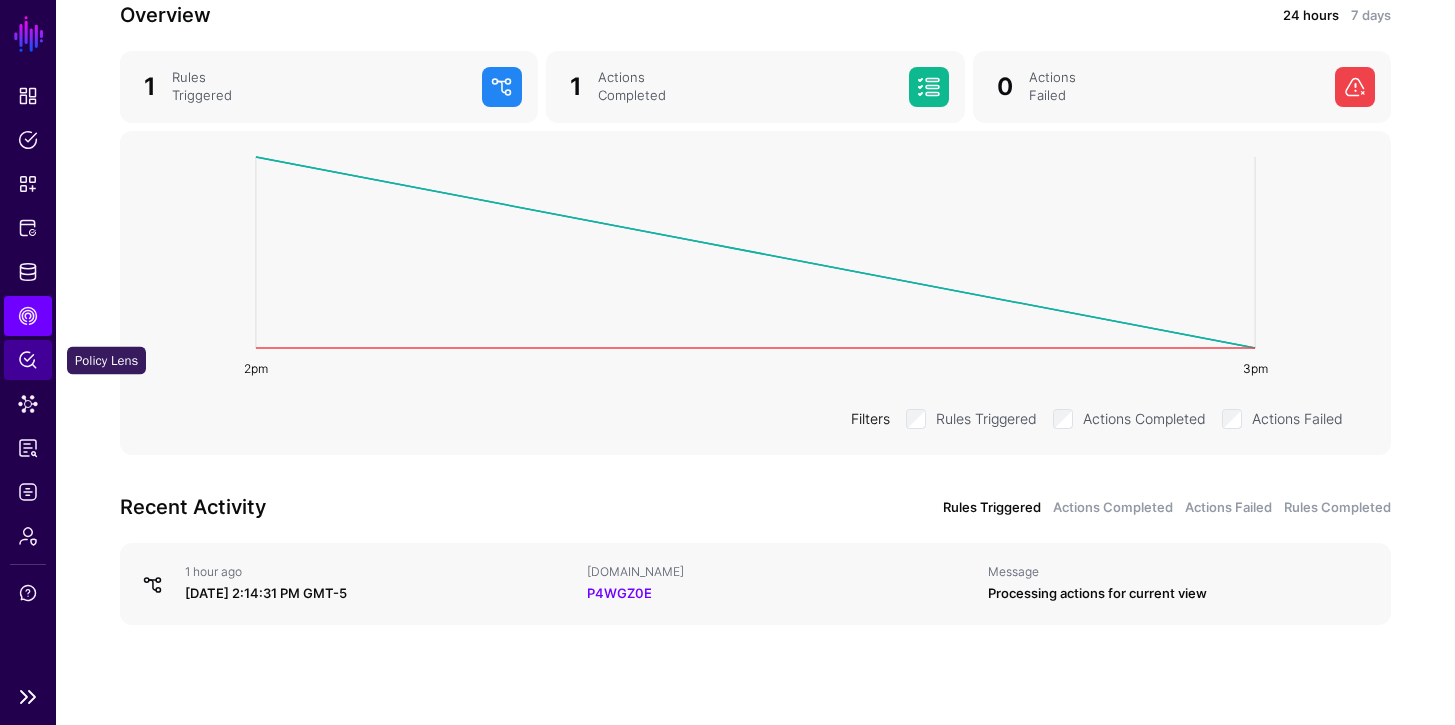 click on "Policy Lens" 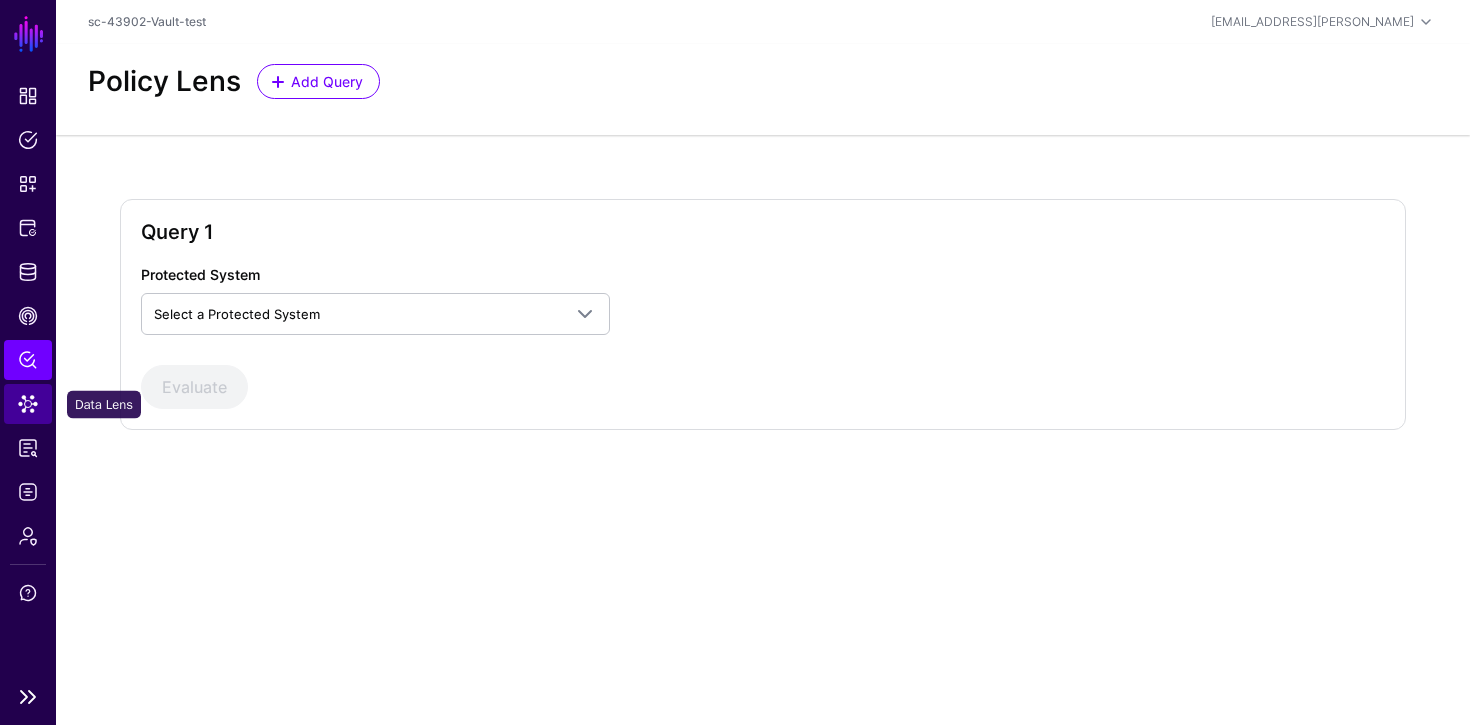 click on "Data Lens" 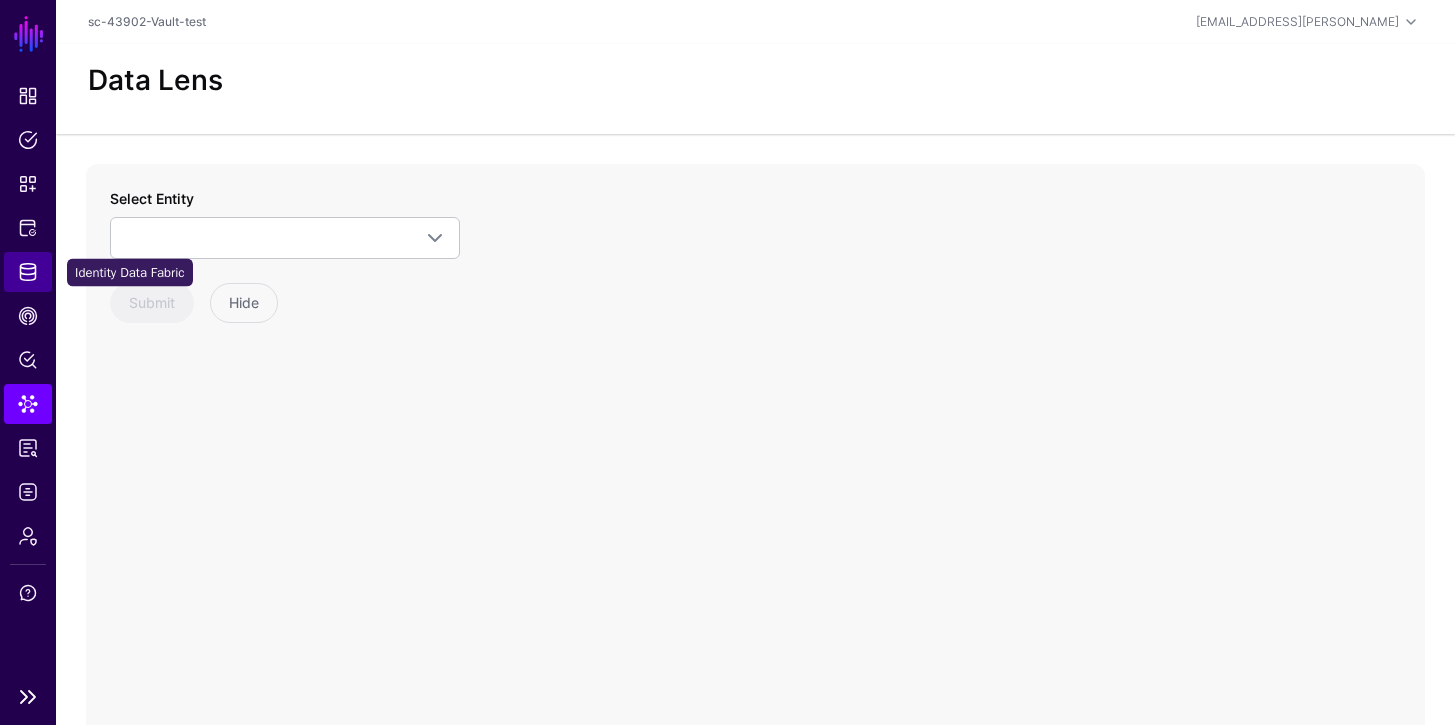click on "Identity Data Fabric" 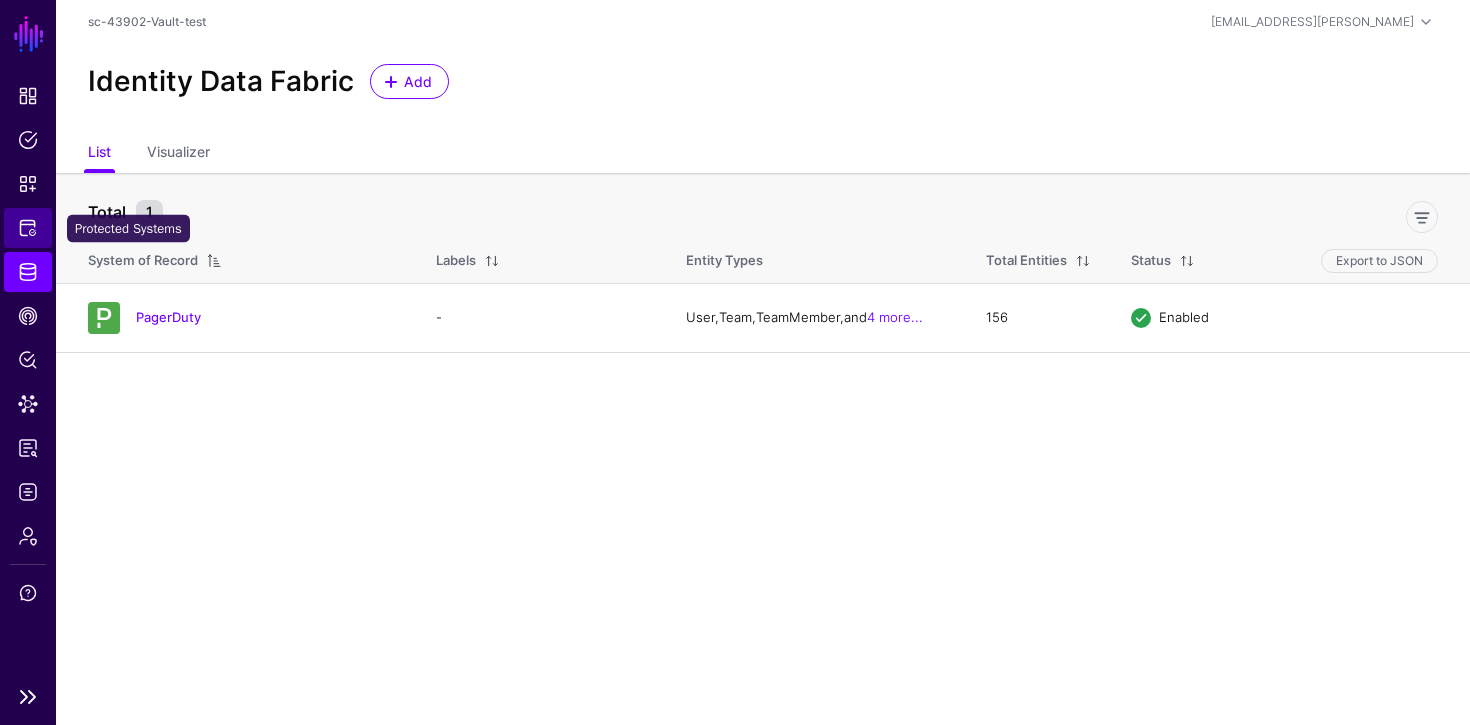 click on "Protected Systems" 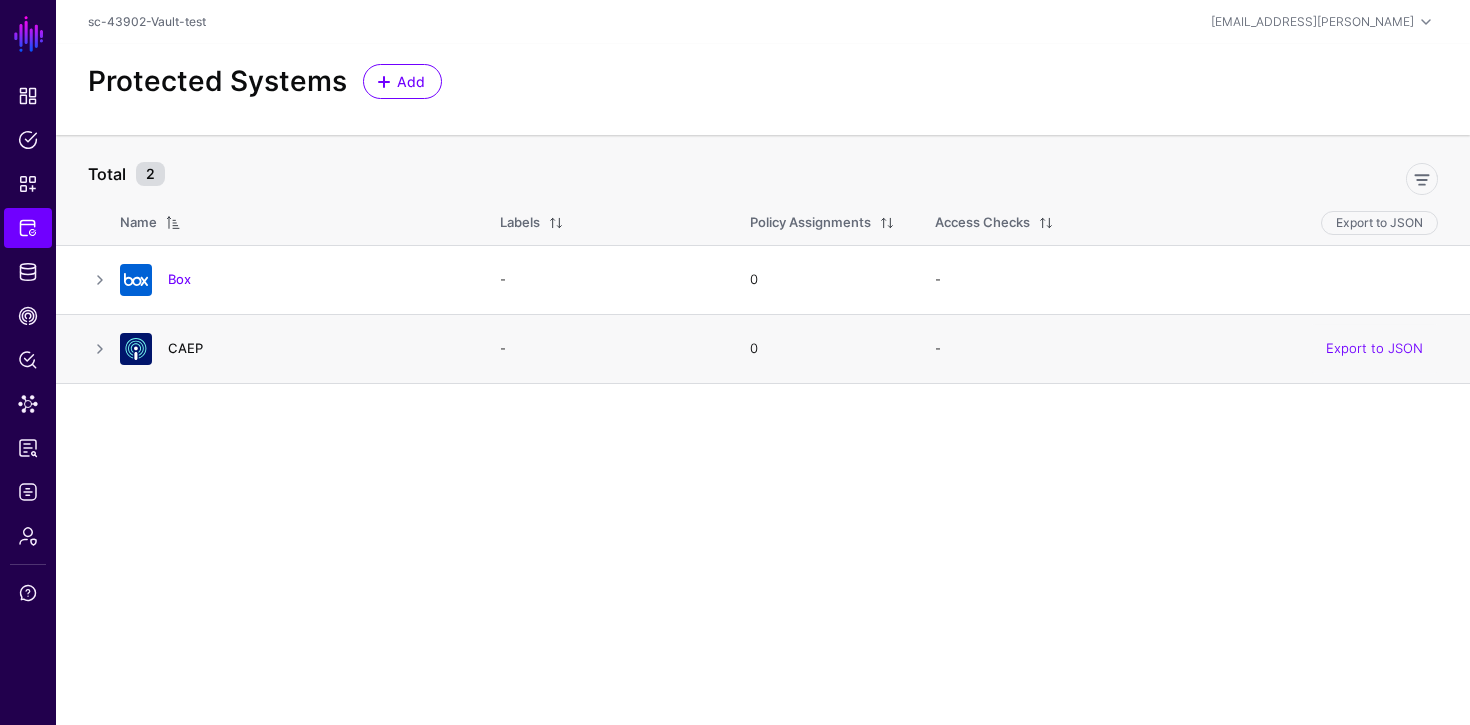 click on "CAEP" 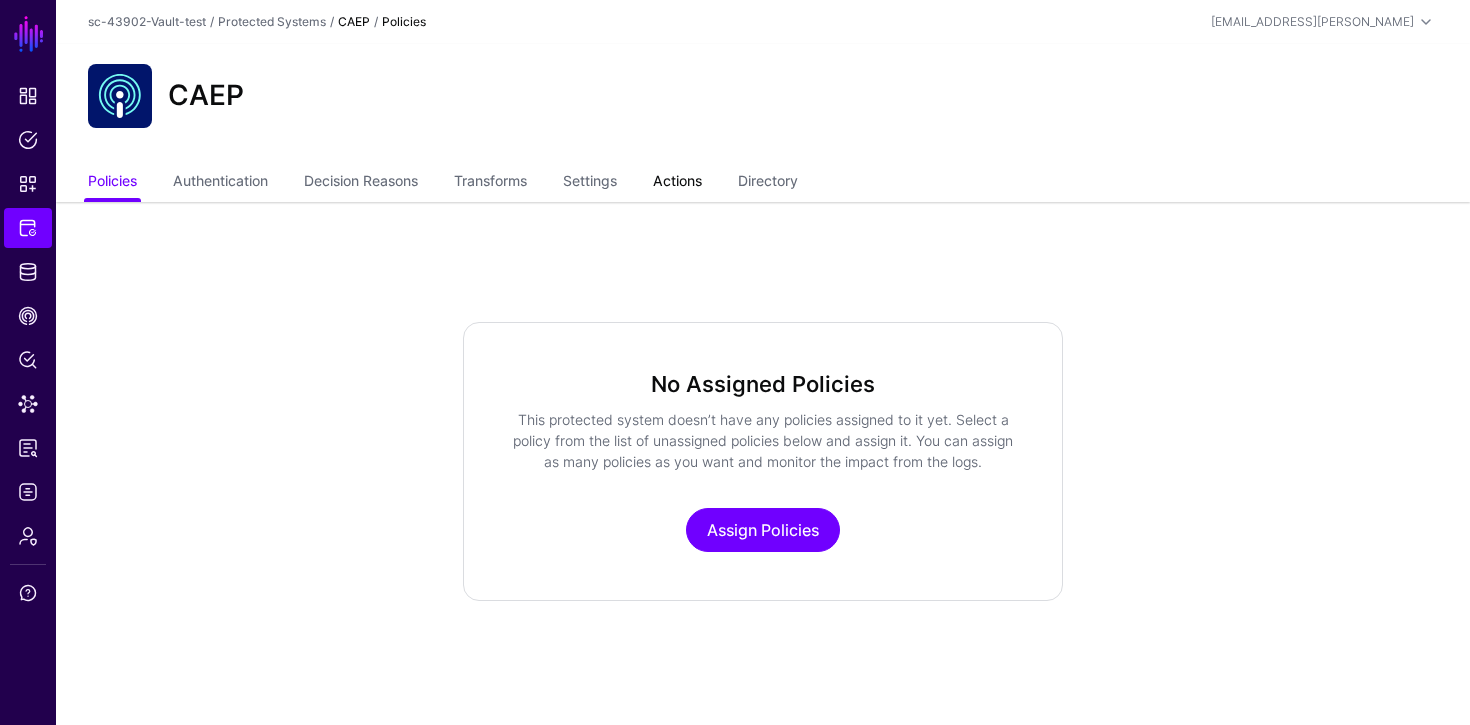click on "Actions" 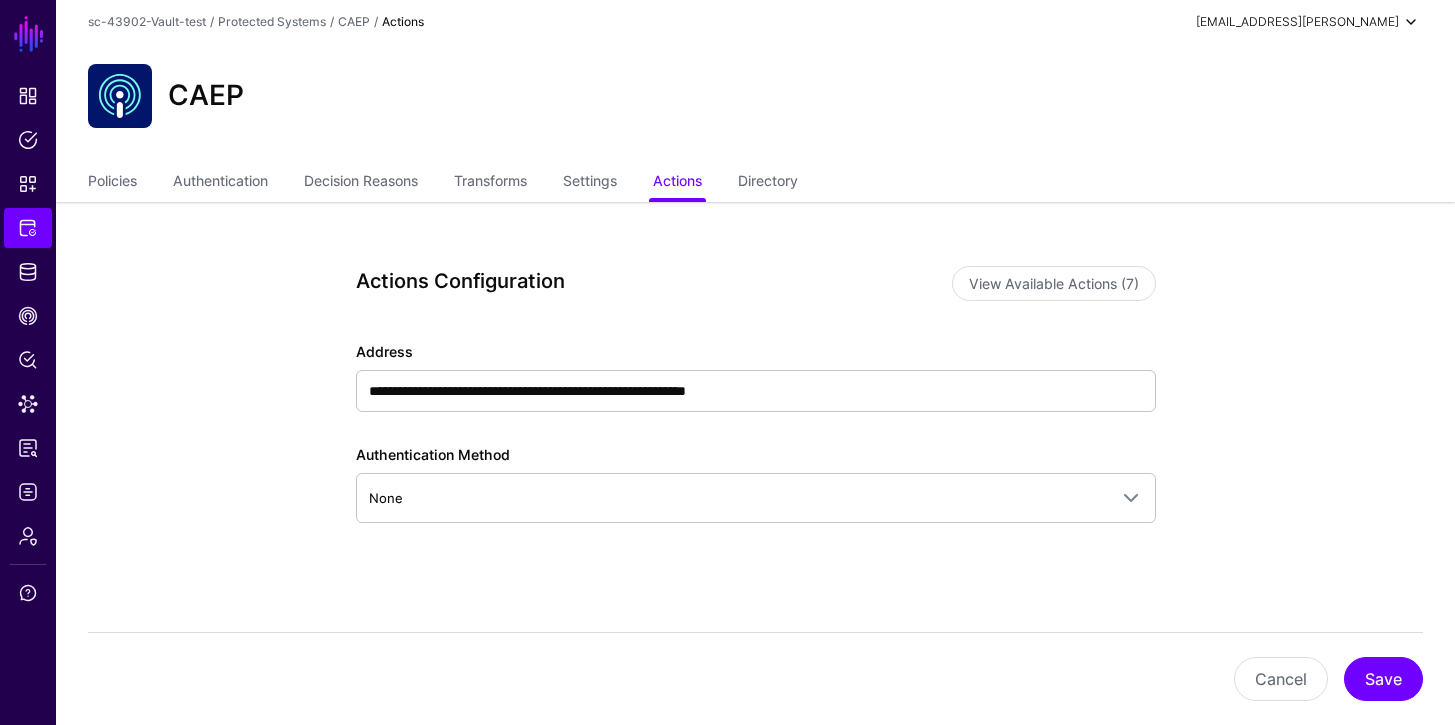click on "[EMAIL_ADDRESS][PERSON_NAME]" 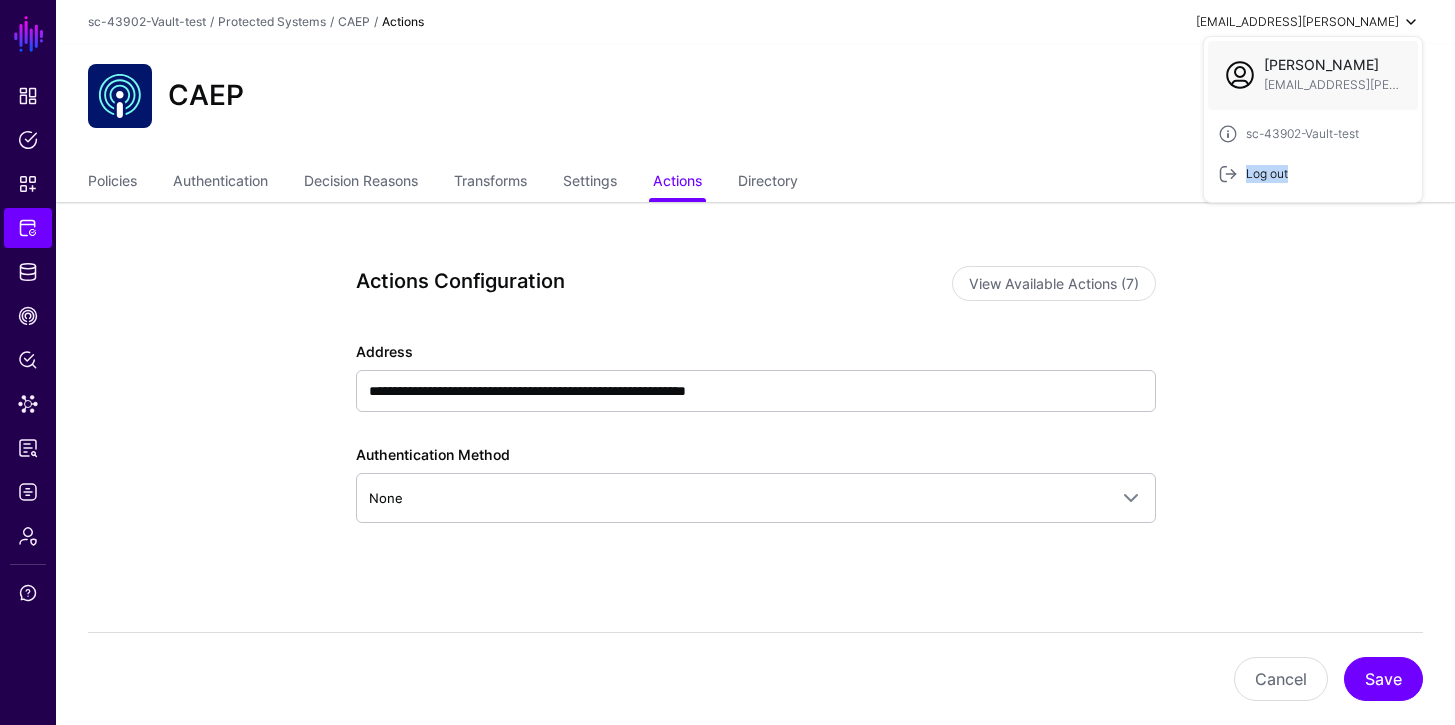click on "Log out" 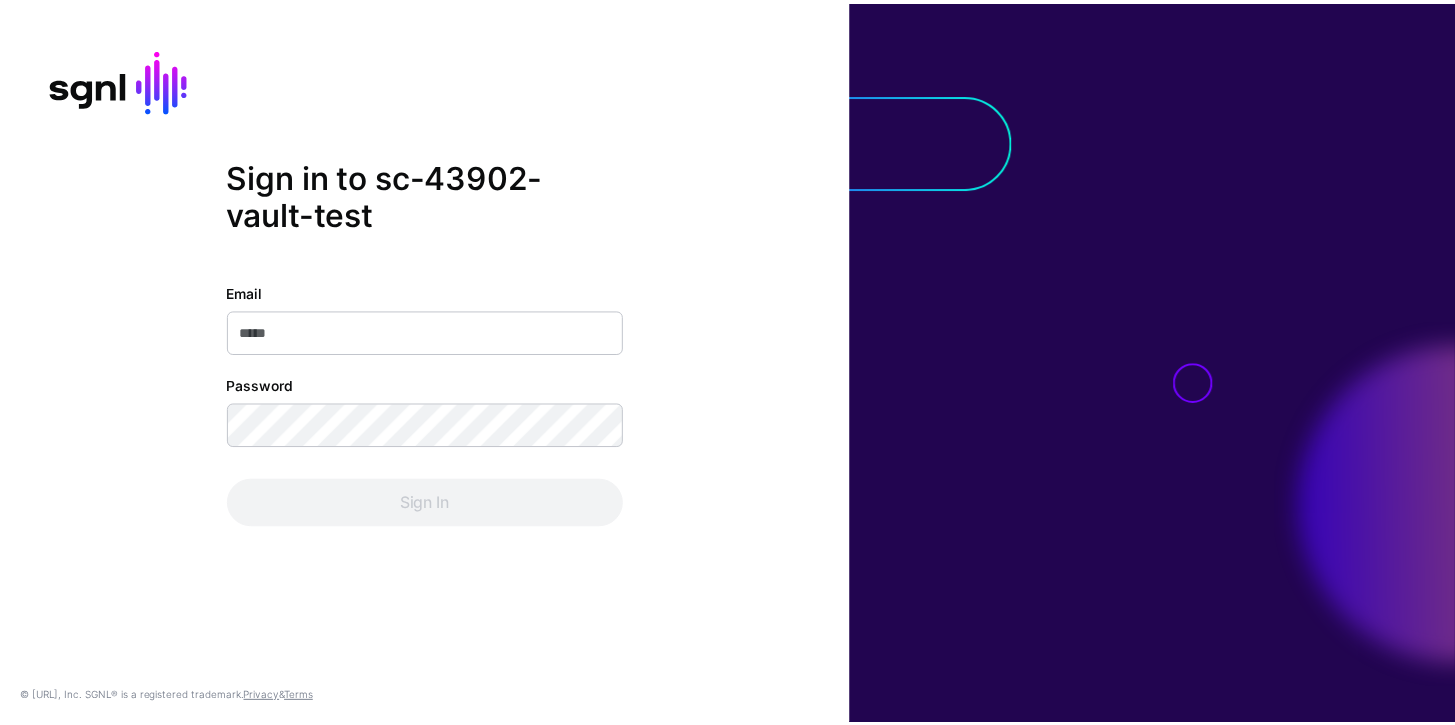 scroll, scrollTop: 0, scrollLeft: 0, axis: both 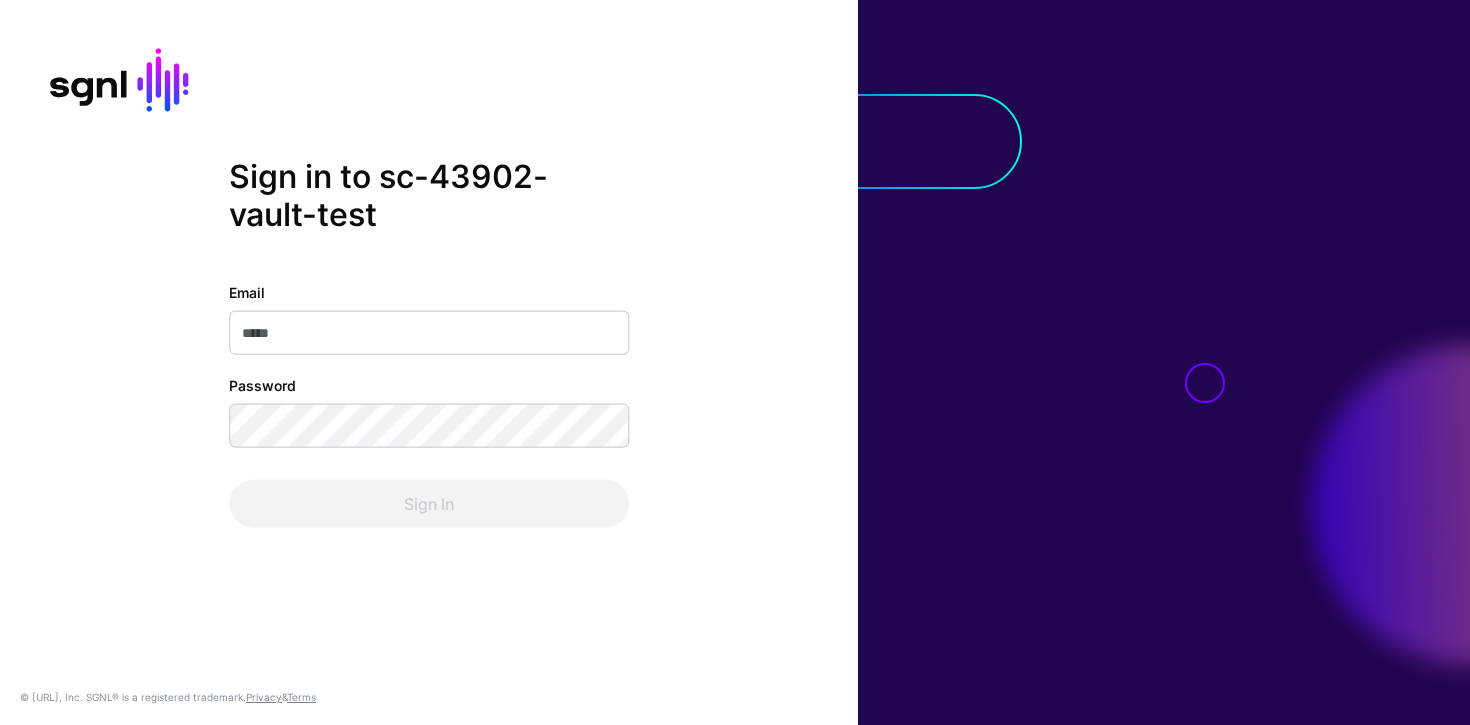 click on "Email" at bounding box center [429, 333] 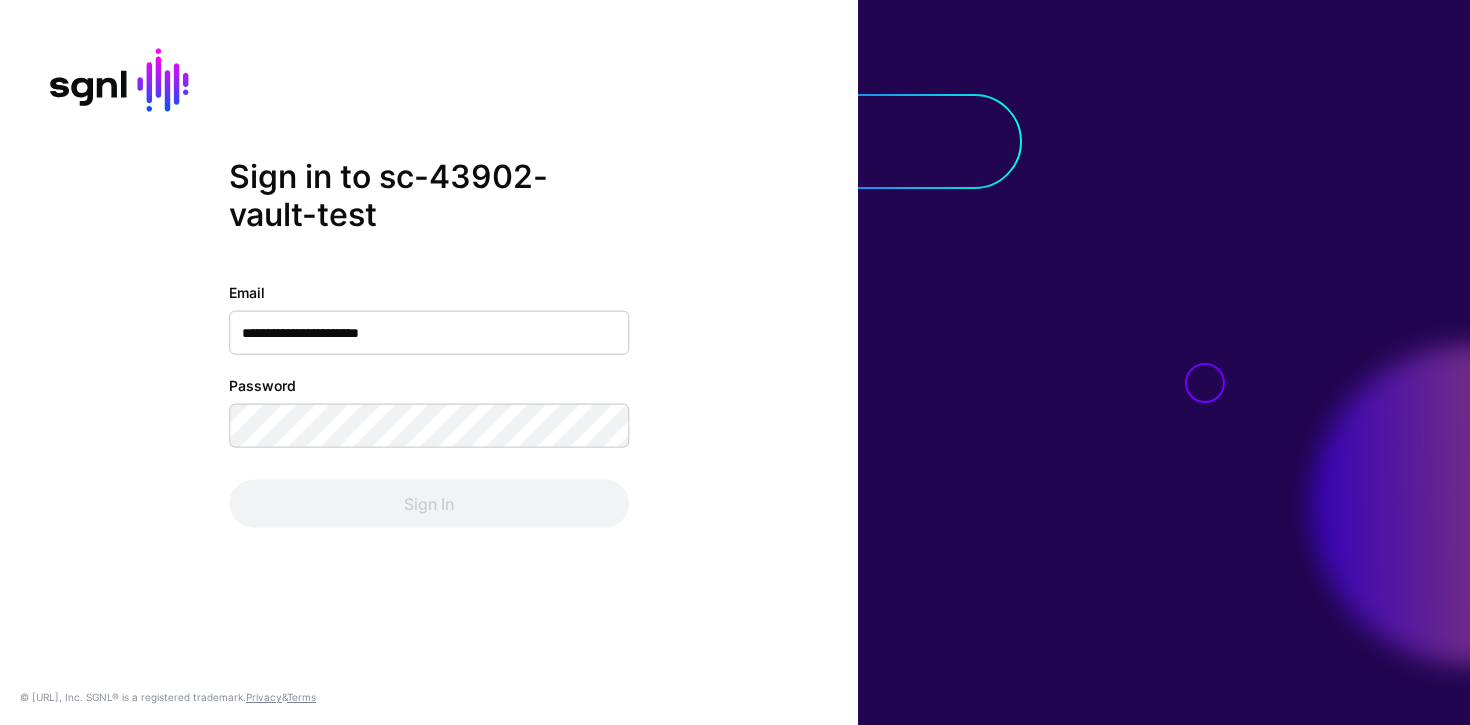 type on "**********" 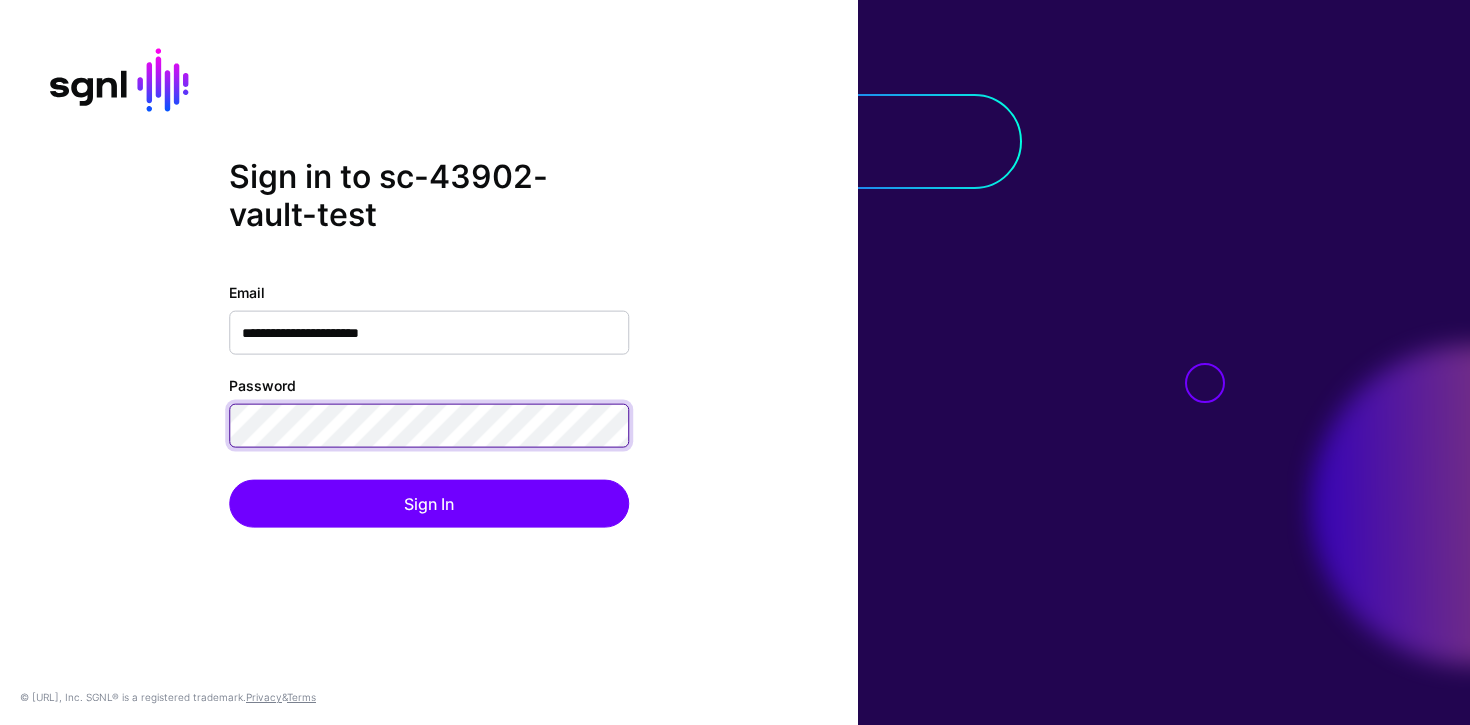 click on "Sign In" 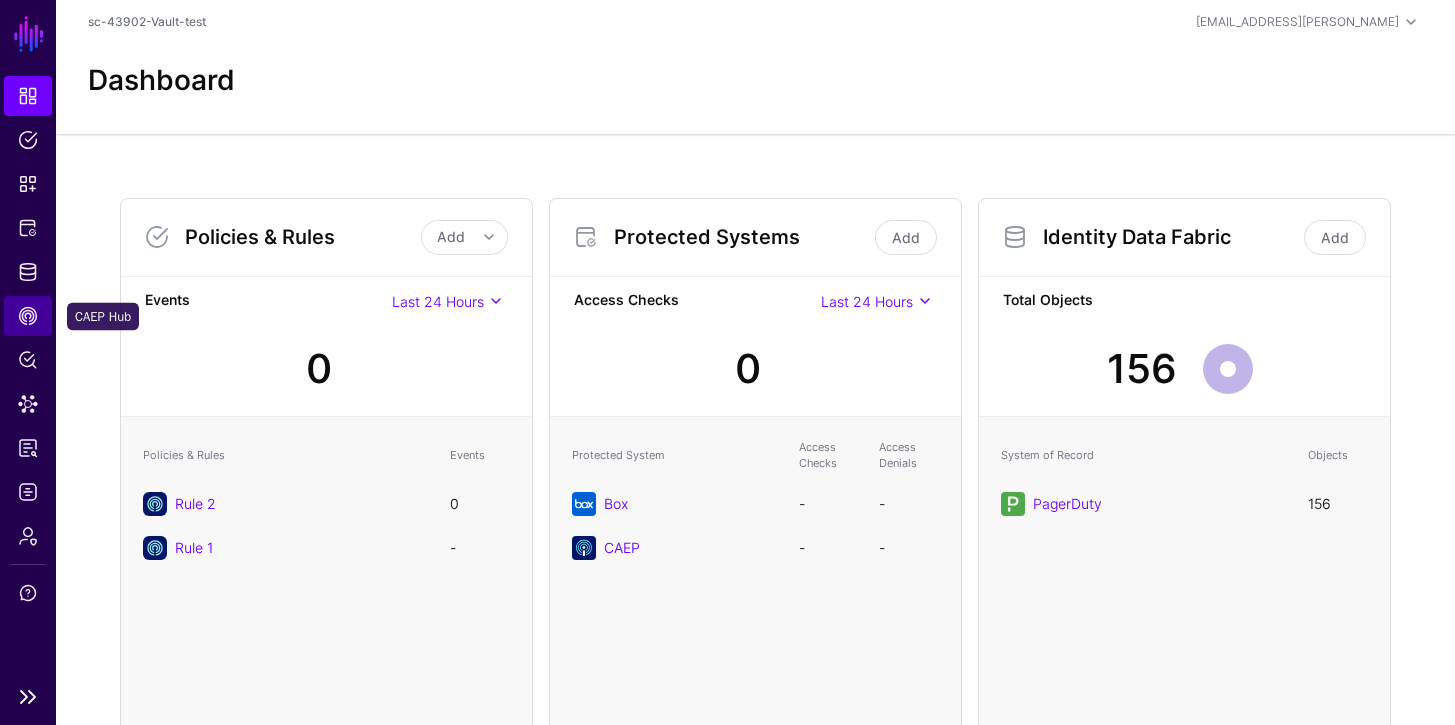 click on "CAEP Hub" 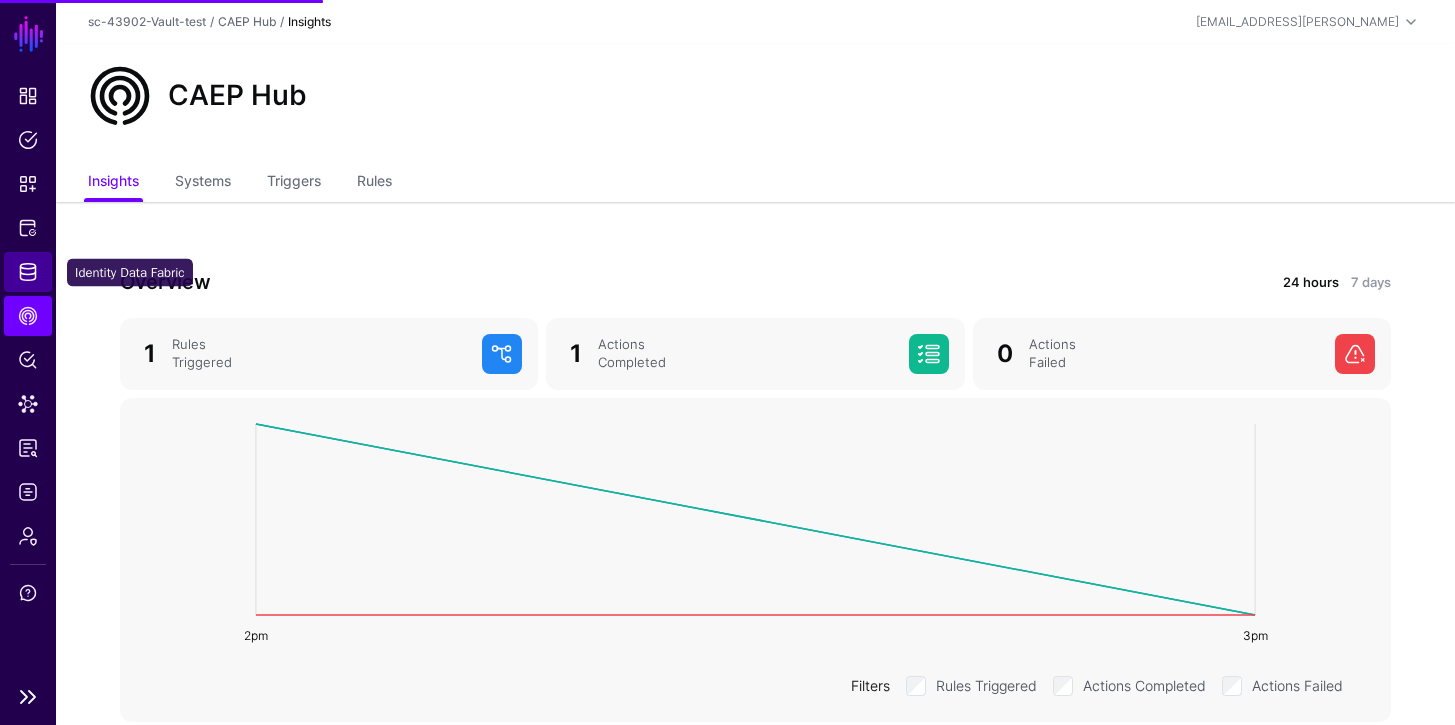 click on "Identity Data Fabric" 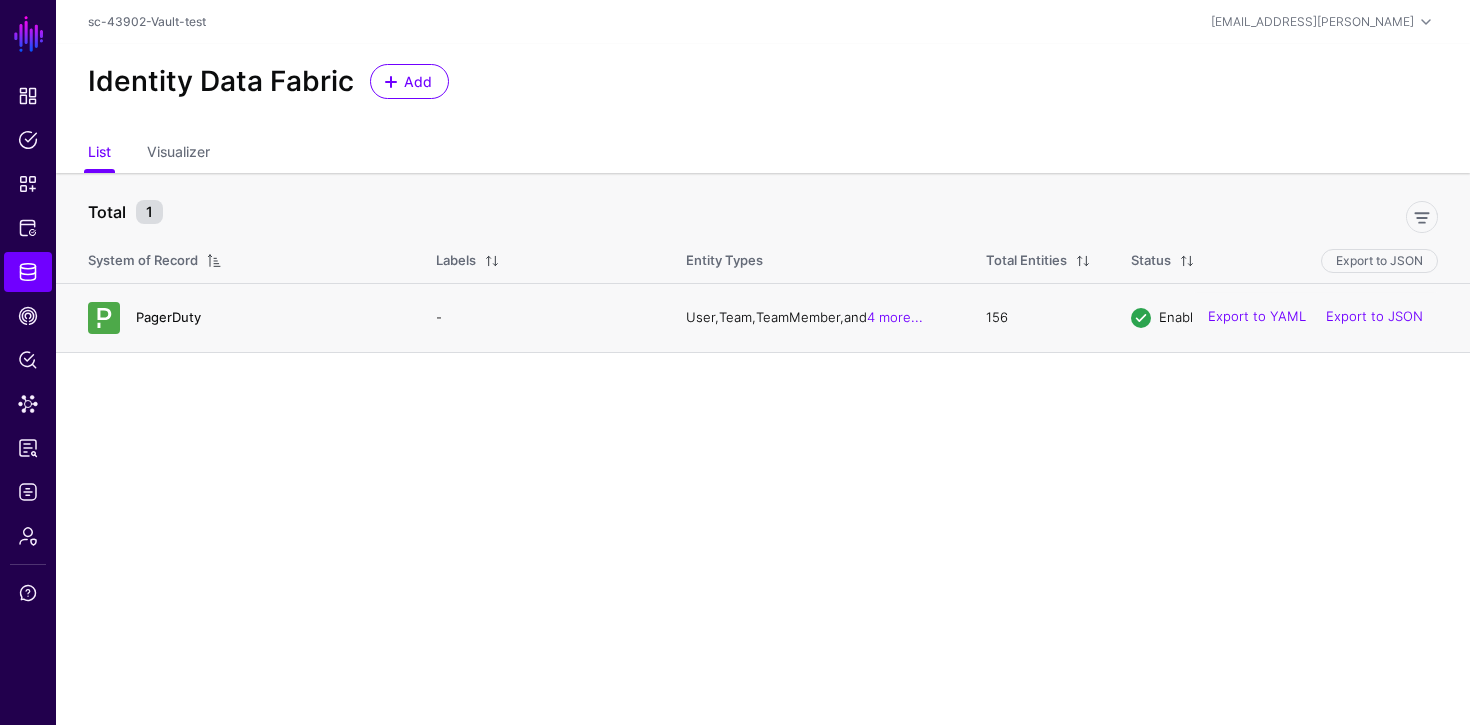click on "PagerDuty" 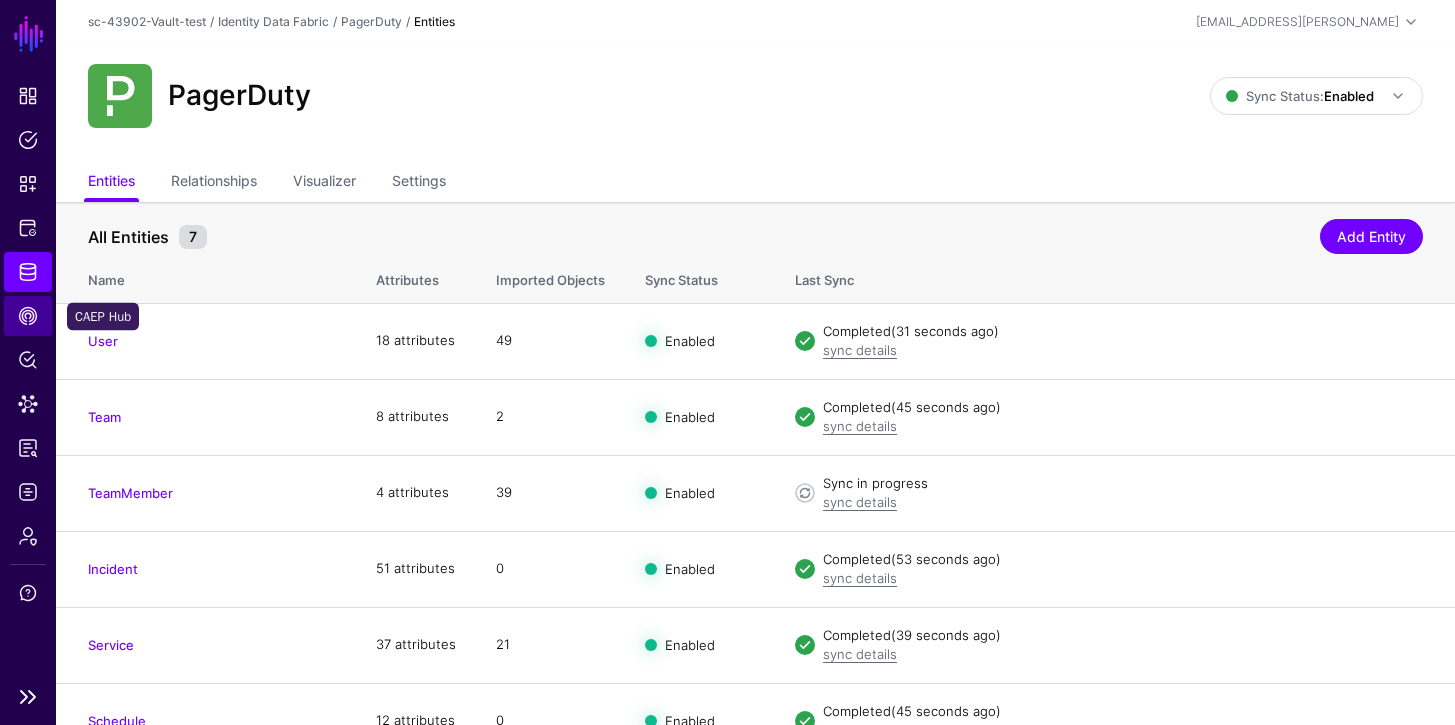 click on "CAEP Hub" 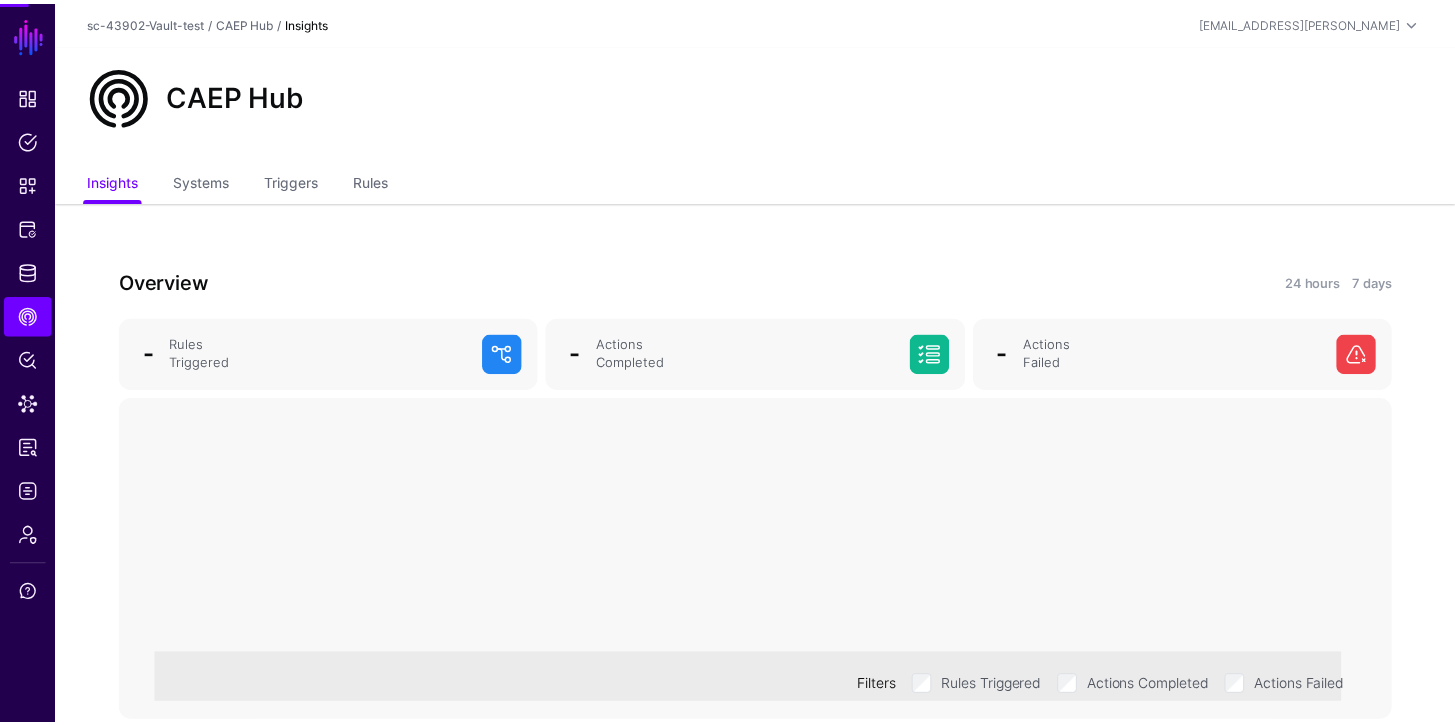 scroll, scrollTop: 0, scrollLeft: 0, axis: both 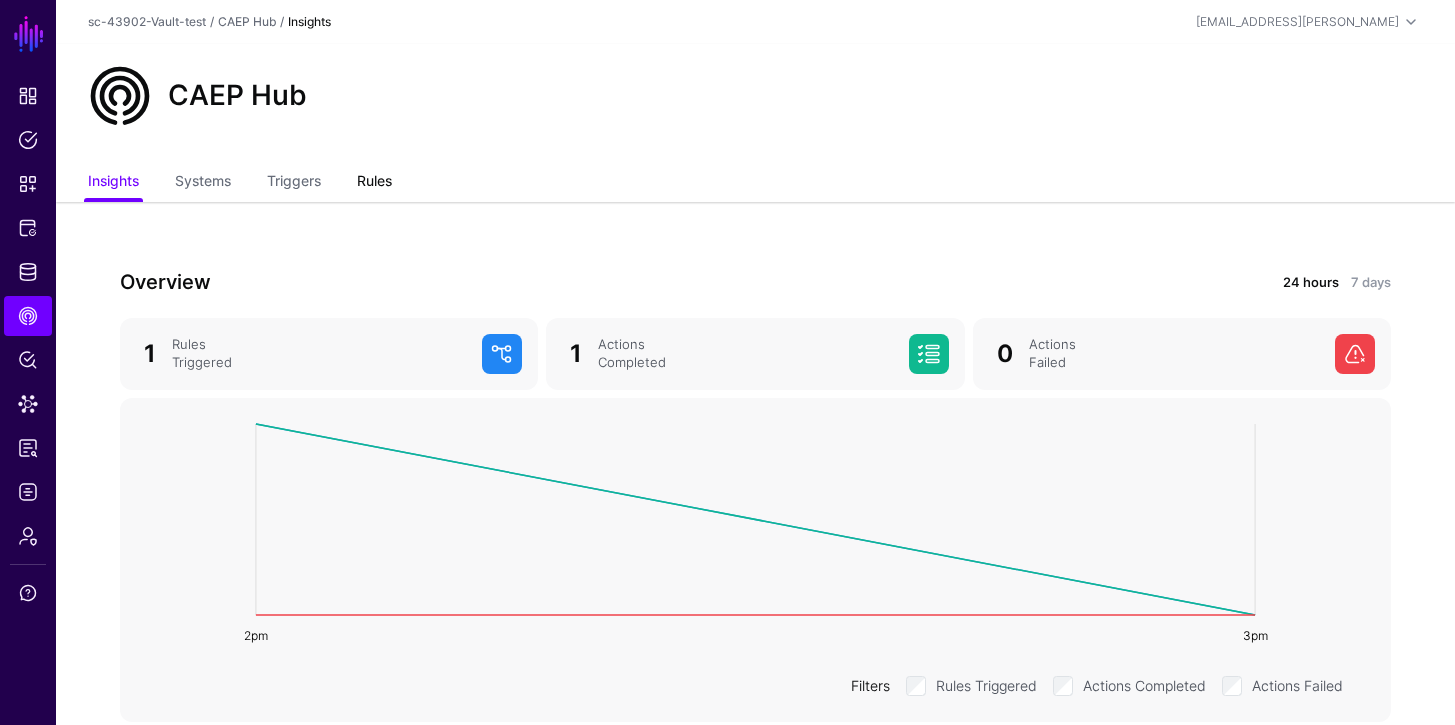 click on "Rules" 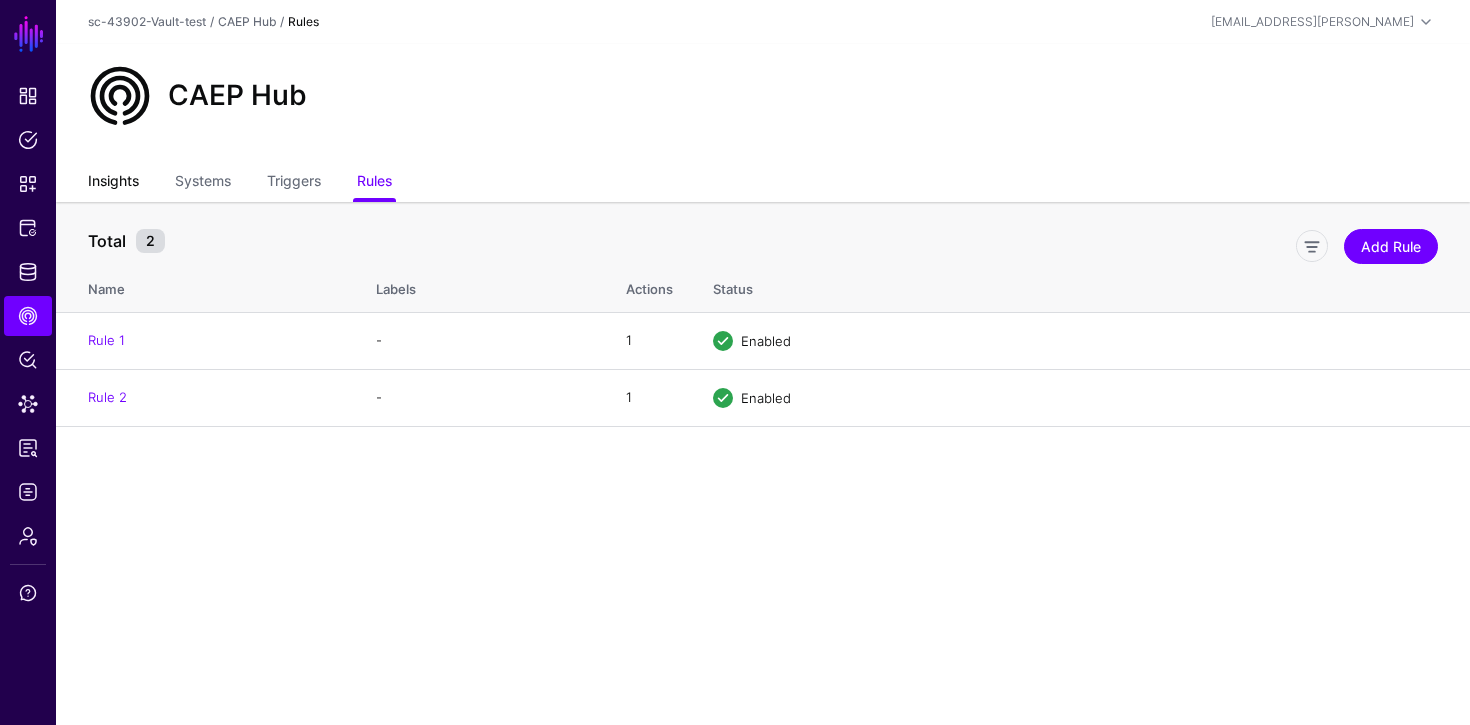 click on "Insights" 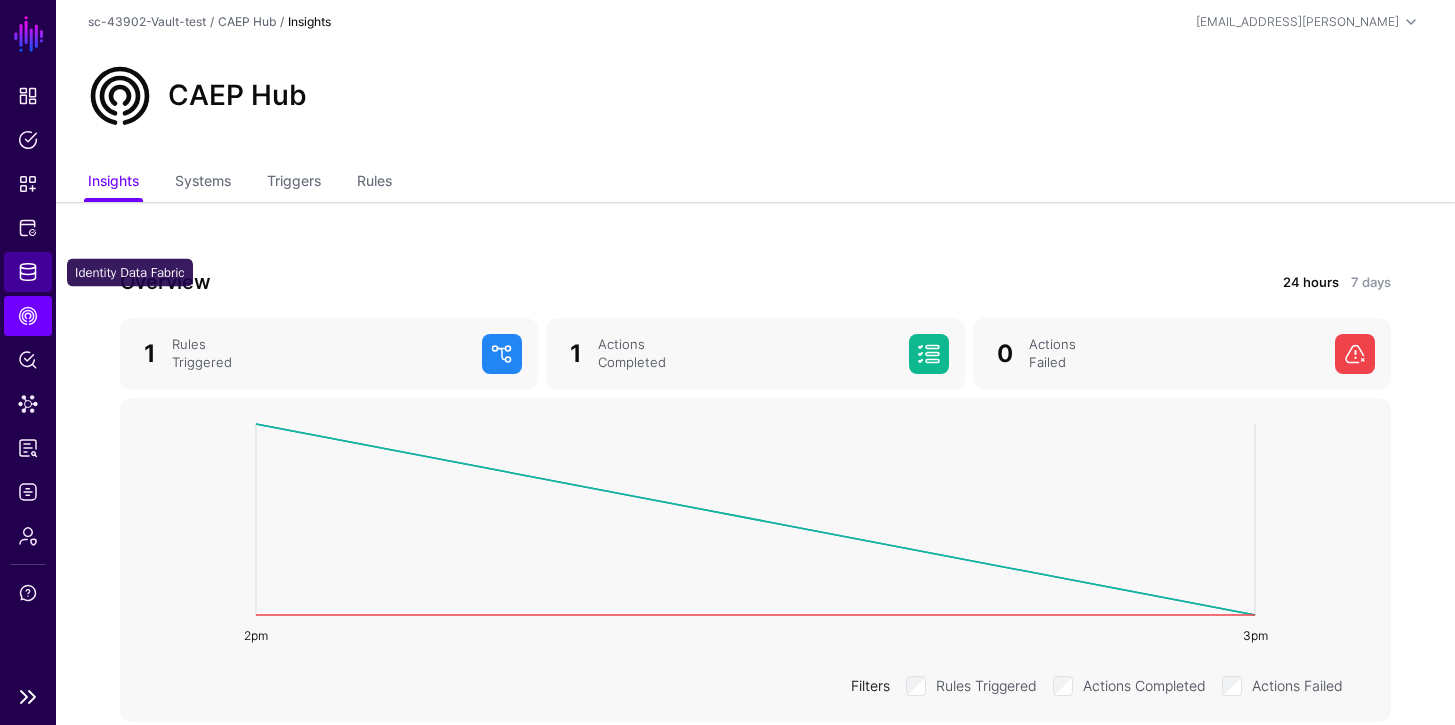 click on "Identity Data Fabric" 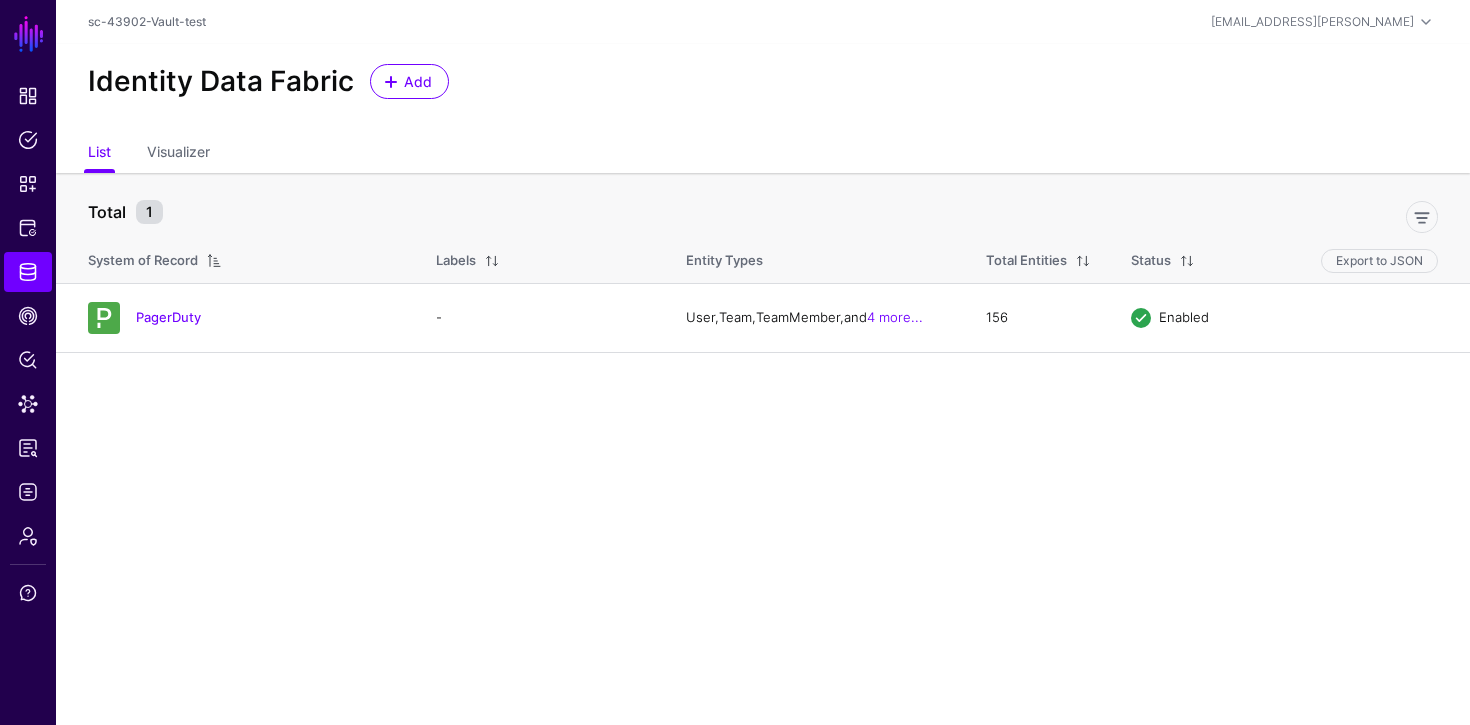 click on "PagerDuty" 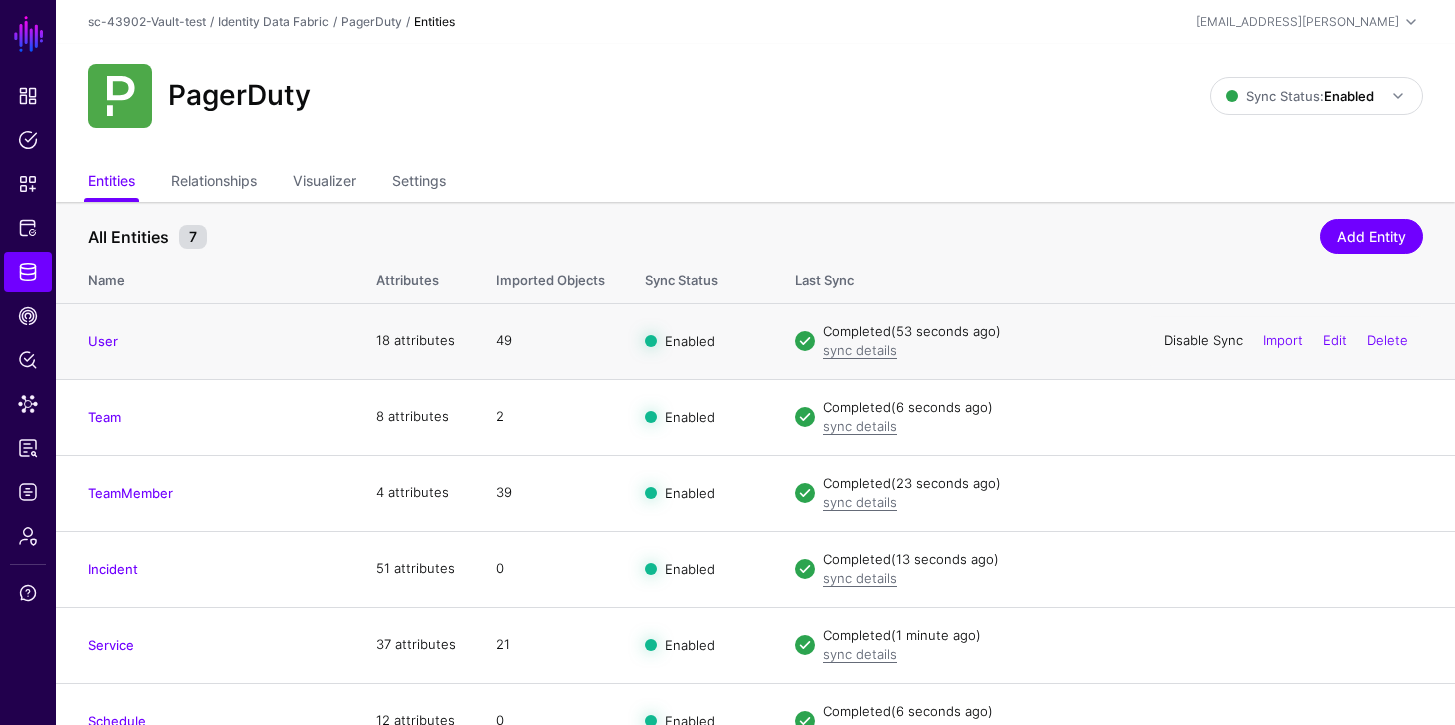 click on "Disable Sync" 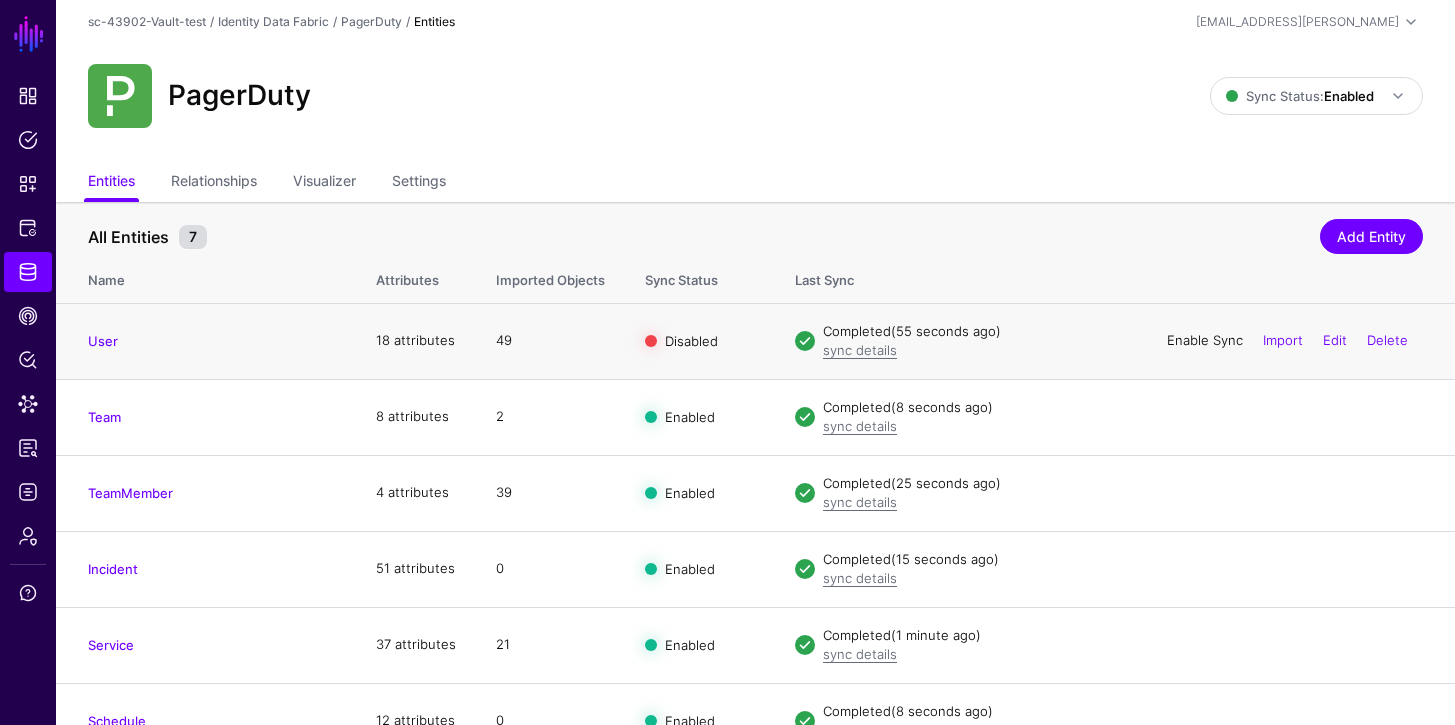 click on "Enable Sync" 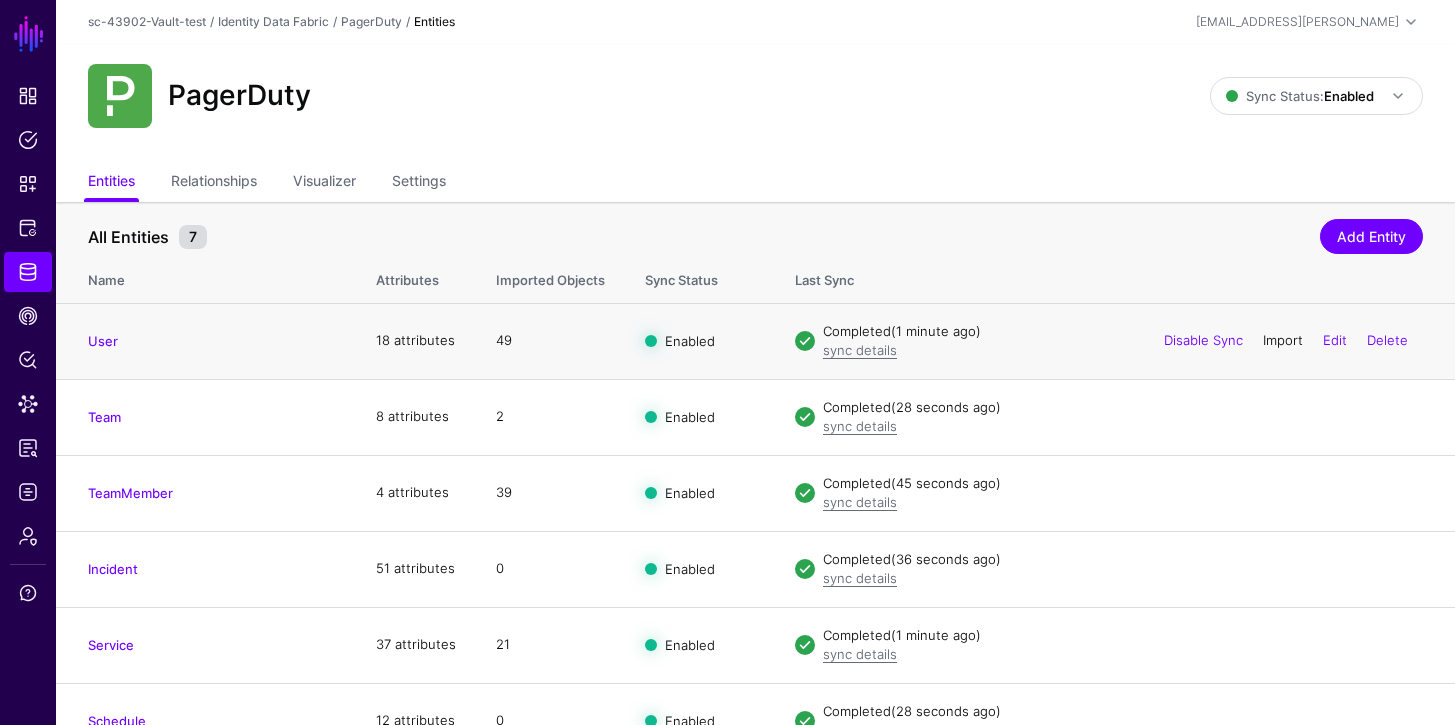 click on "Import" 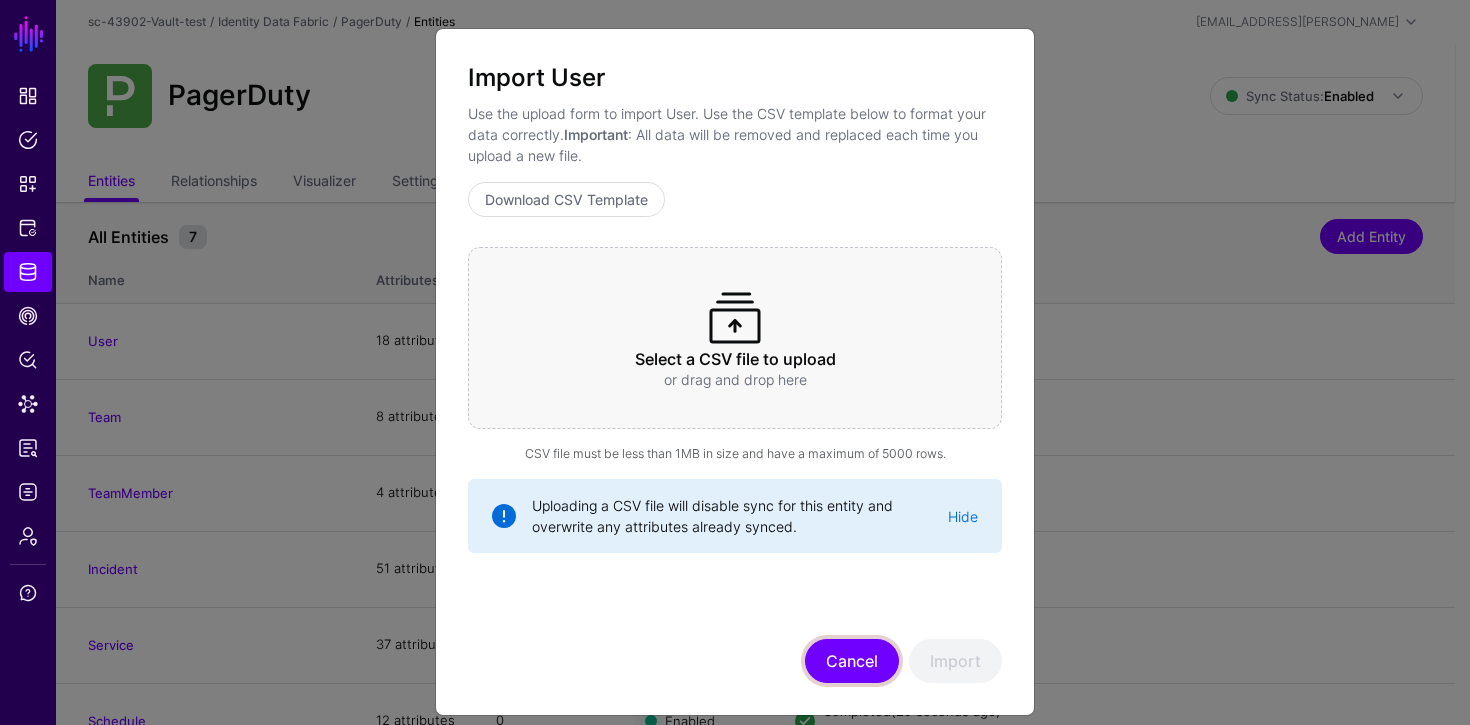click on "Cancel" 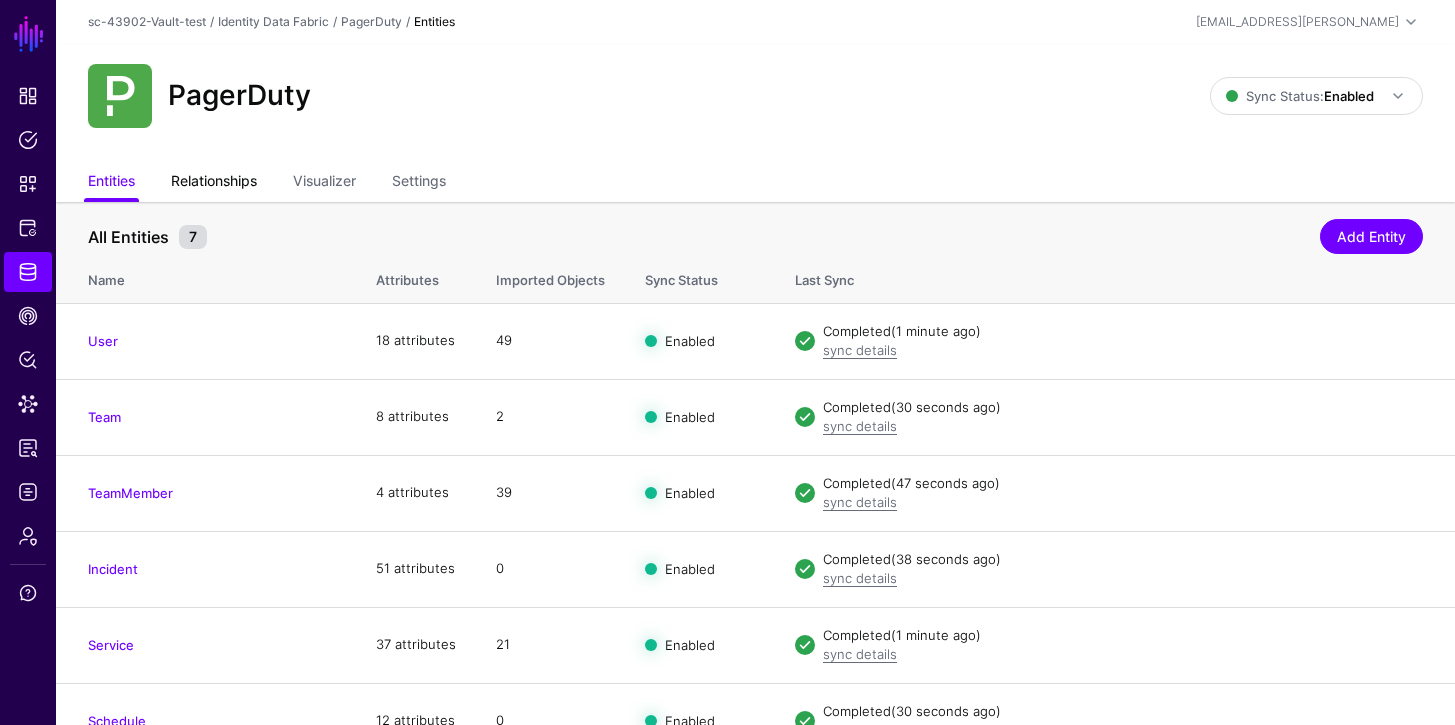 click on "Relationships" 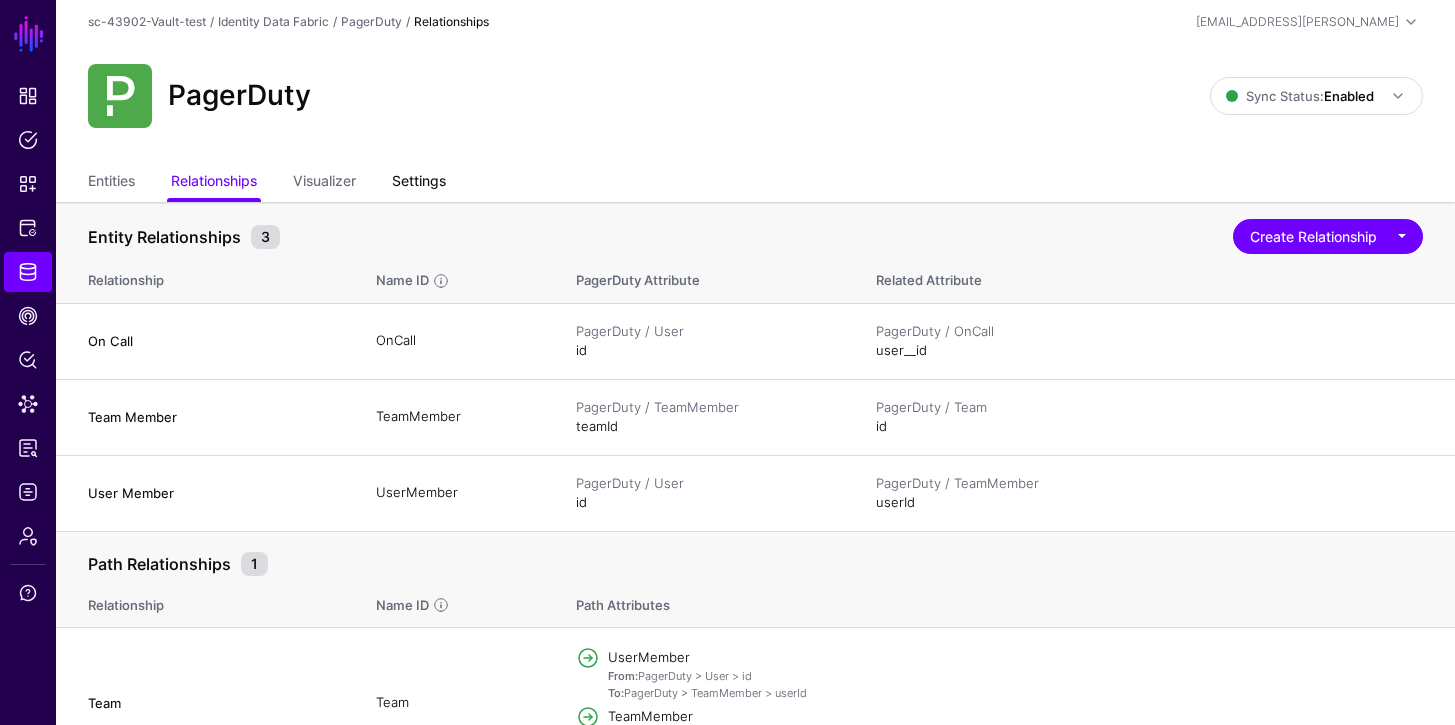 click on "Settings" 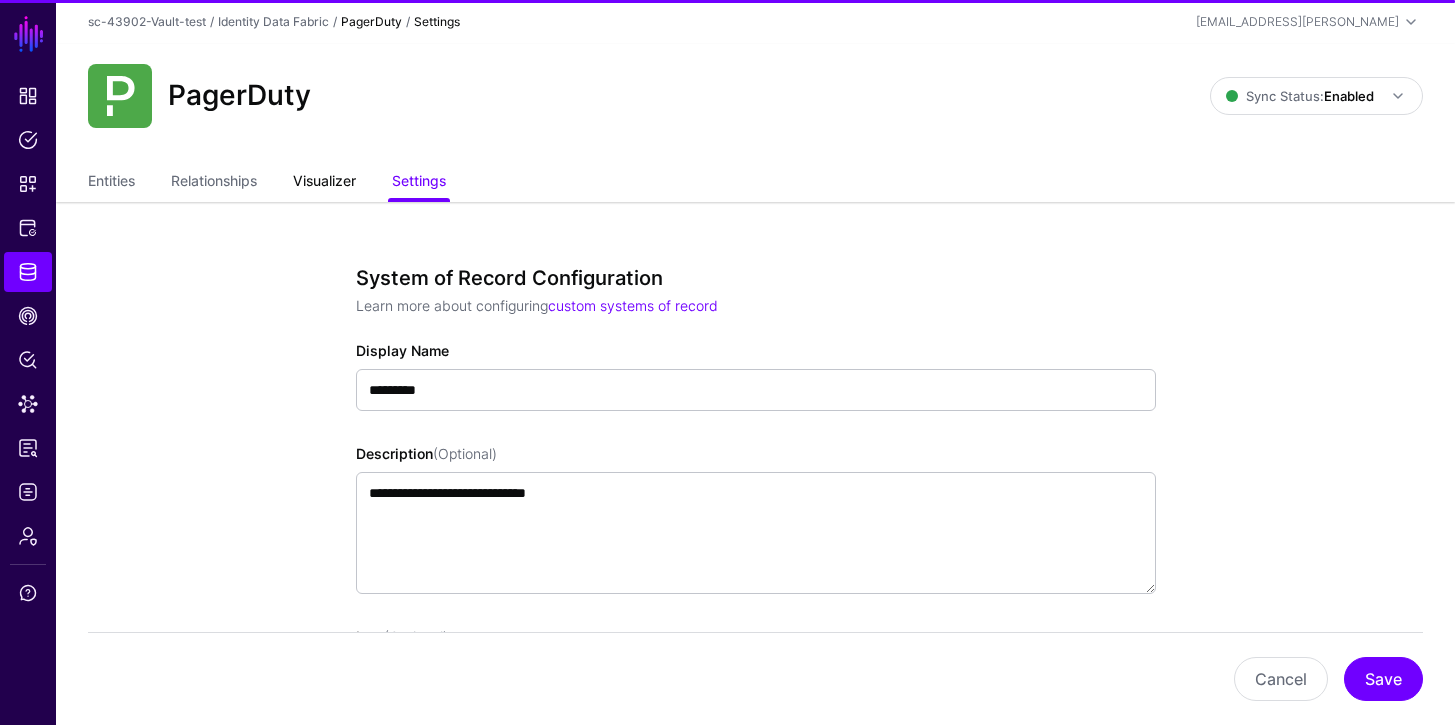 click on "Visualizer" 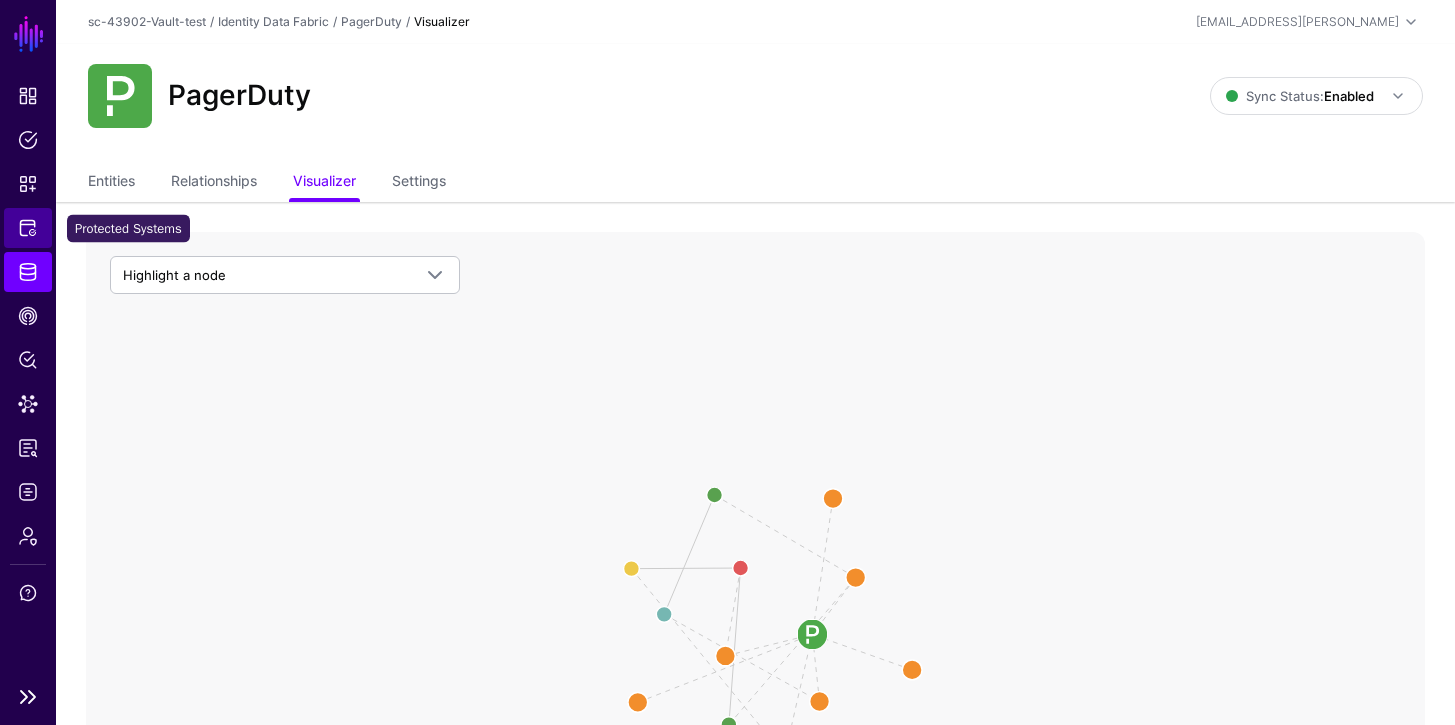 click on "Protected Systems" 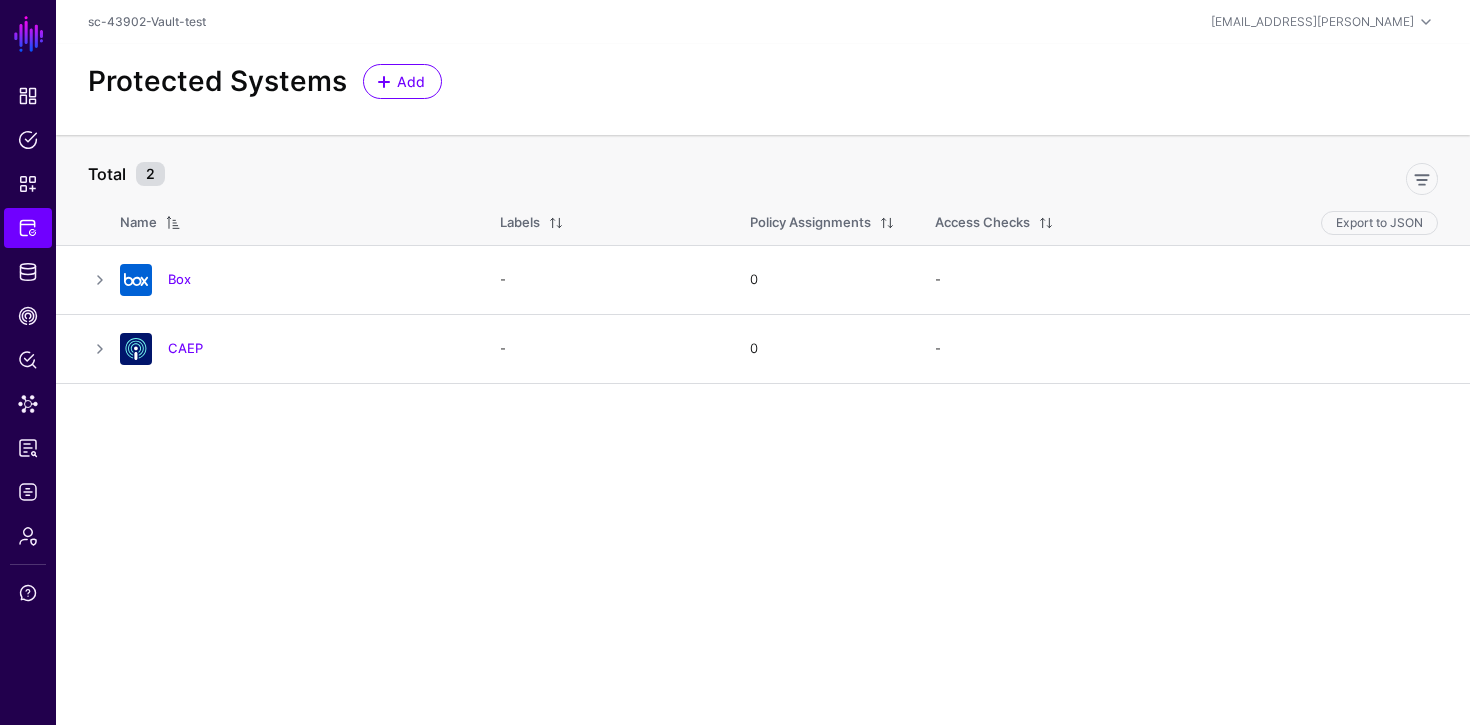 click on "CAEP" 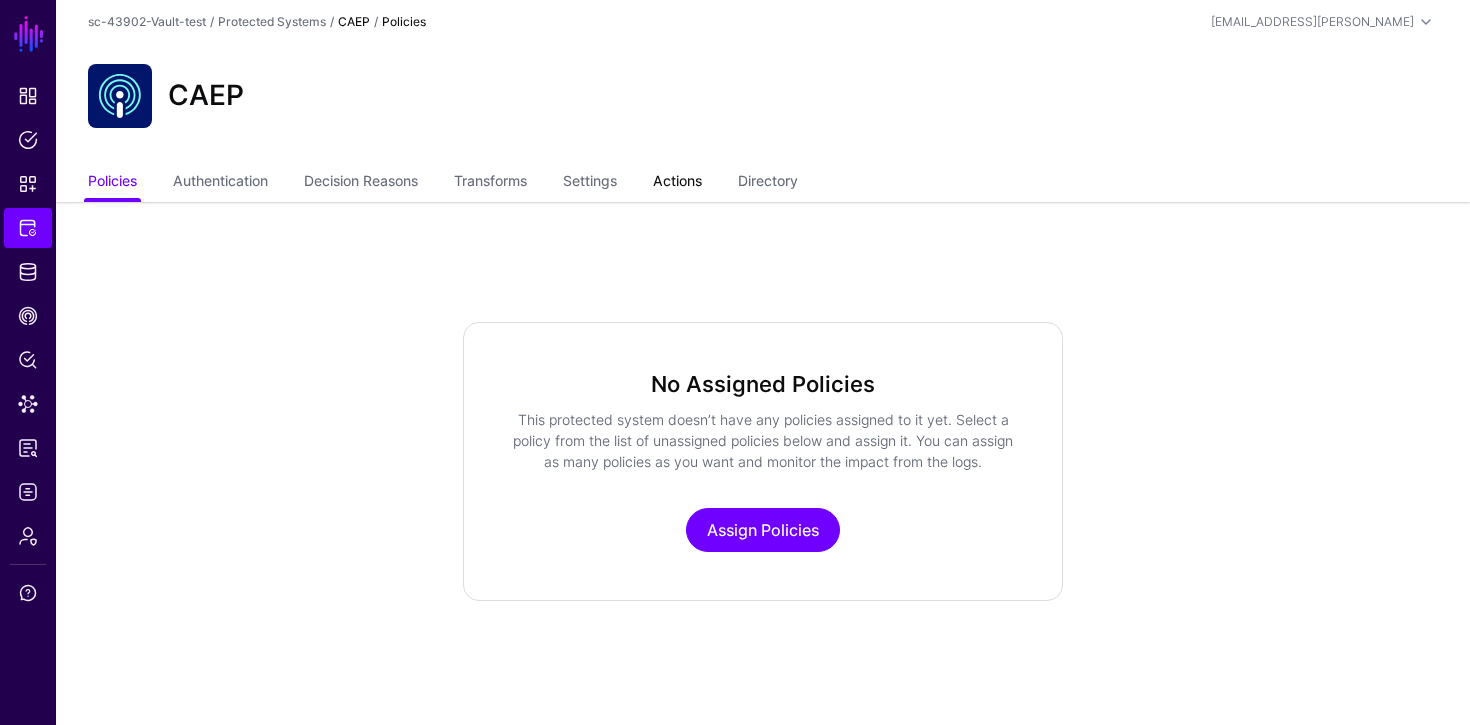 click on "Actions" 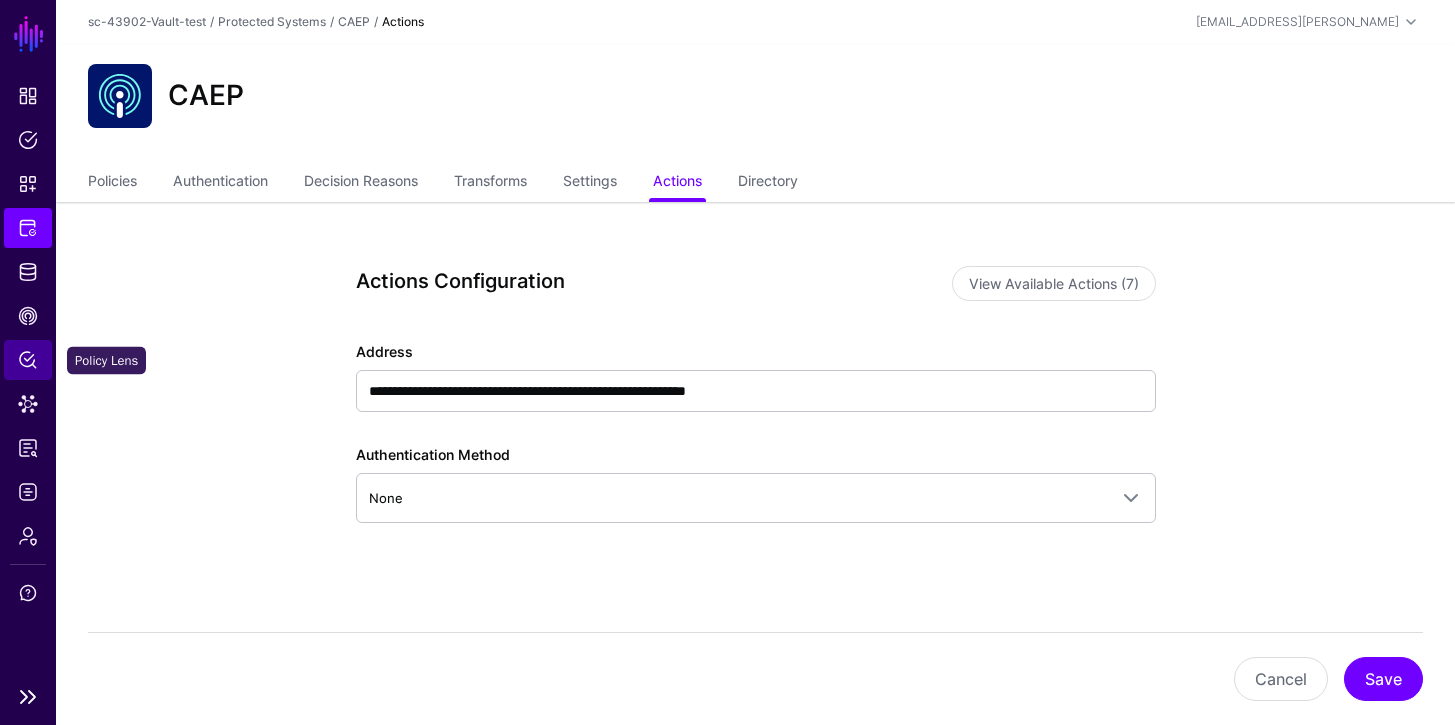 click on "Policy Lens" 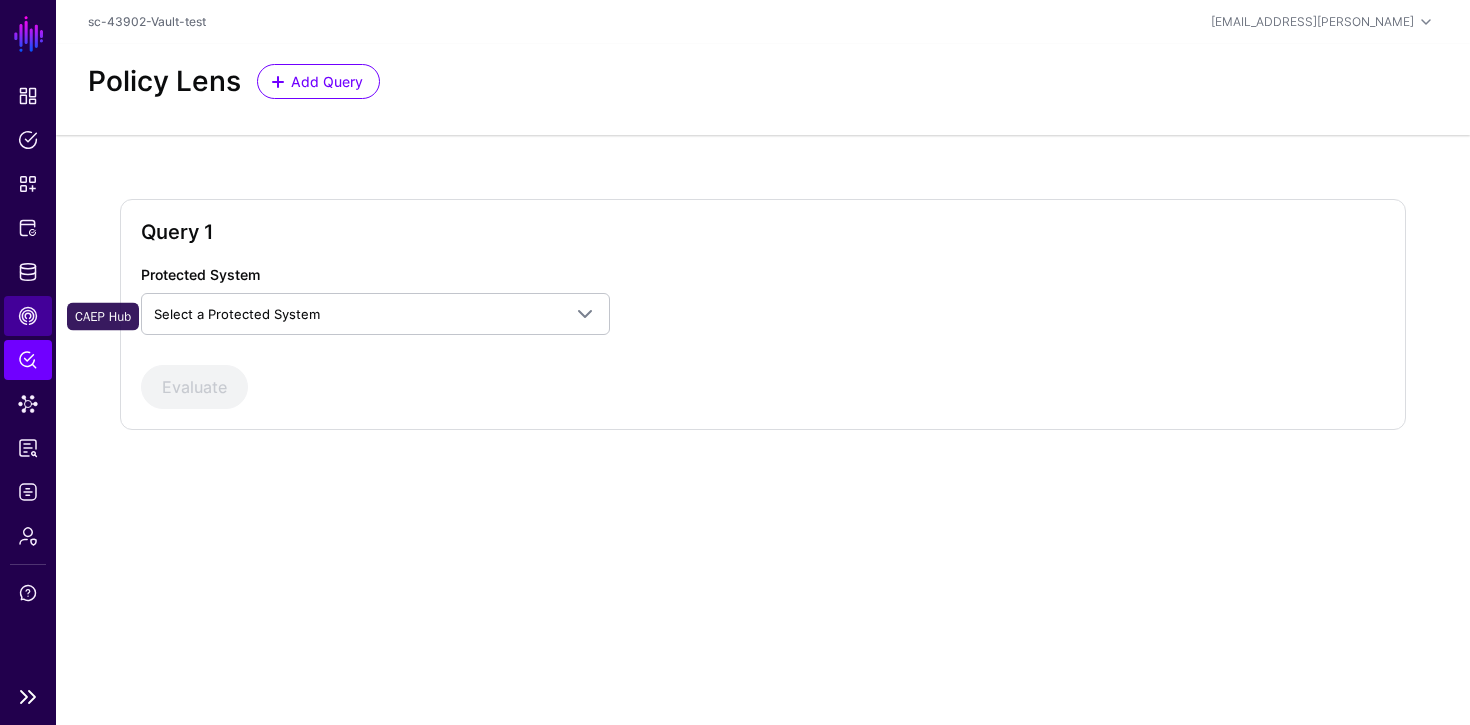 click on "CAEP Hub" 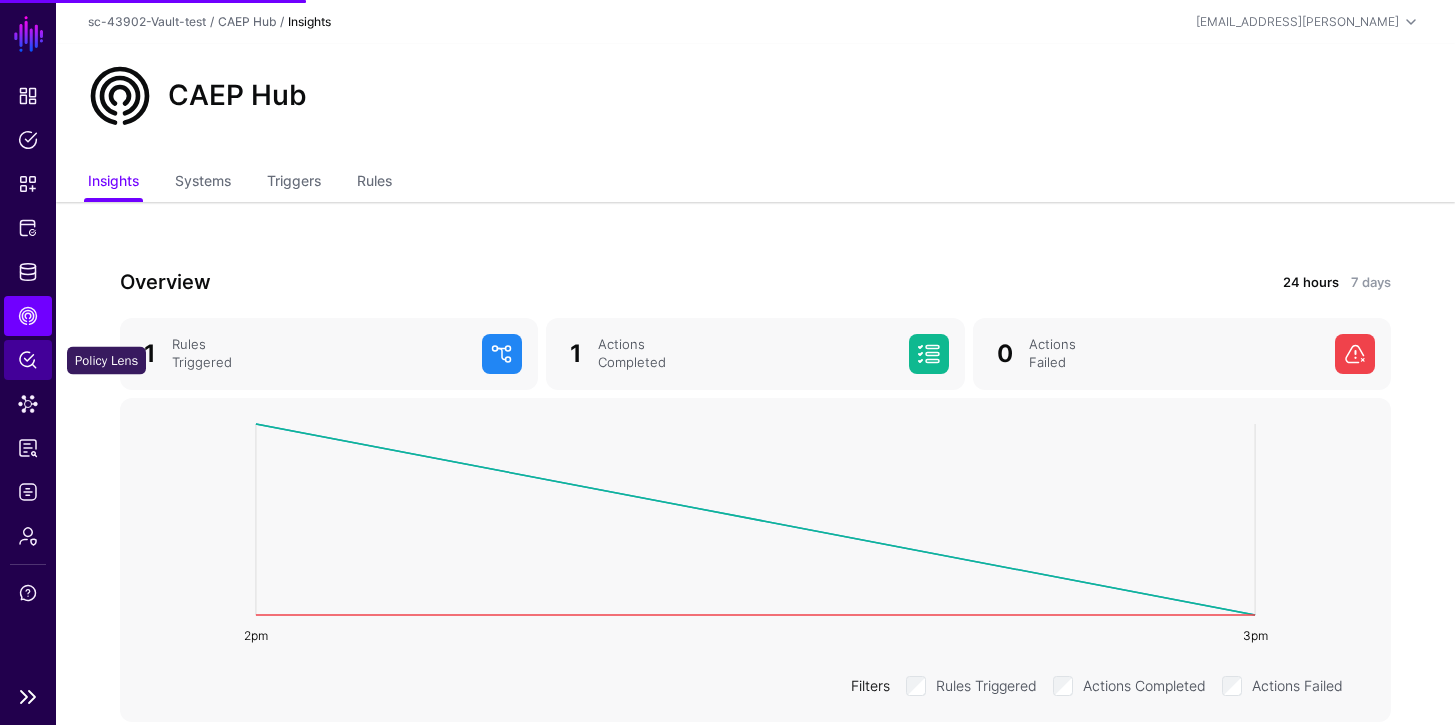 click on "Policy Lens" 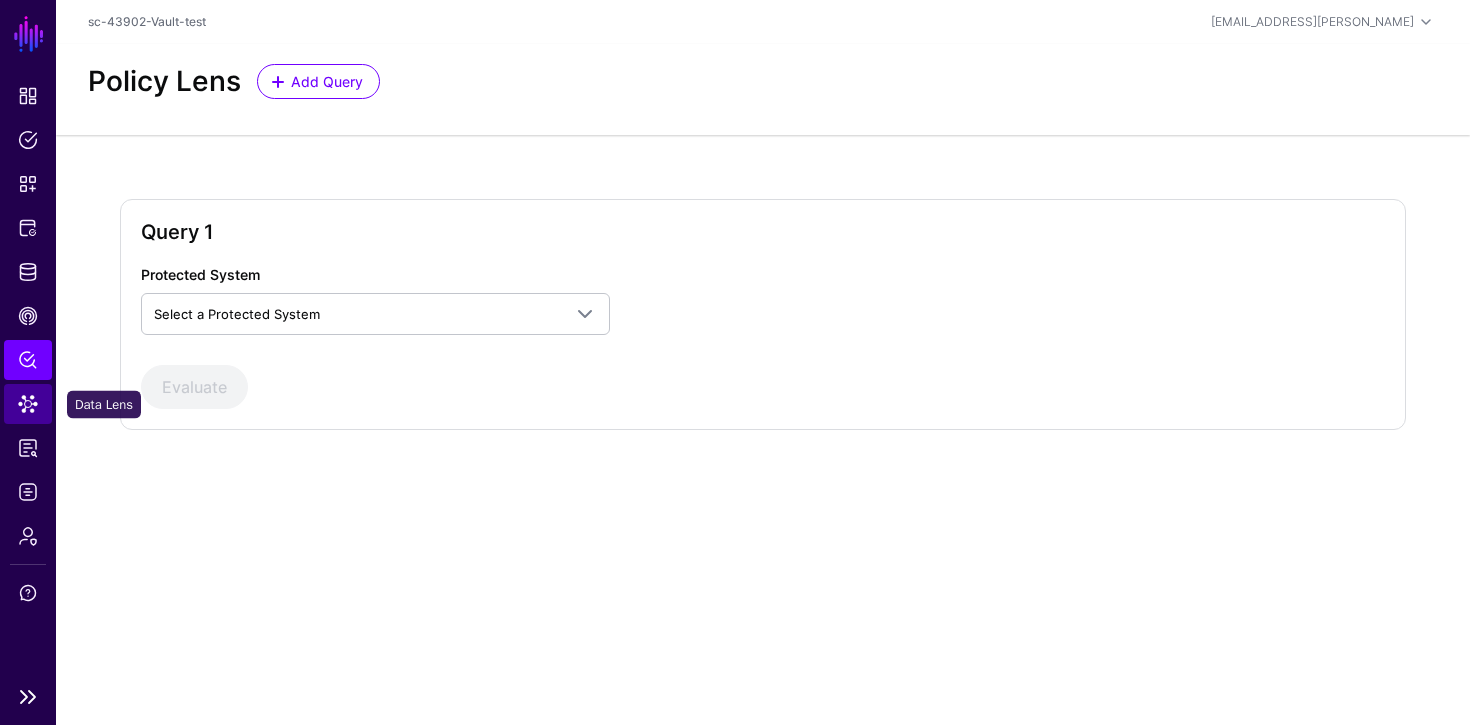 click on "Data Lens" 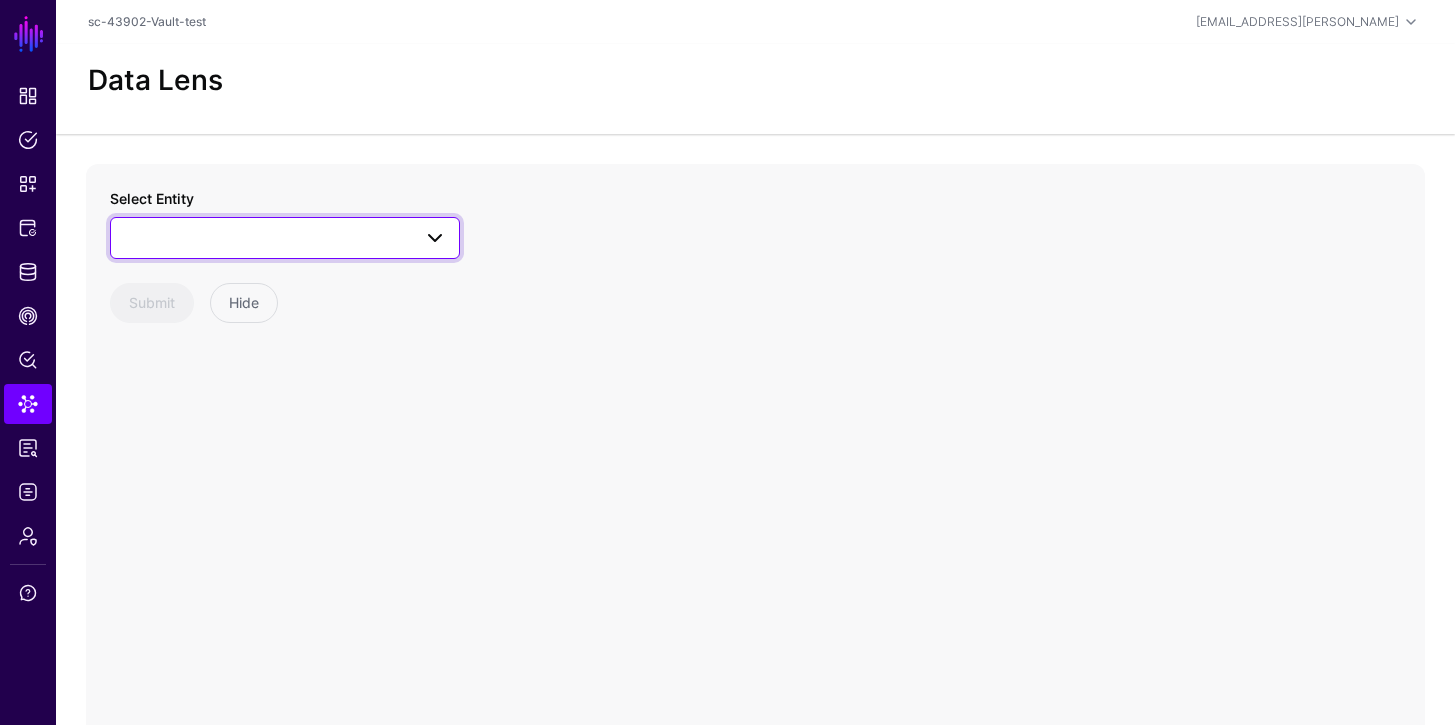 click at bounding box center (285, 238) 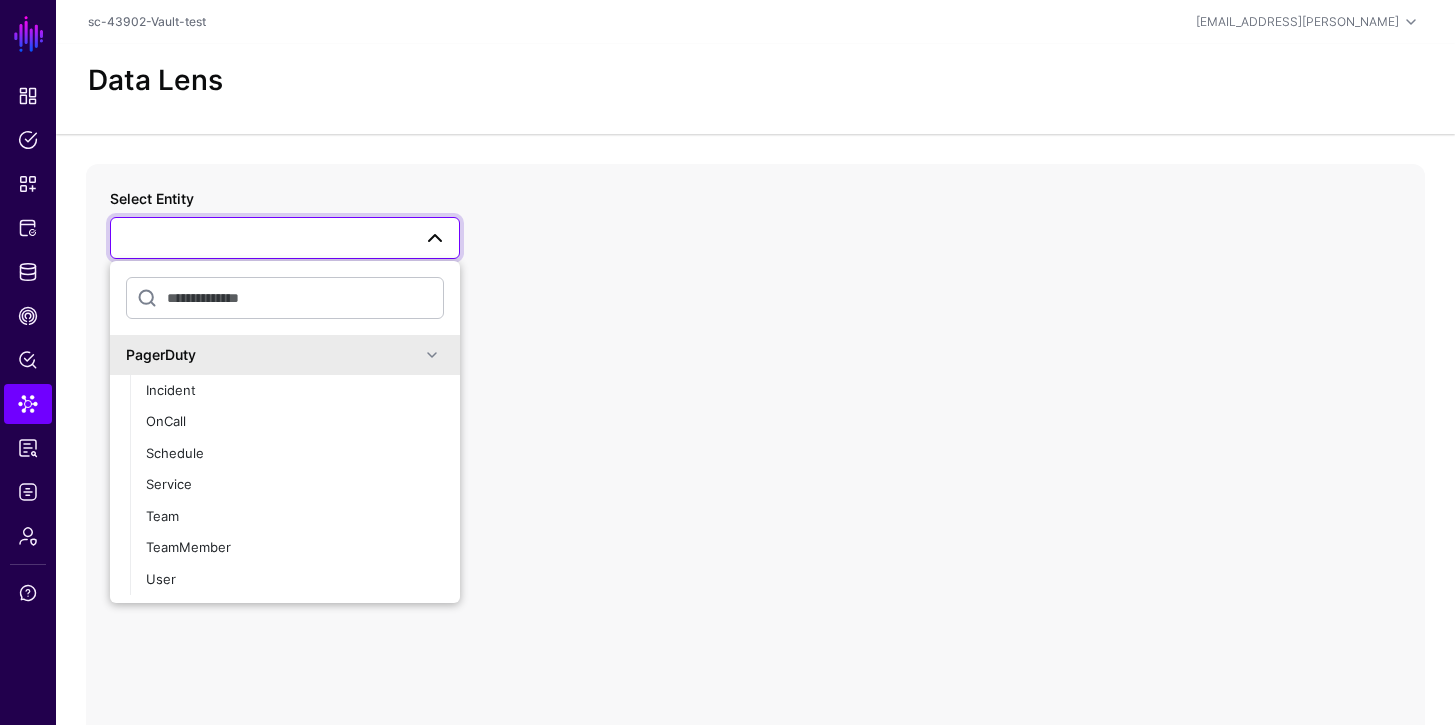 click on "PagerDuty  Incident   OnCall   Schedule   Service   Team   TeamMember   User" 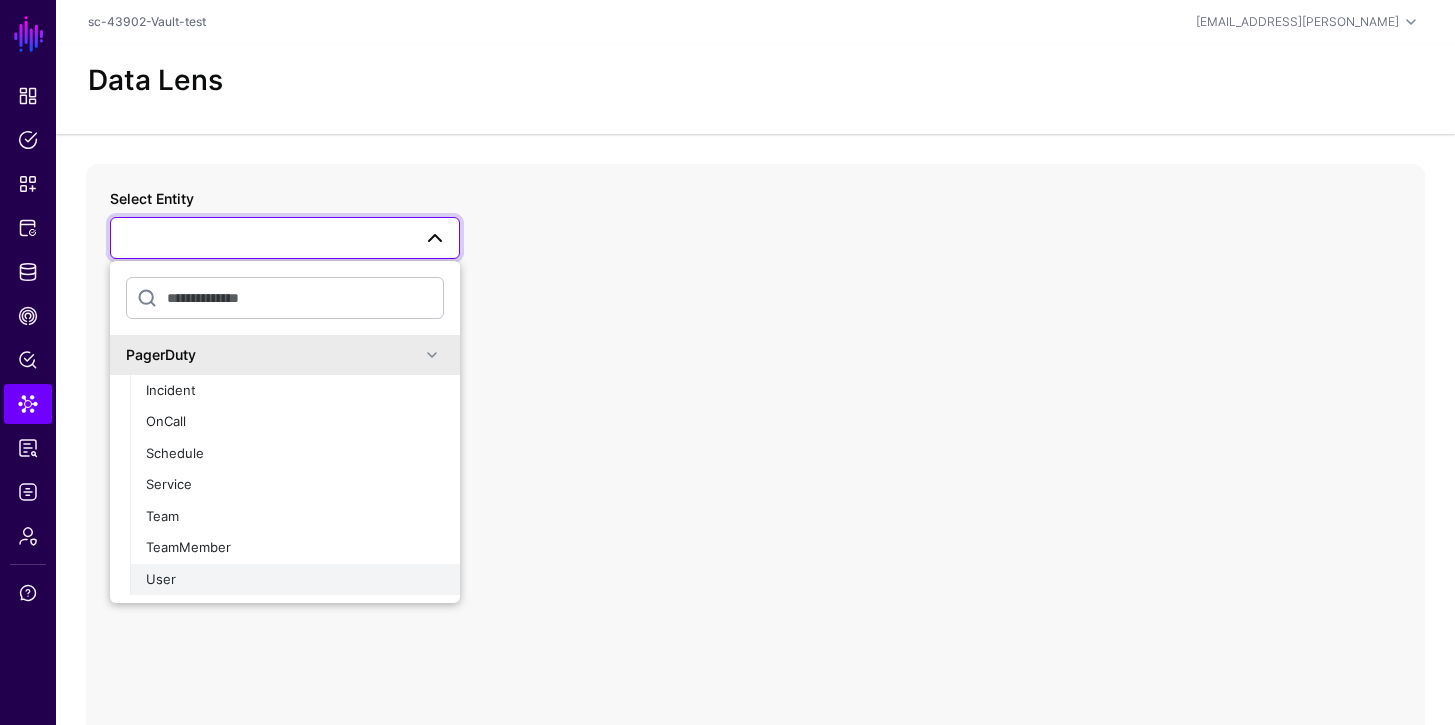 click on "User" 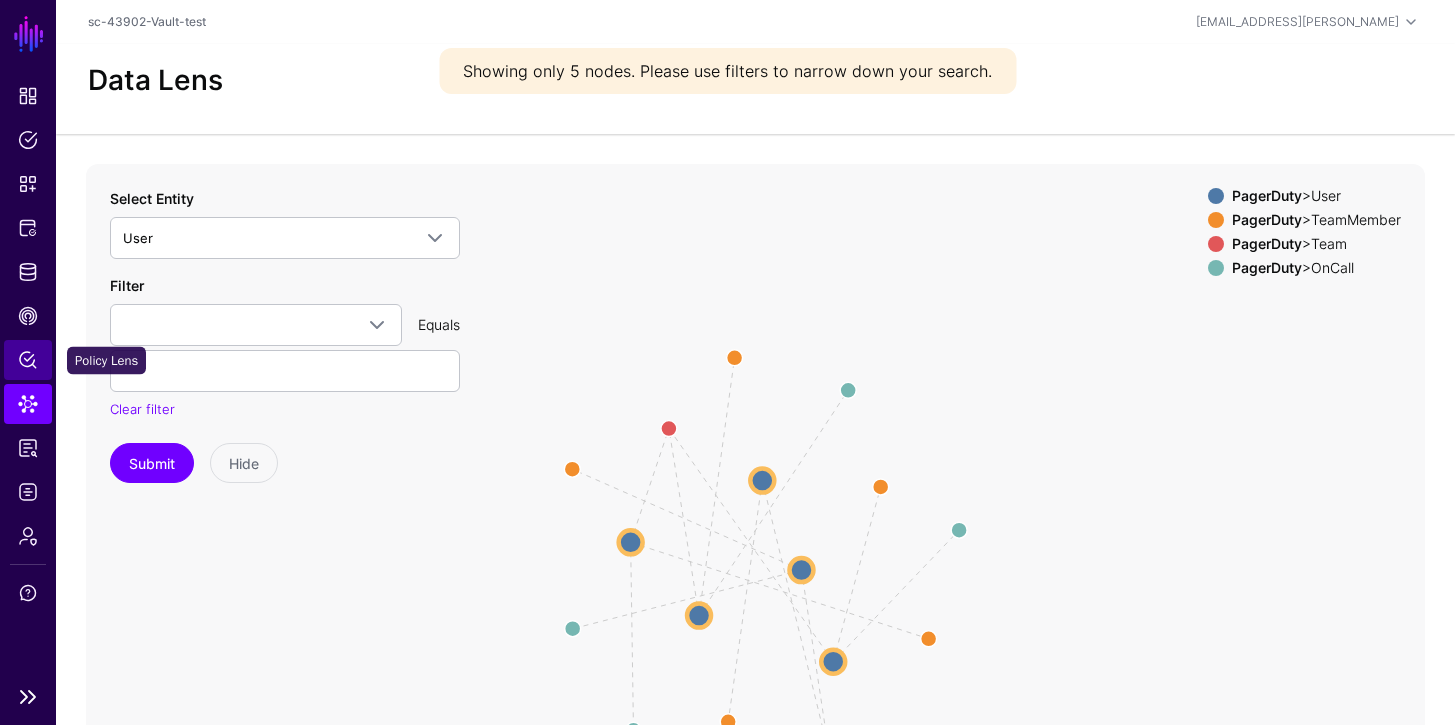 click on "Policy Lens" 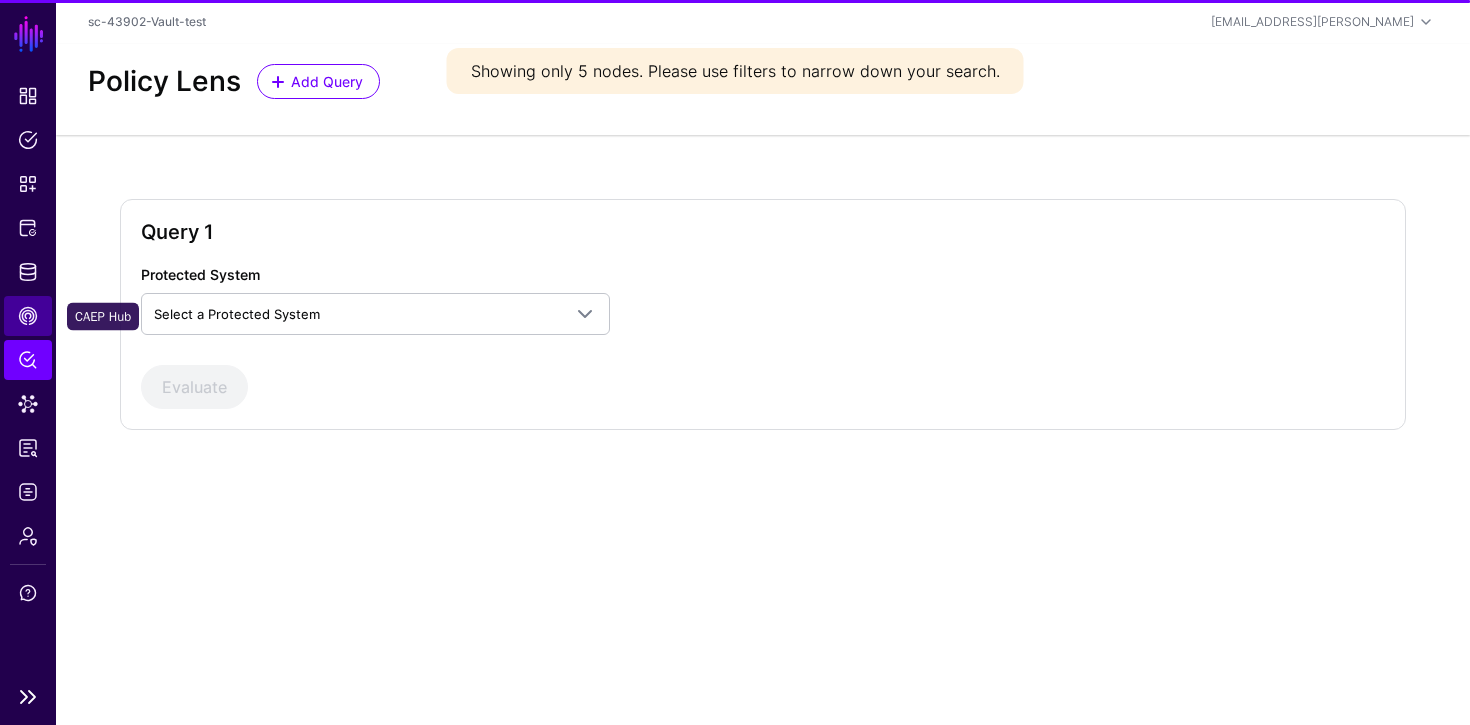 click on "CAEP Hub" 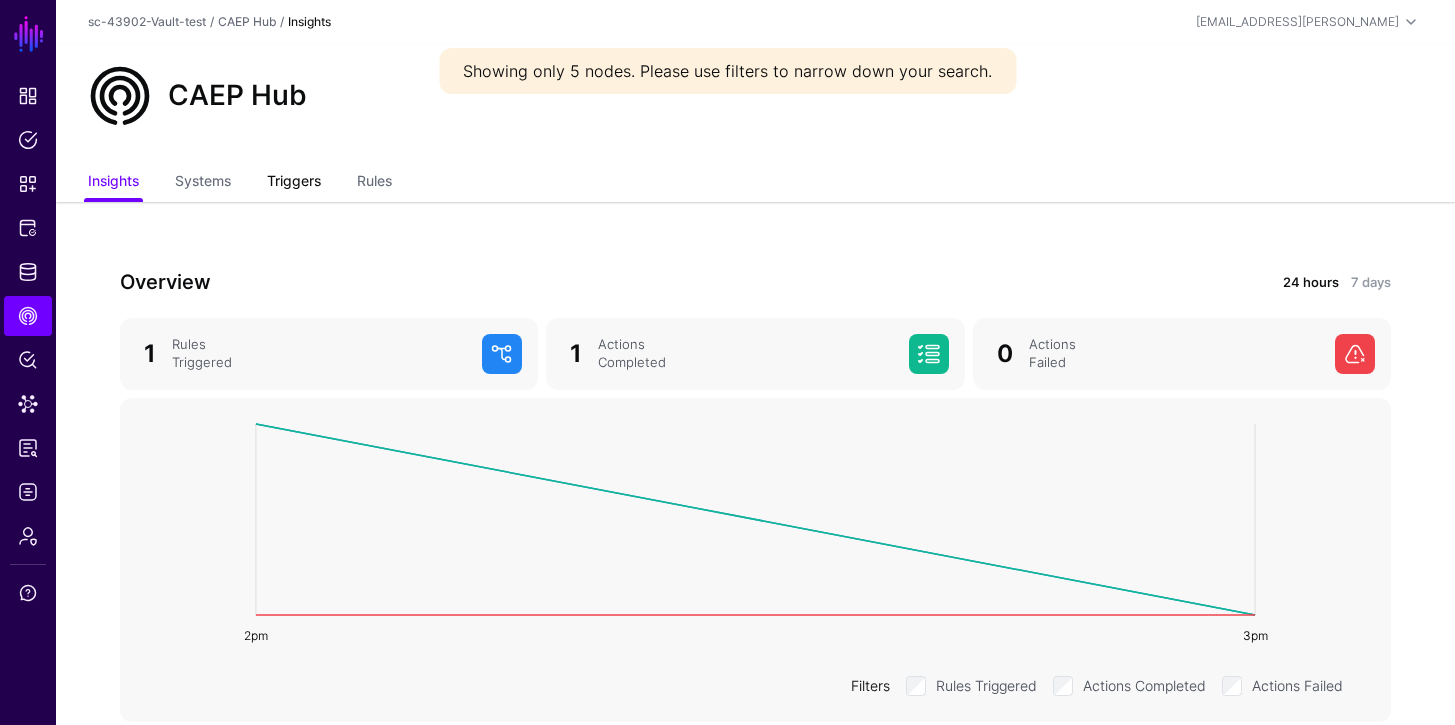 click on "Triggers" 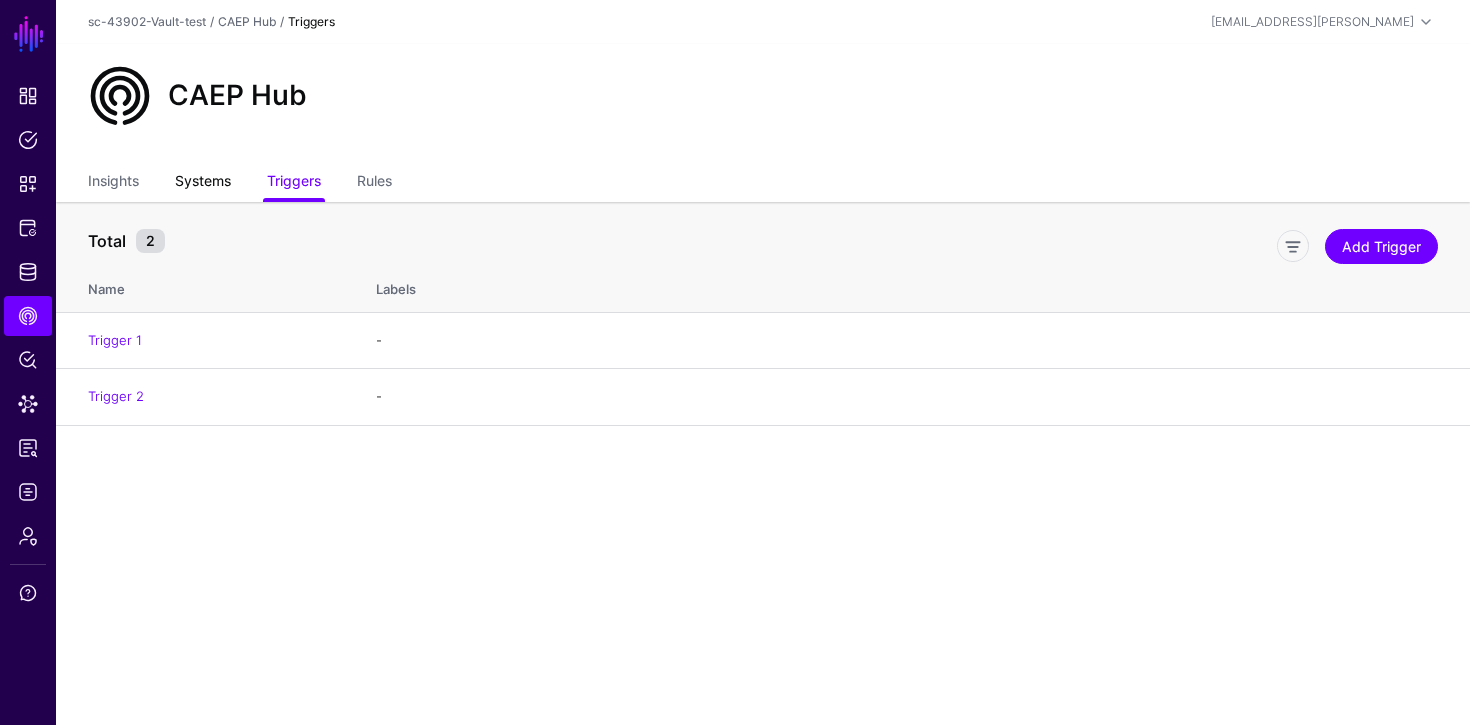 click on "Systems" 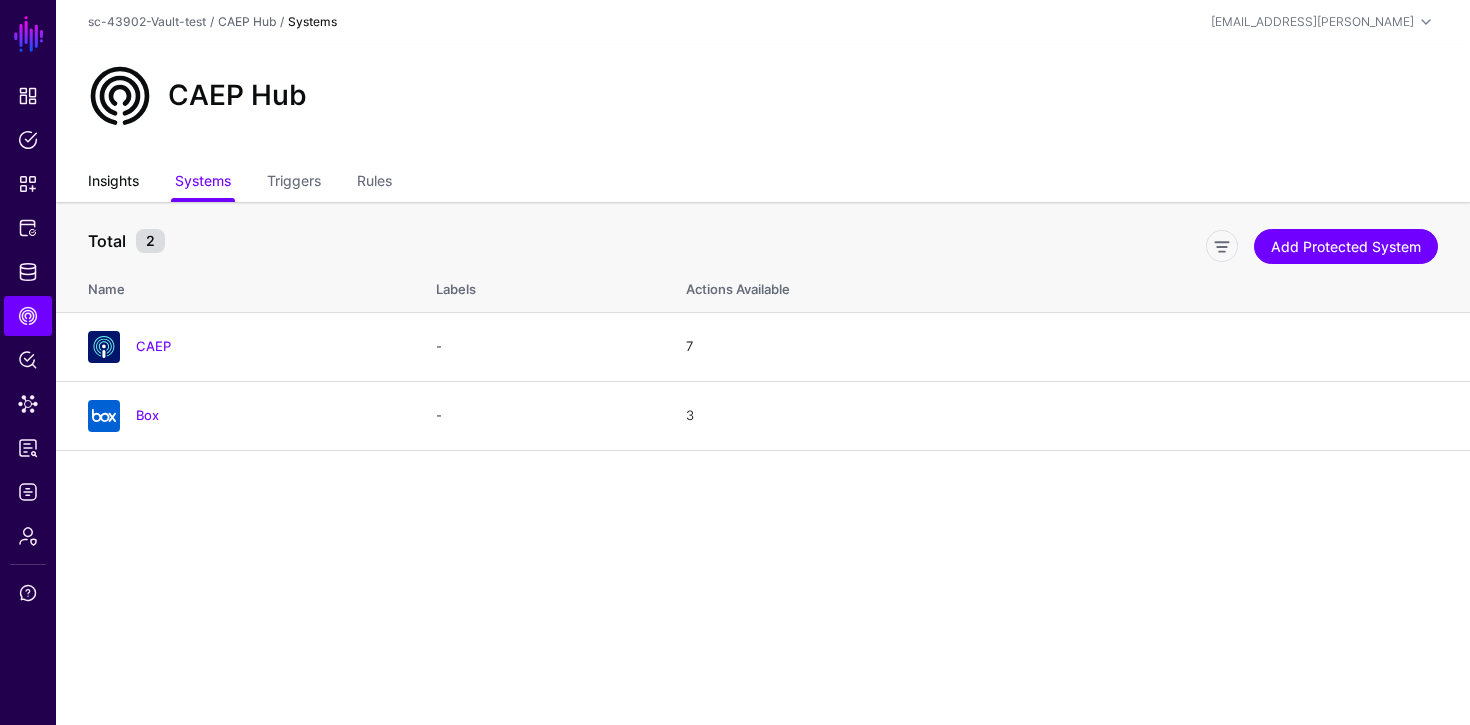 click on "Insights" 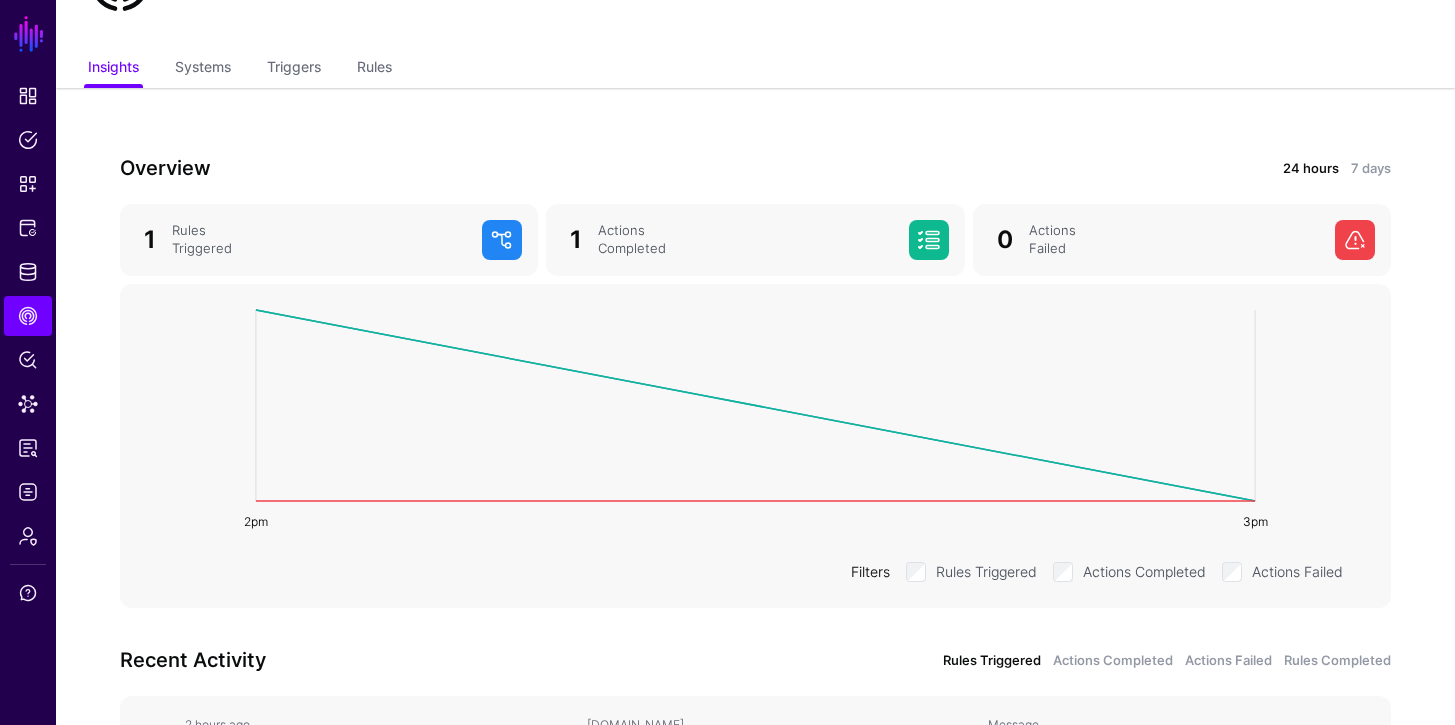 scroll, scrollTop: 134, scrollLeft: 0, axis: vertical 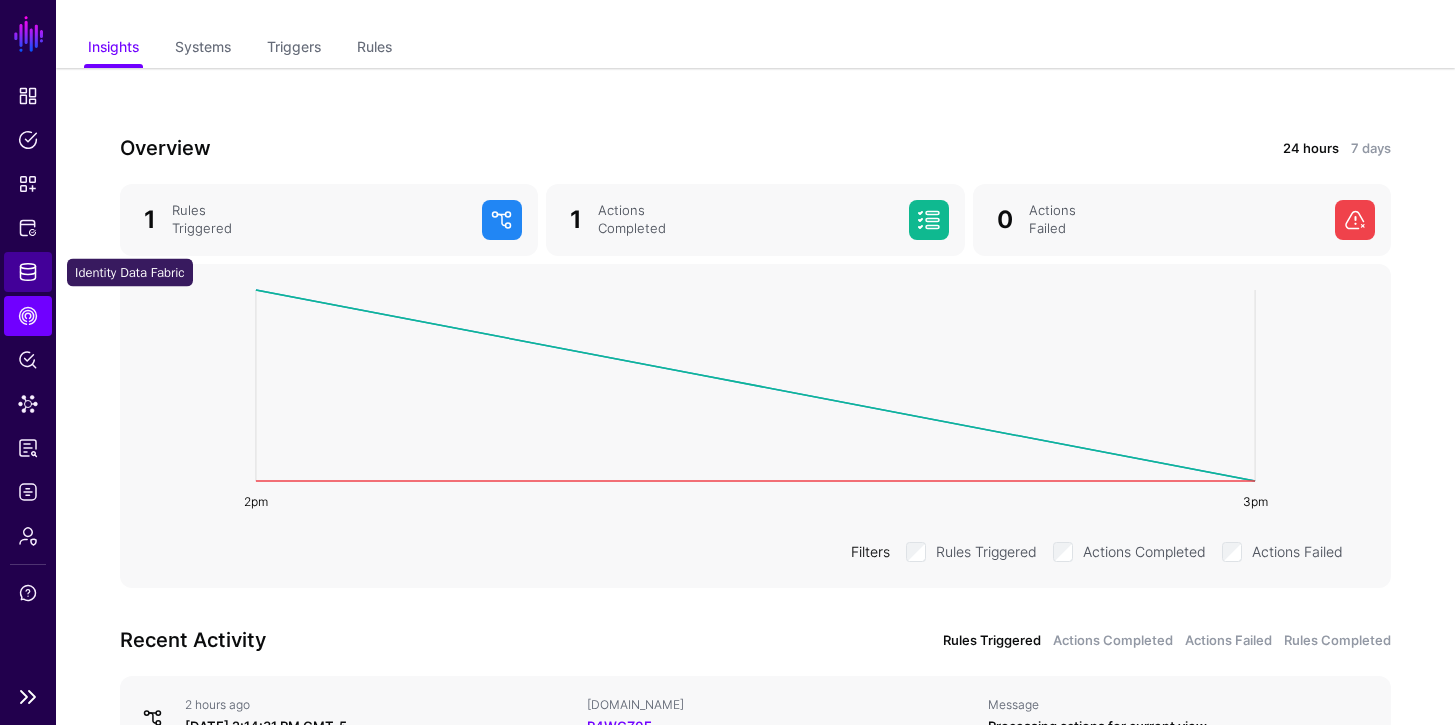 click on "Identity Data Fabric" 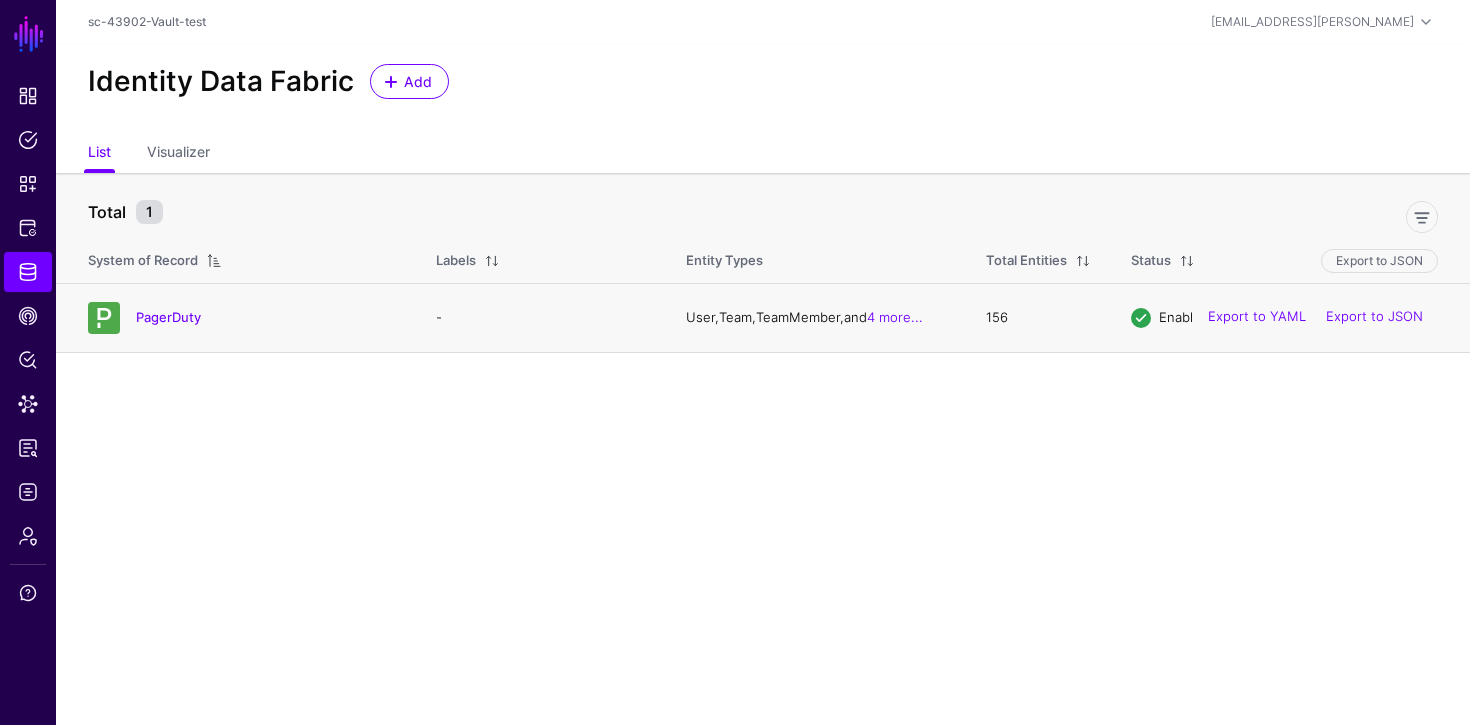 click on "PagerDuty" 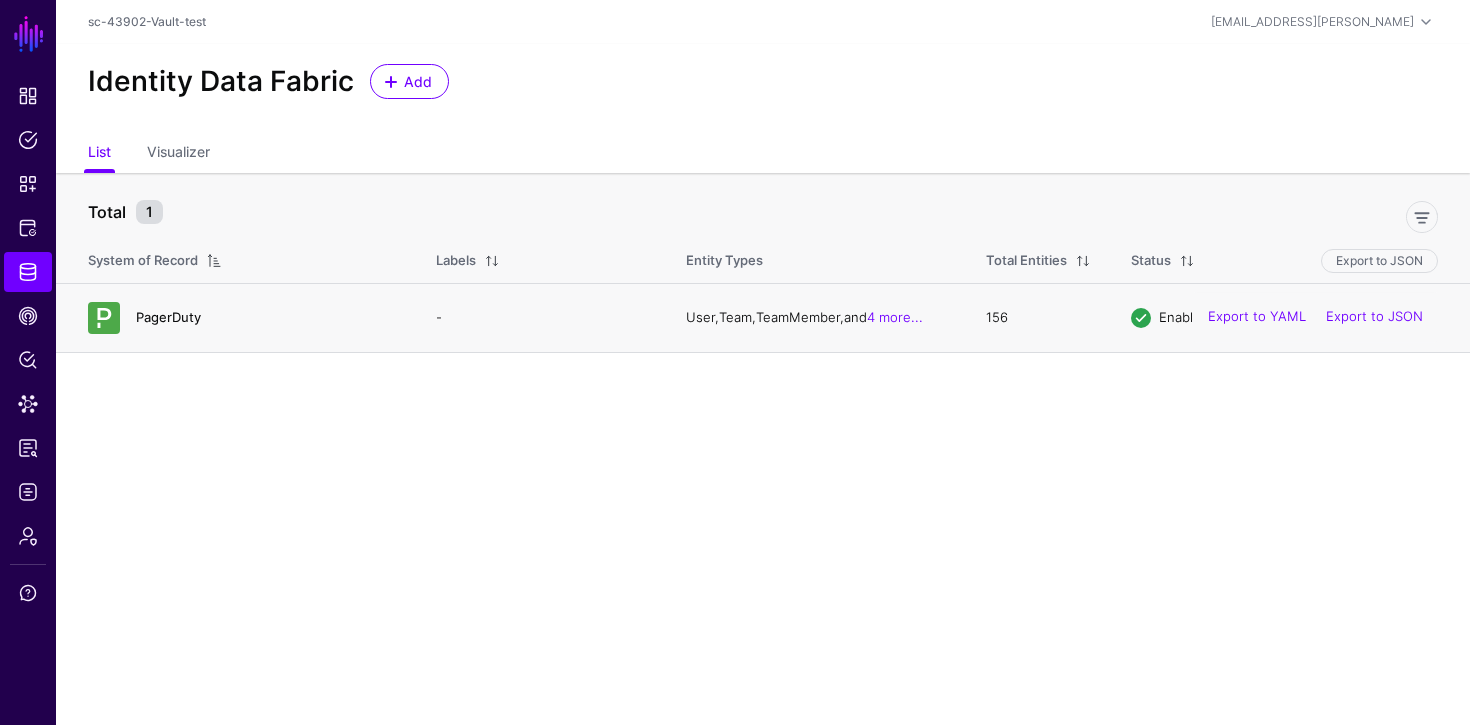 click on "PagerDuty" 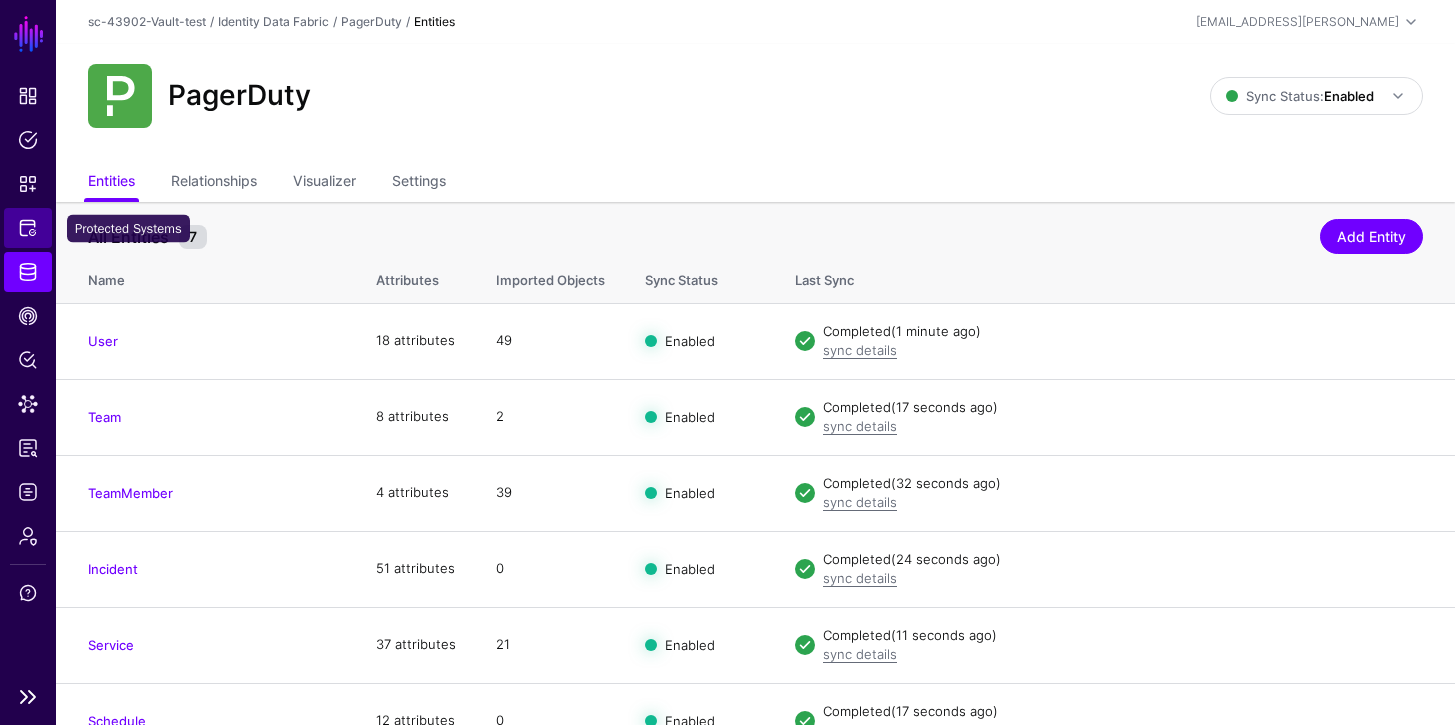 click on "Protected Systems" 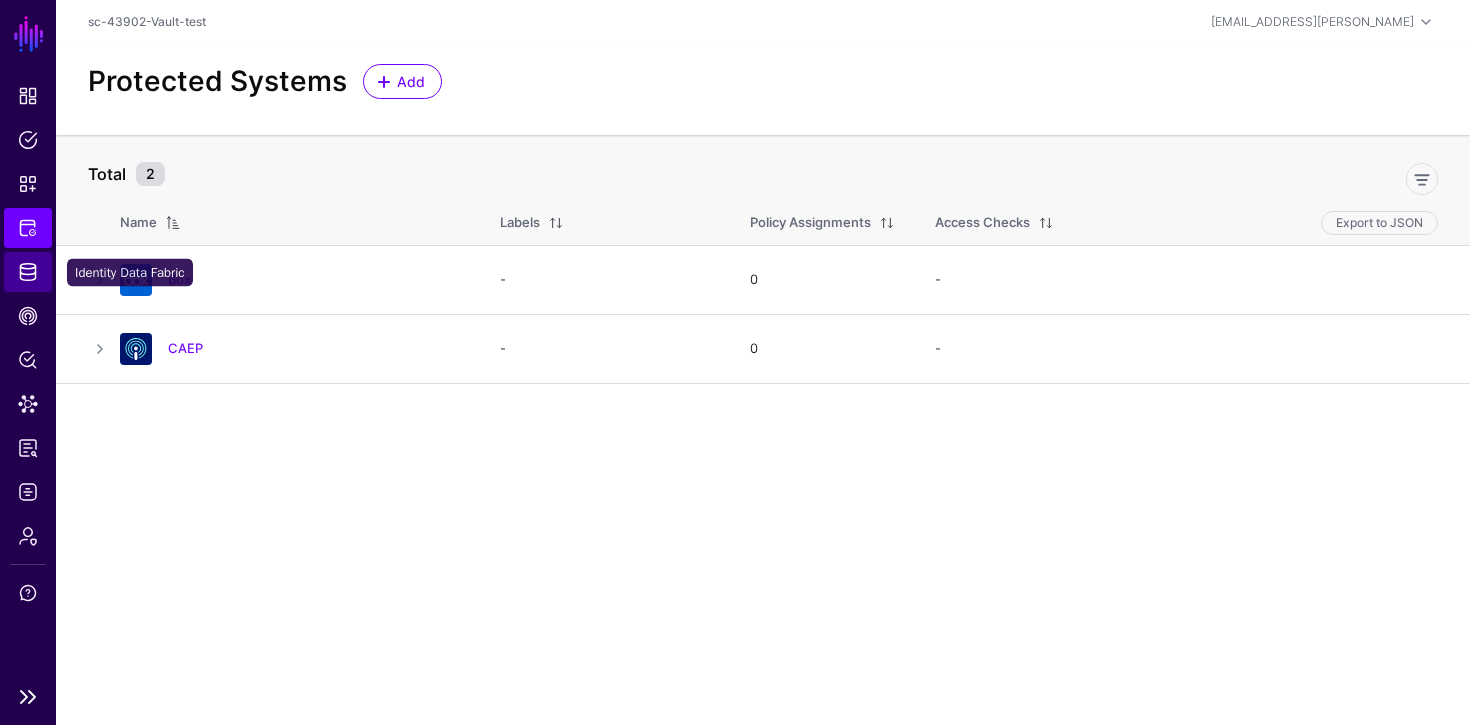 click on "Identity Data Fabric" 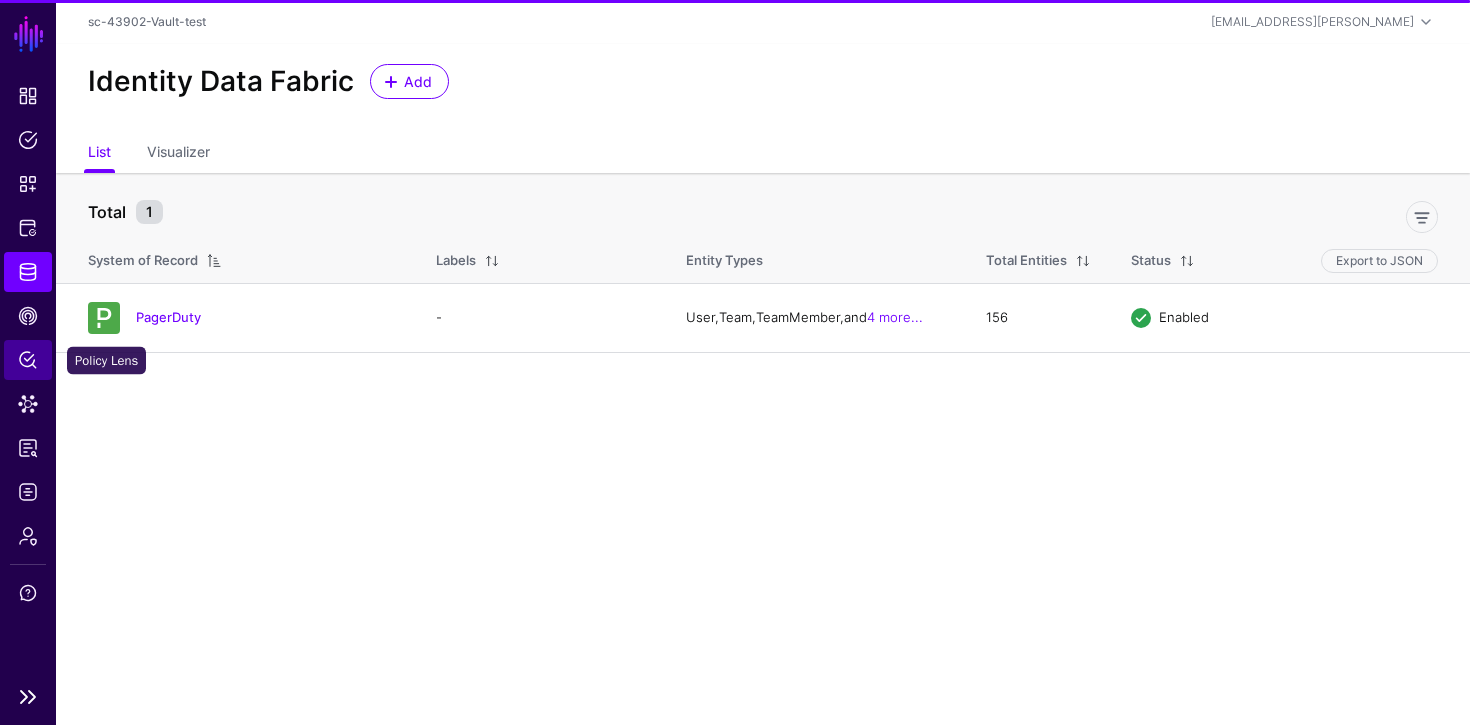 click on "Policy Lens" 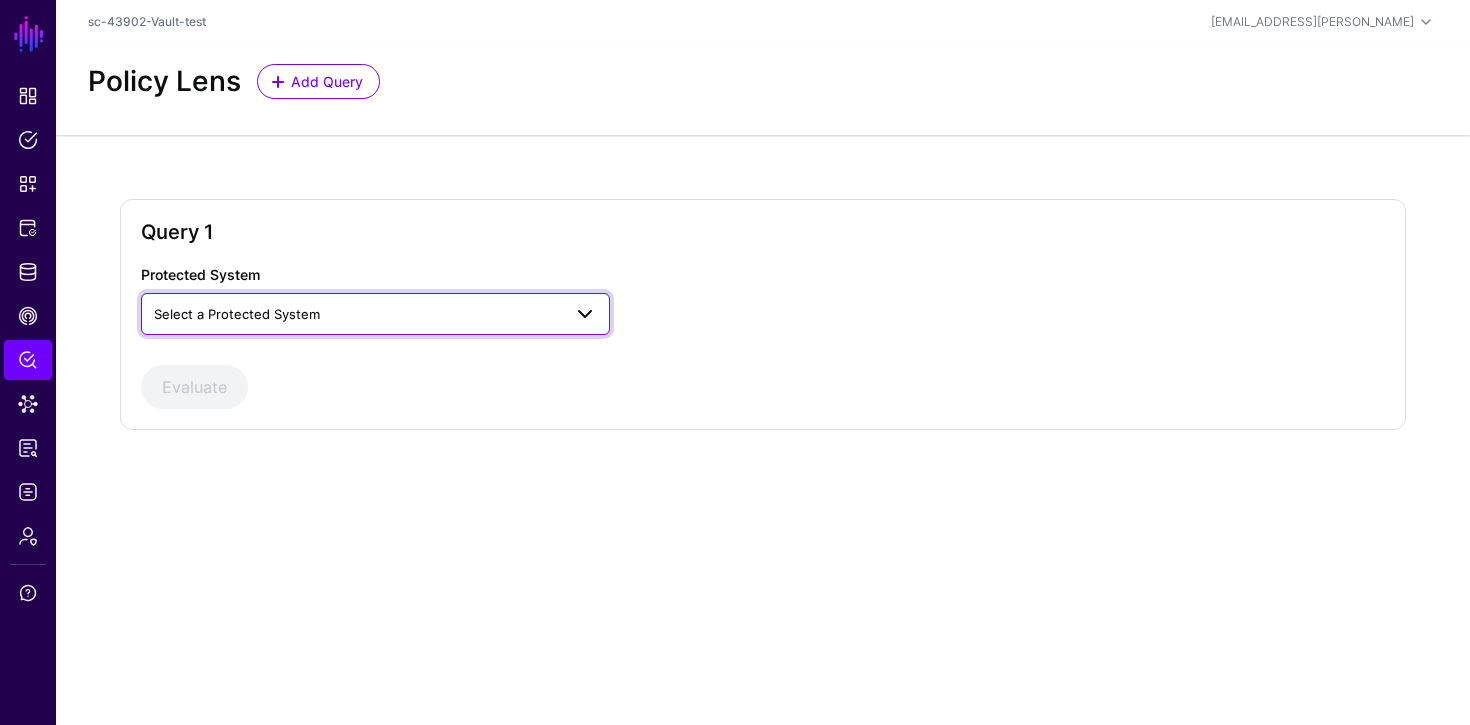 click on "Select a Protected System" at bounding box center [375, 314] 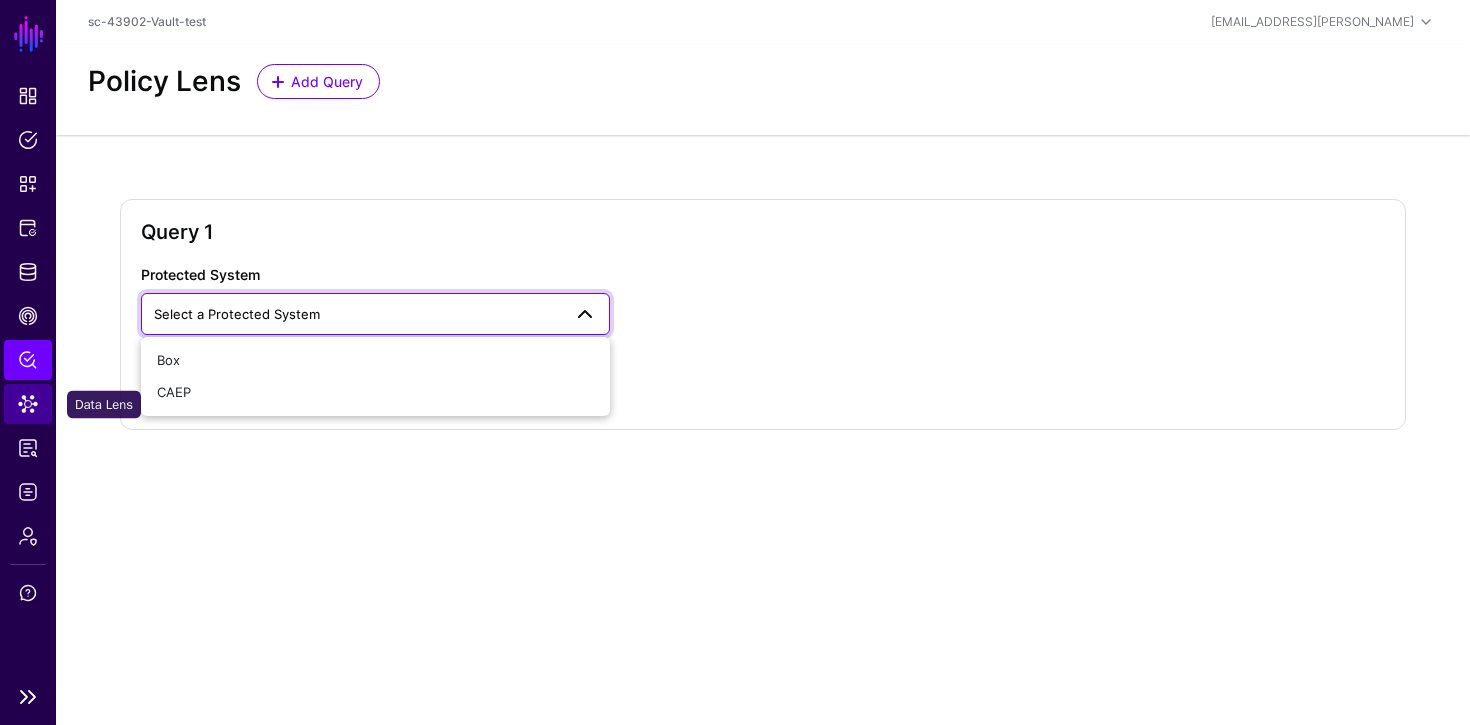 click on "Data Lens" 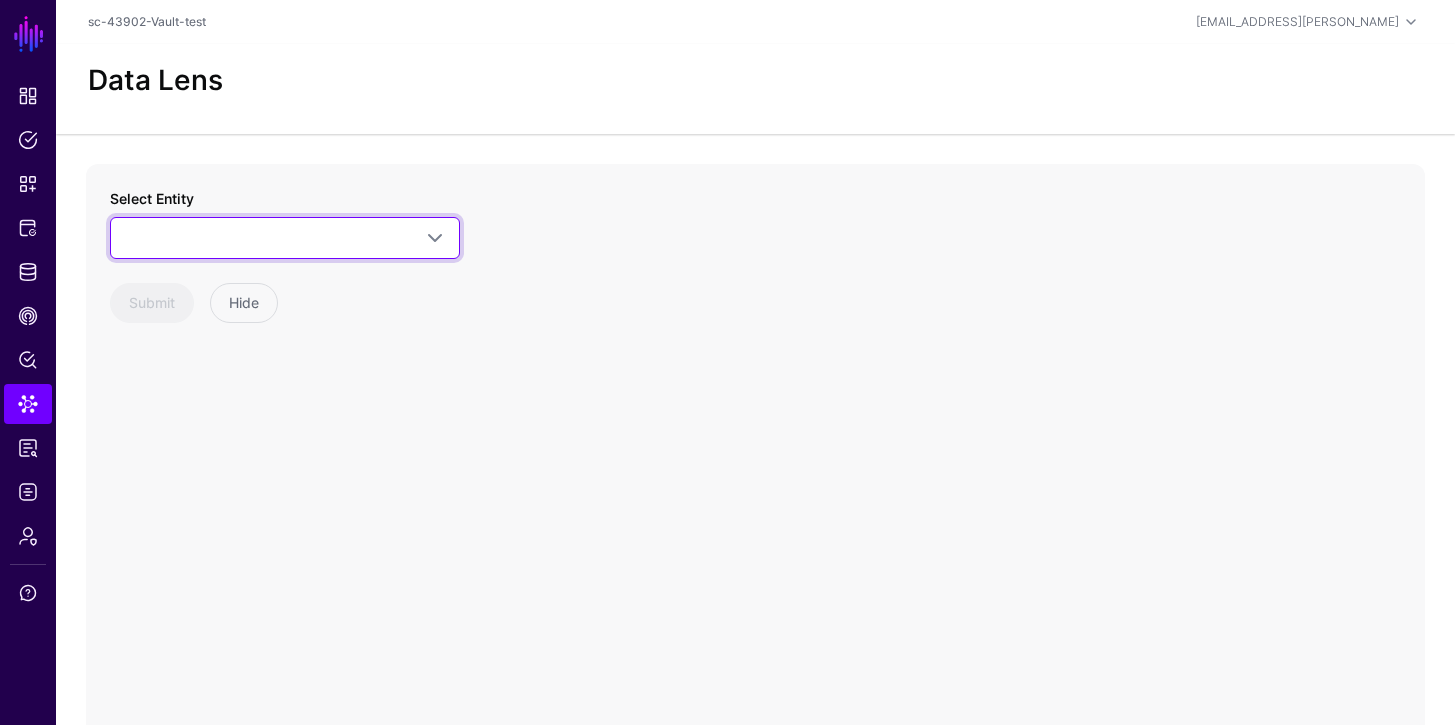 drag, startPoint x: 310, startPoint y: 236, endPoint x: 260, endPoint y: 298, distance: 79.64923 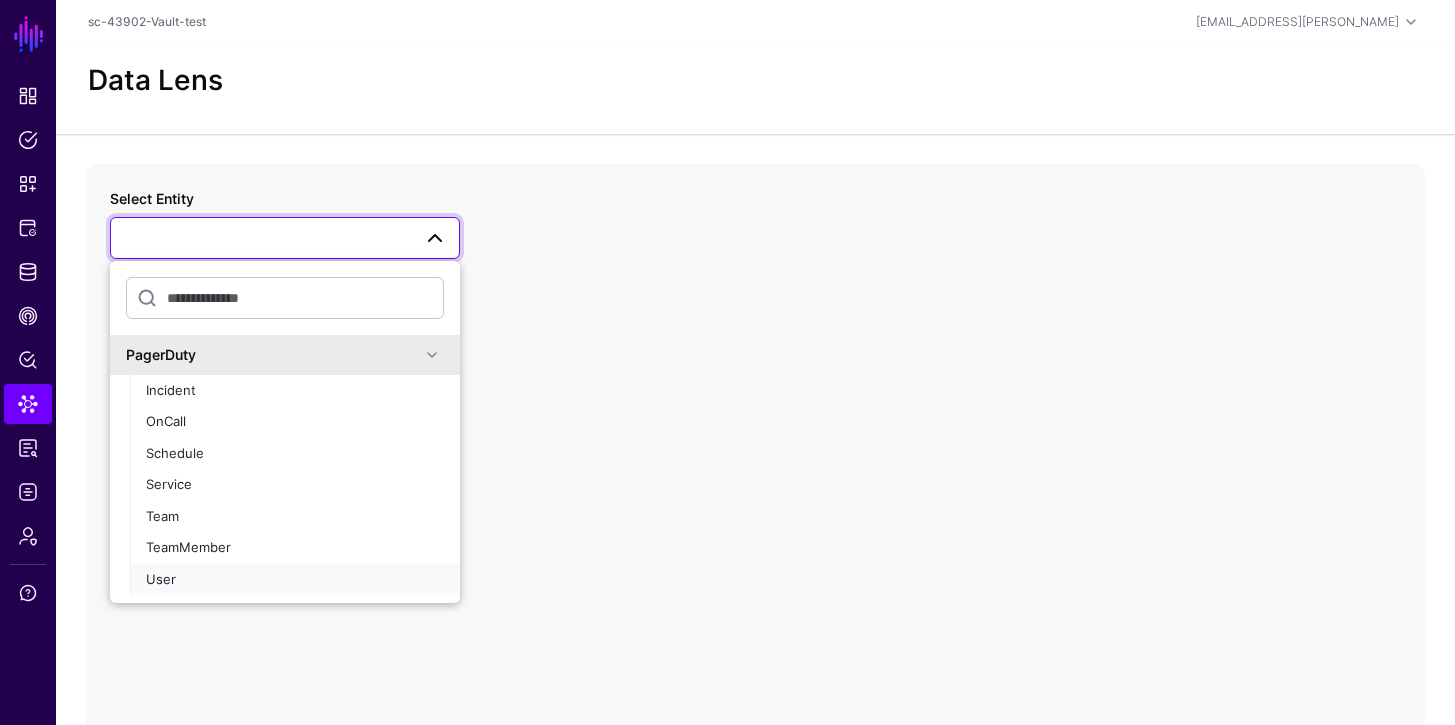click on "User" 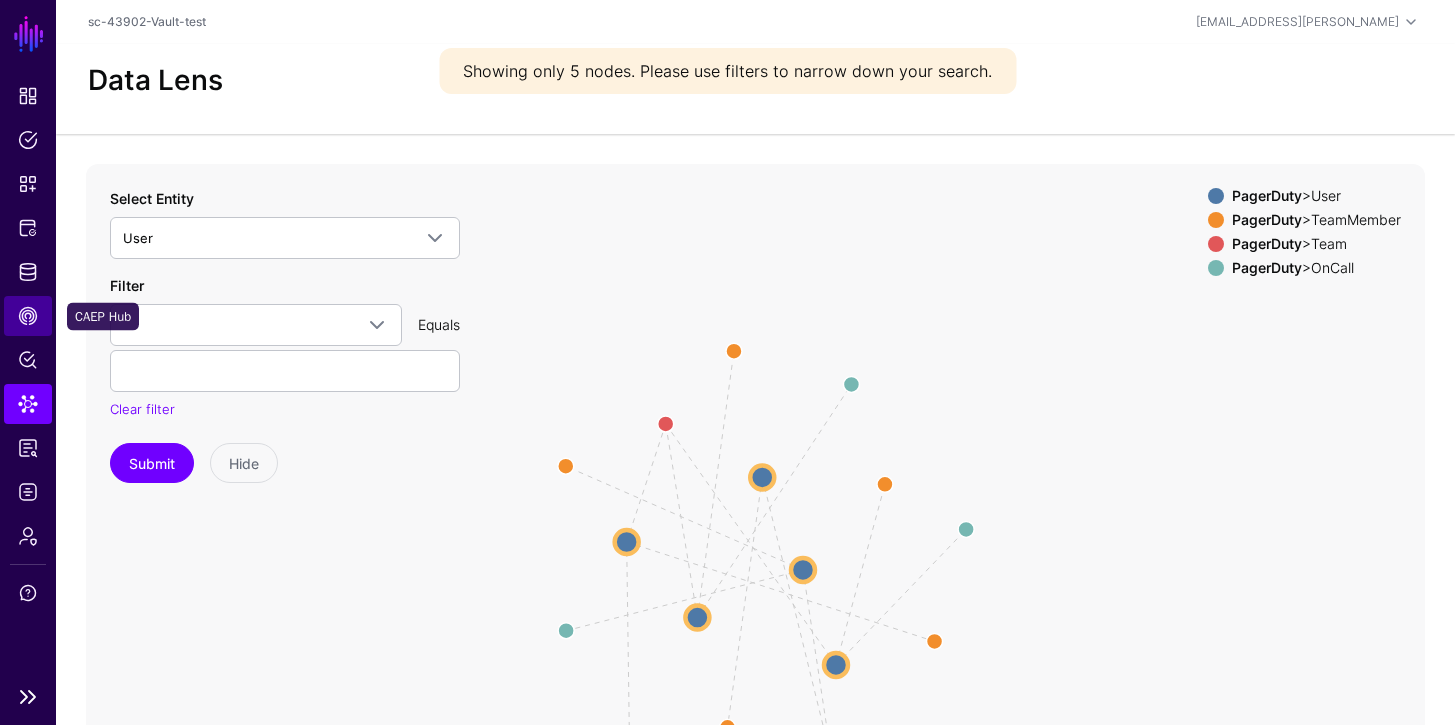 click on "CAEP Hub" 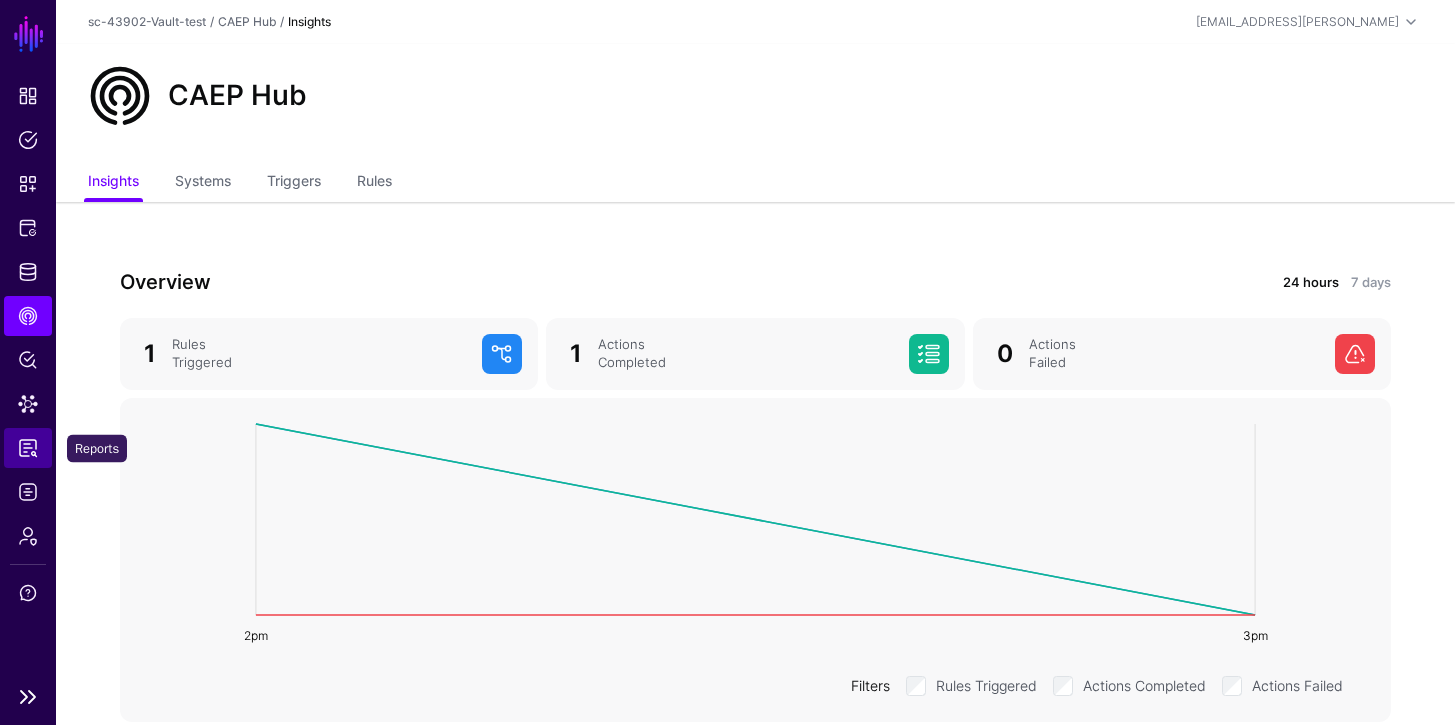 click on "Reports" 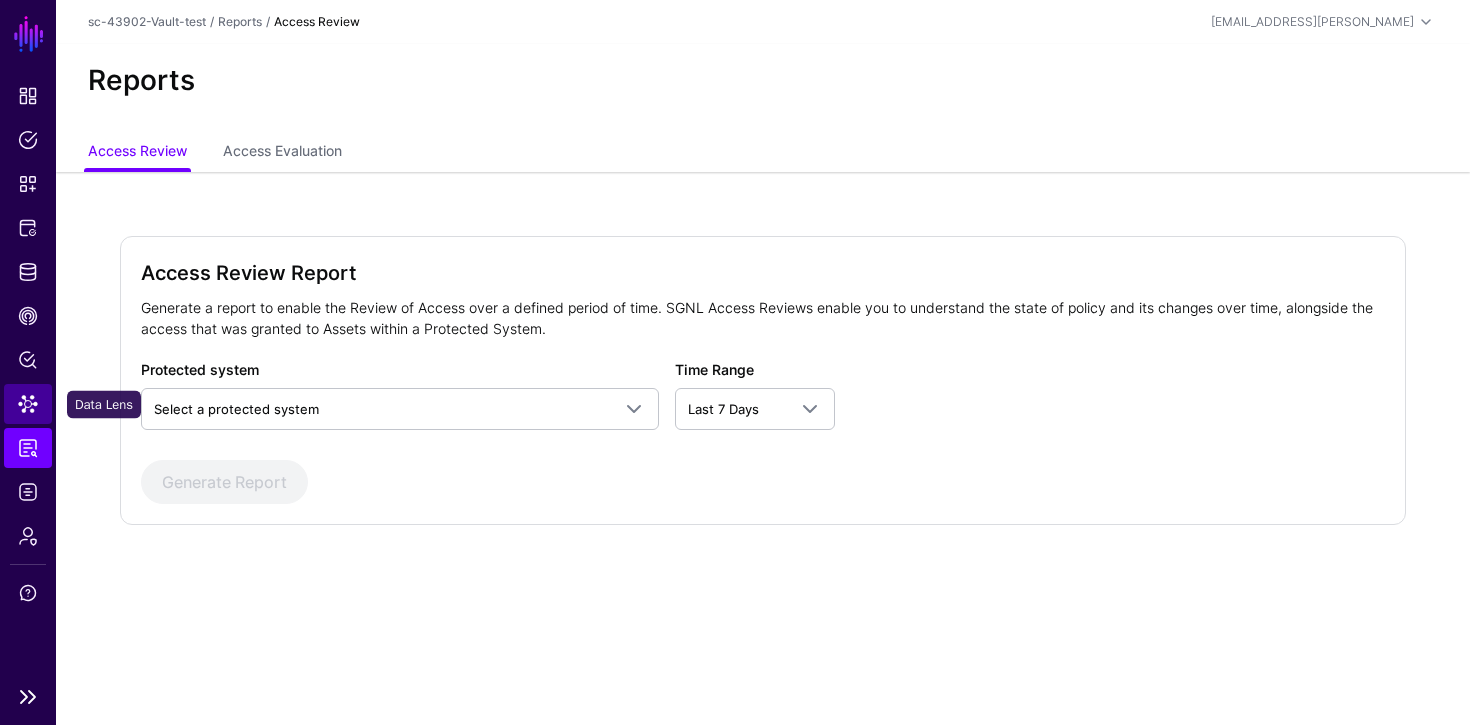 click on "Data Lens" 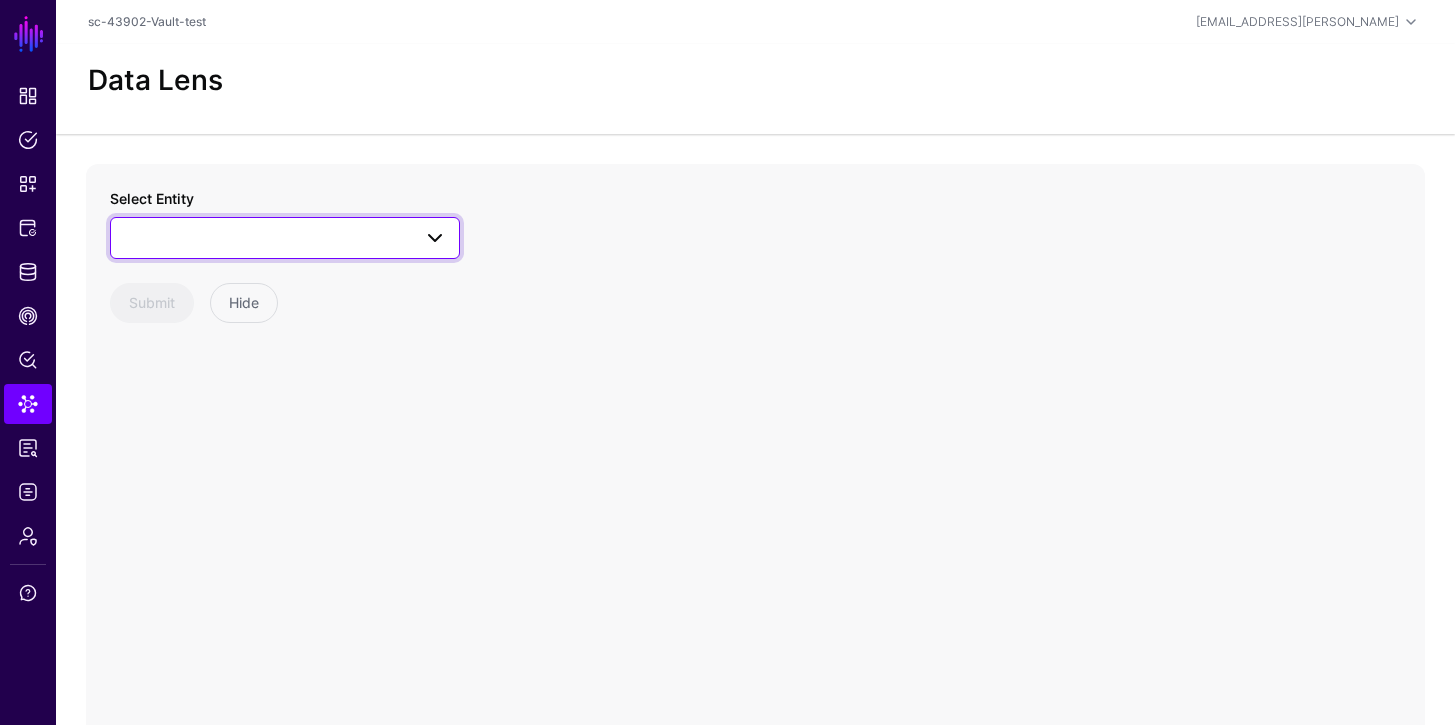 click at bounding box center [285, 238] 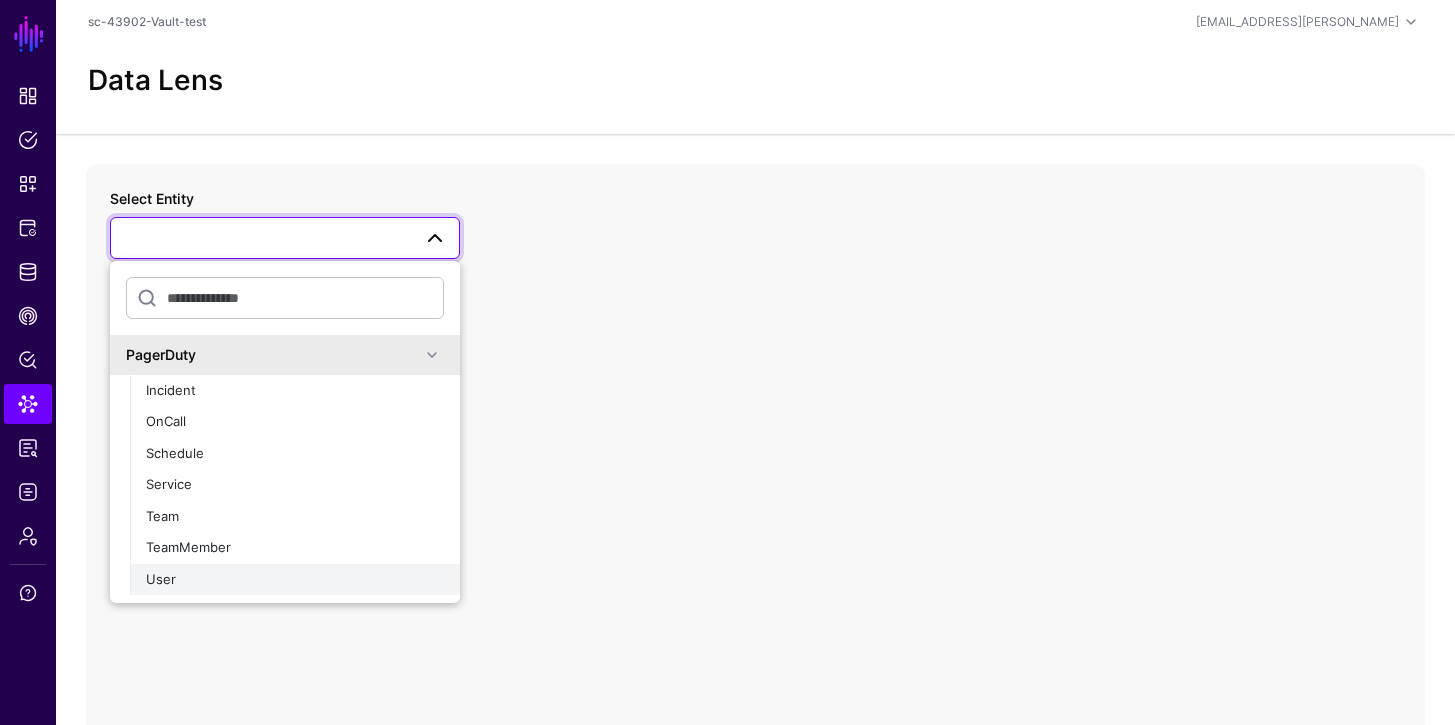 click on "User" 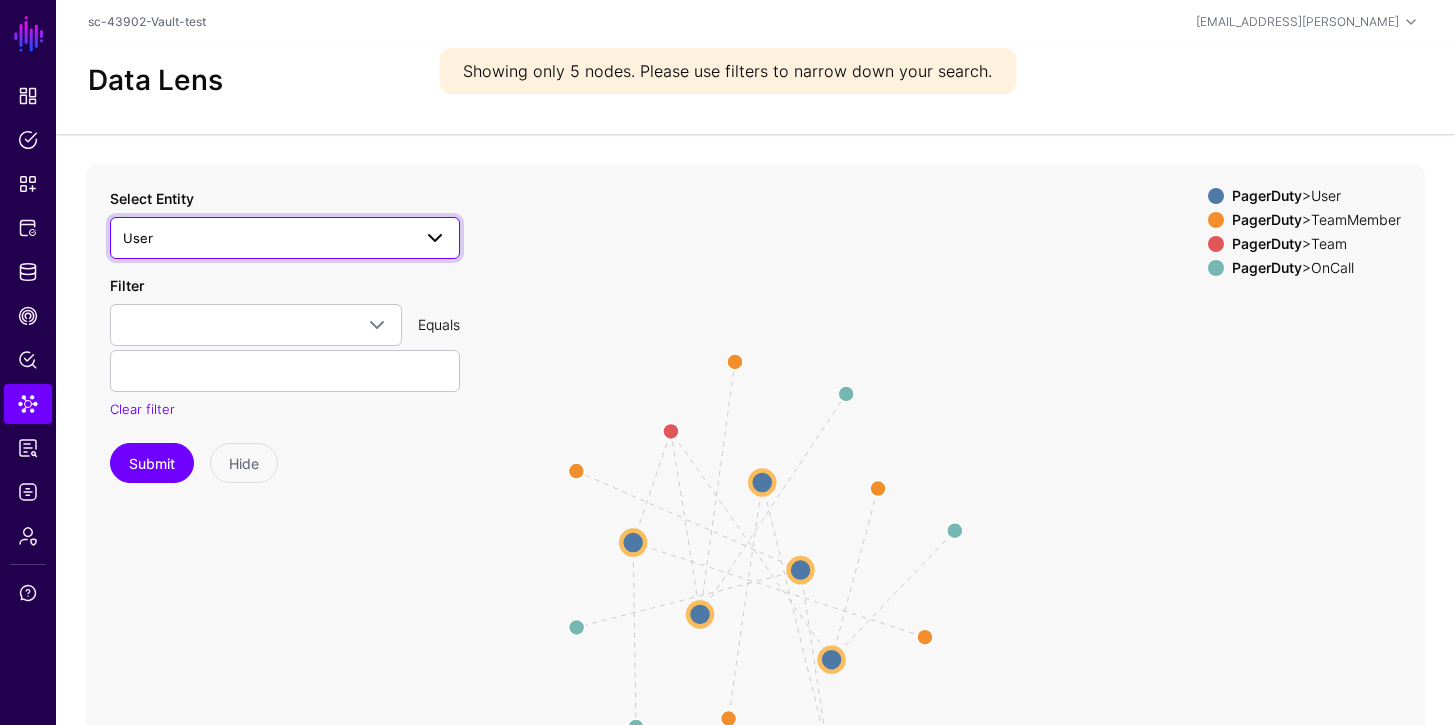 click on "User" at bounding box center [285, 238] 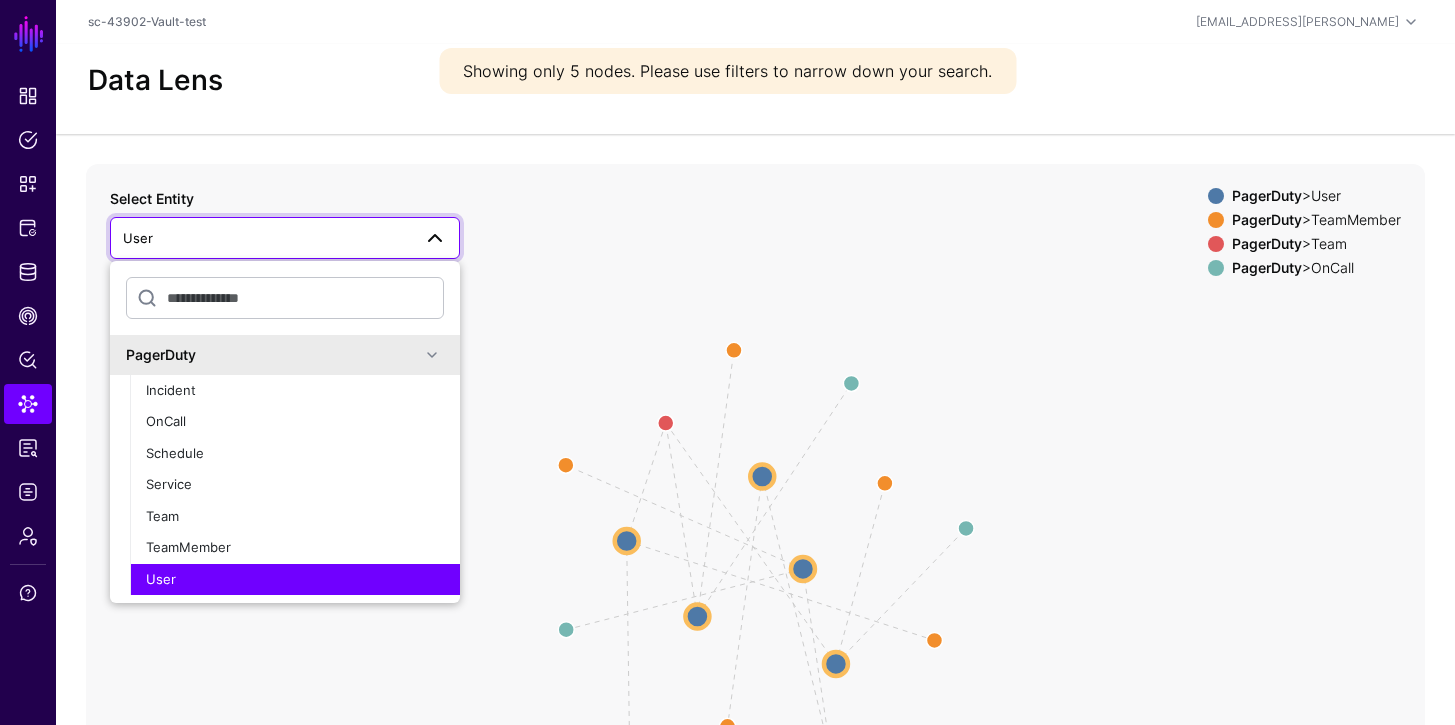 drag, startPoint x: 668, startPoint y: 340, endPoint x: 579, endPoint y: 368, distance: 93.30059 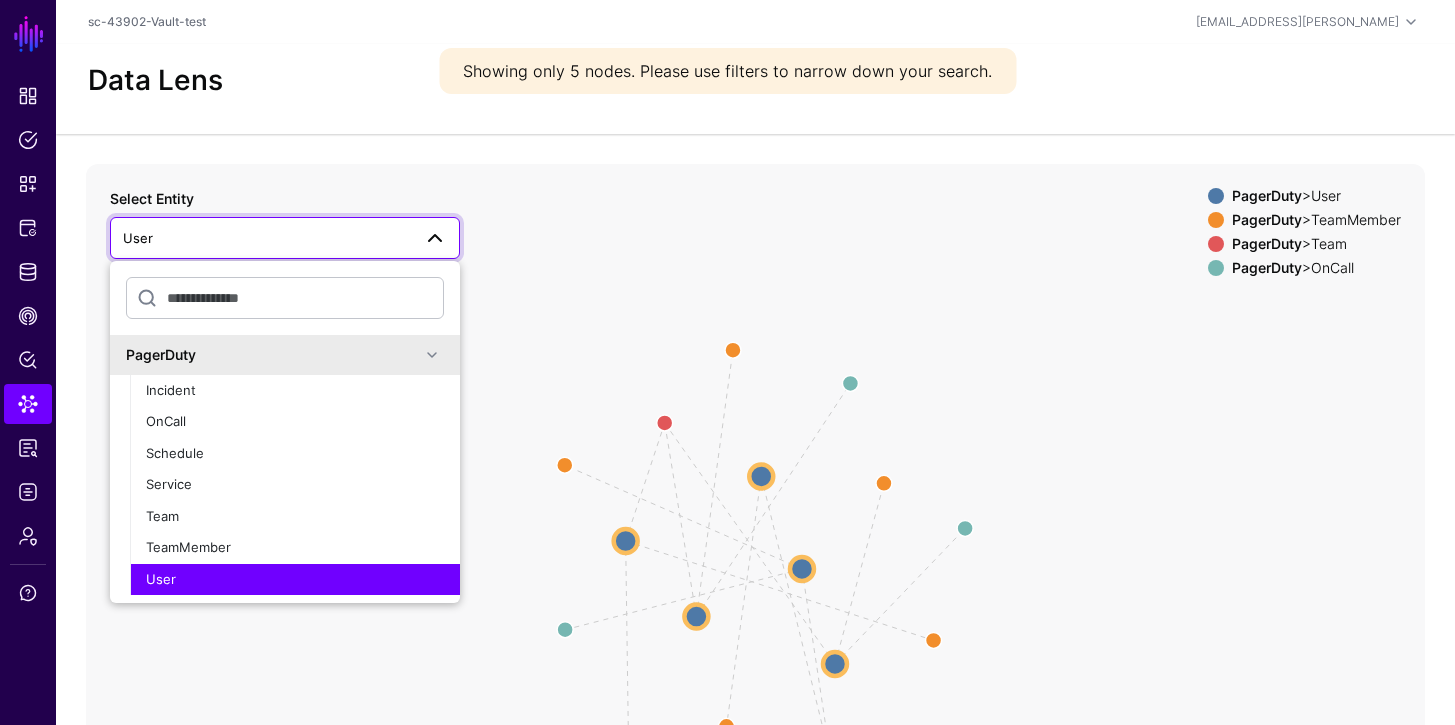 drag, startPoint x: 601, startPoint y: 283, endPoint x: 423, endPoint y: 331, distance: 184.35835 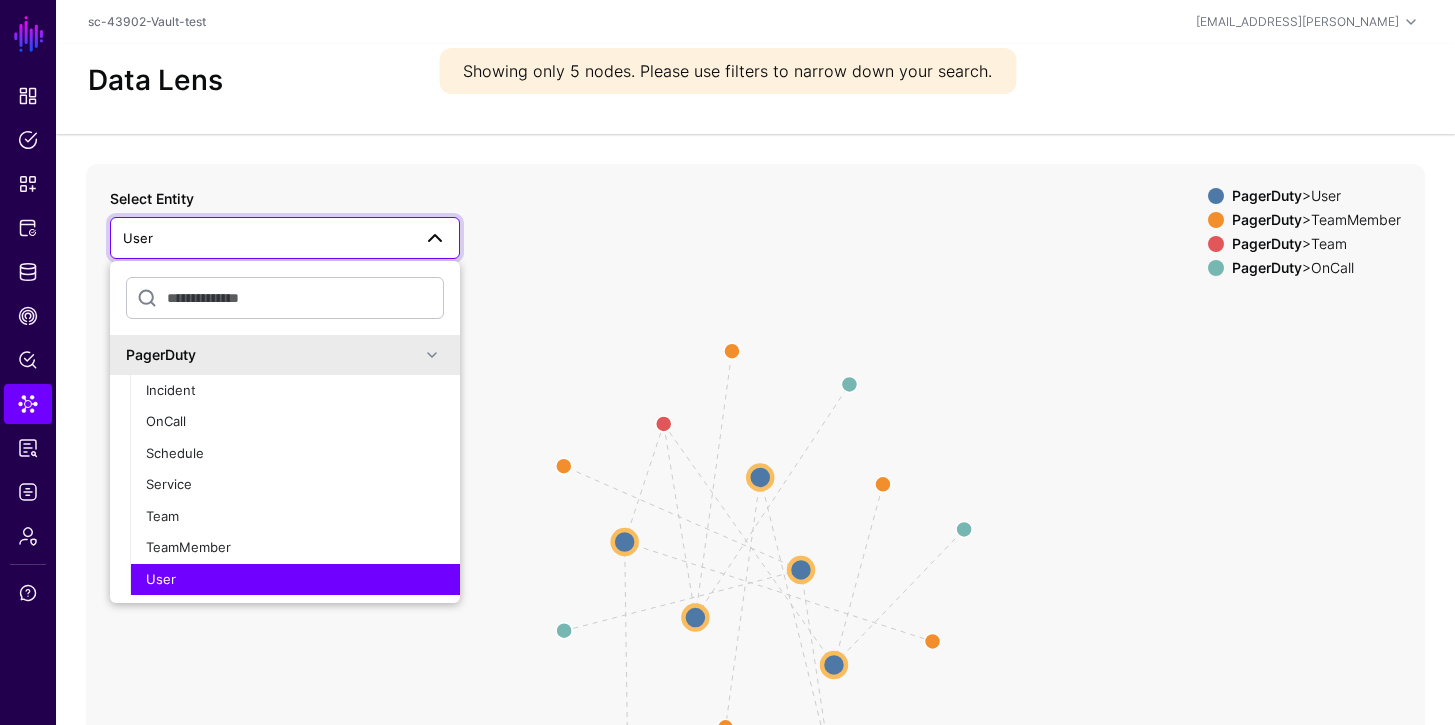 click on "User" 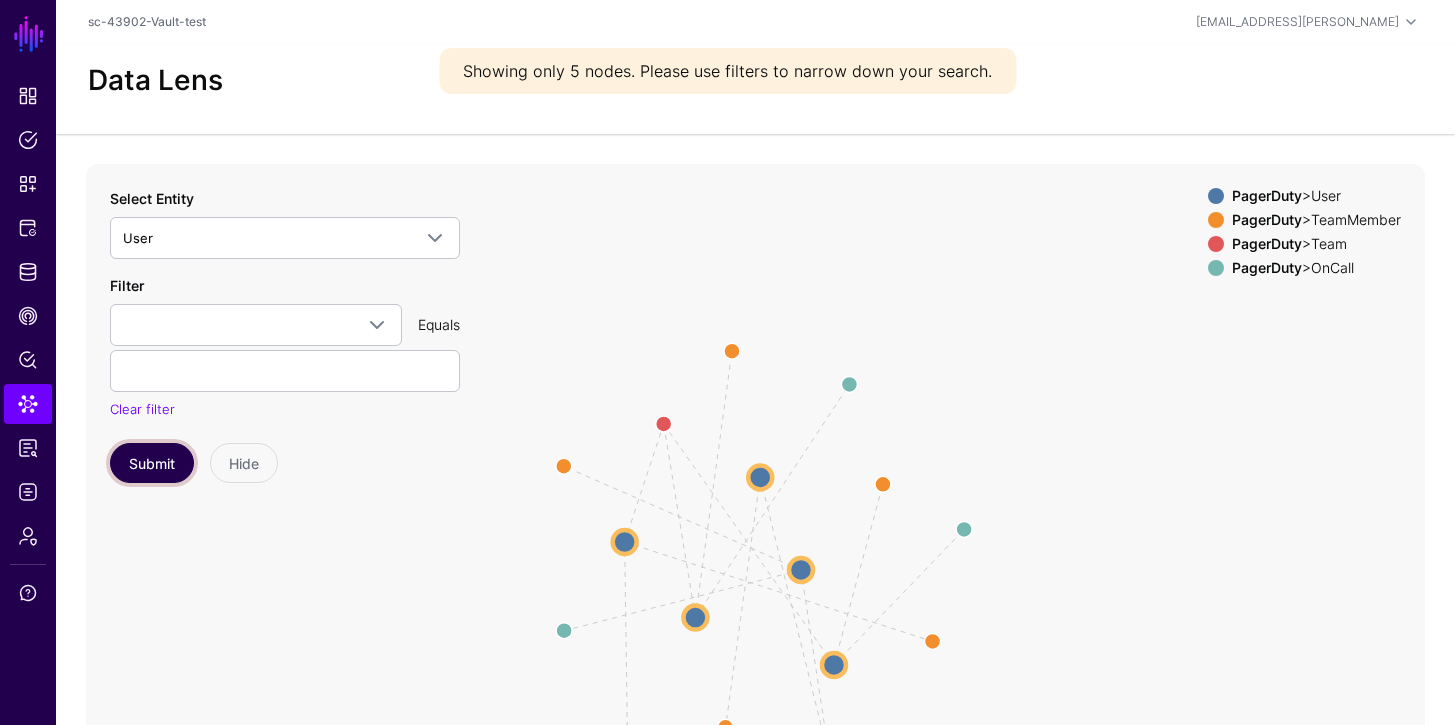click on "Submit" 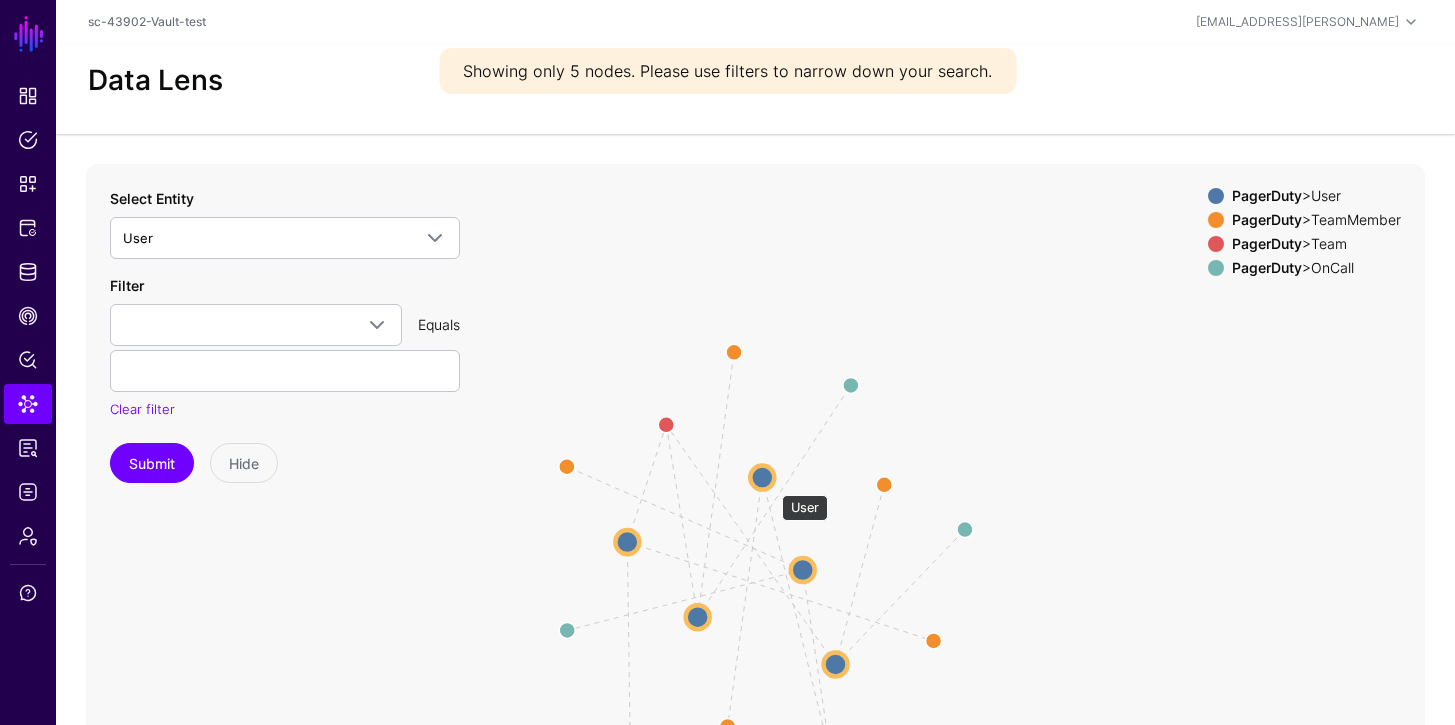 click 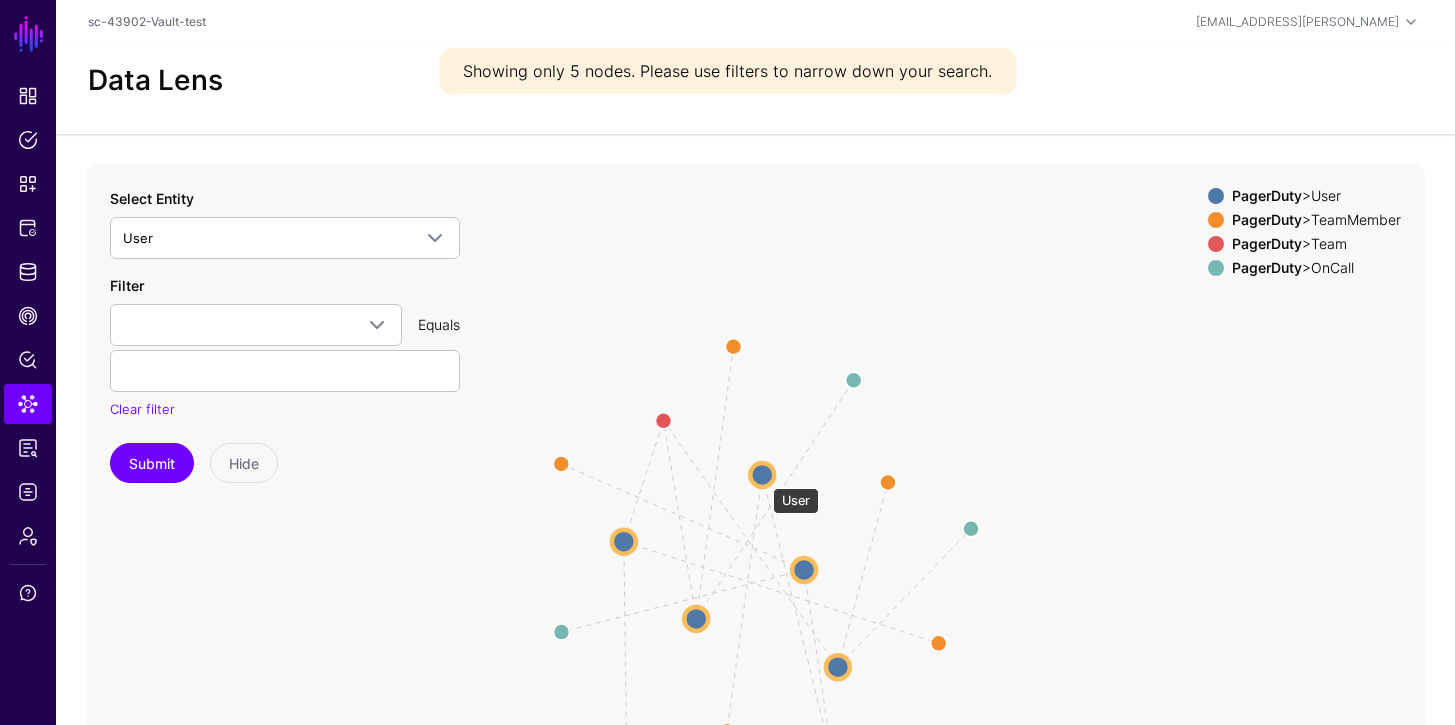 click 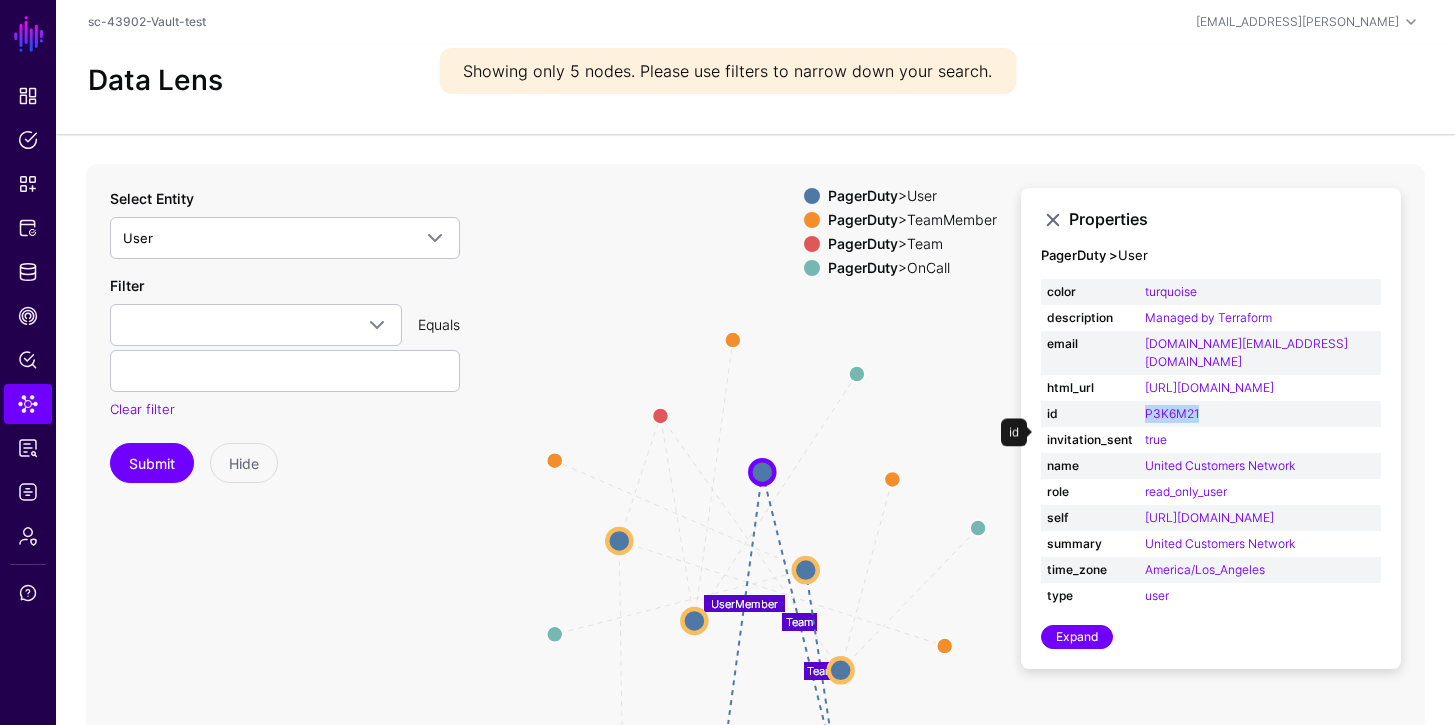 drag, startPoint x: 1201, startPoint y: 426, endPoint x: 1152, endPoint y: 421, distance: 49.25444 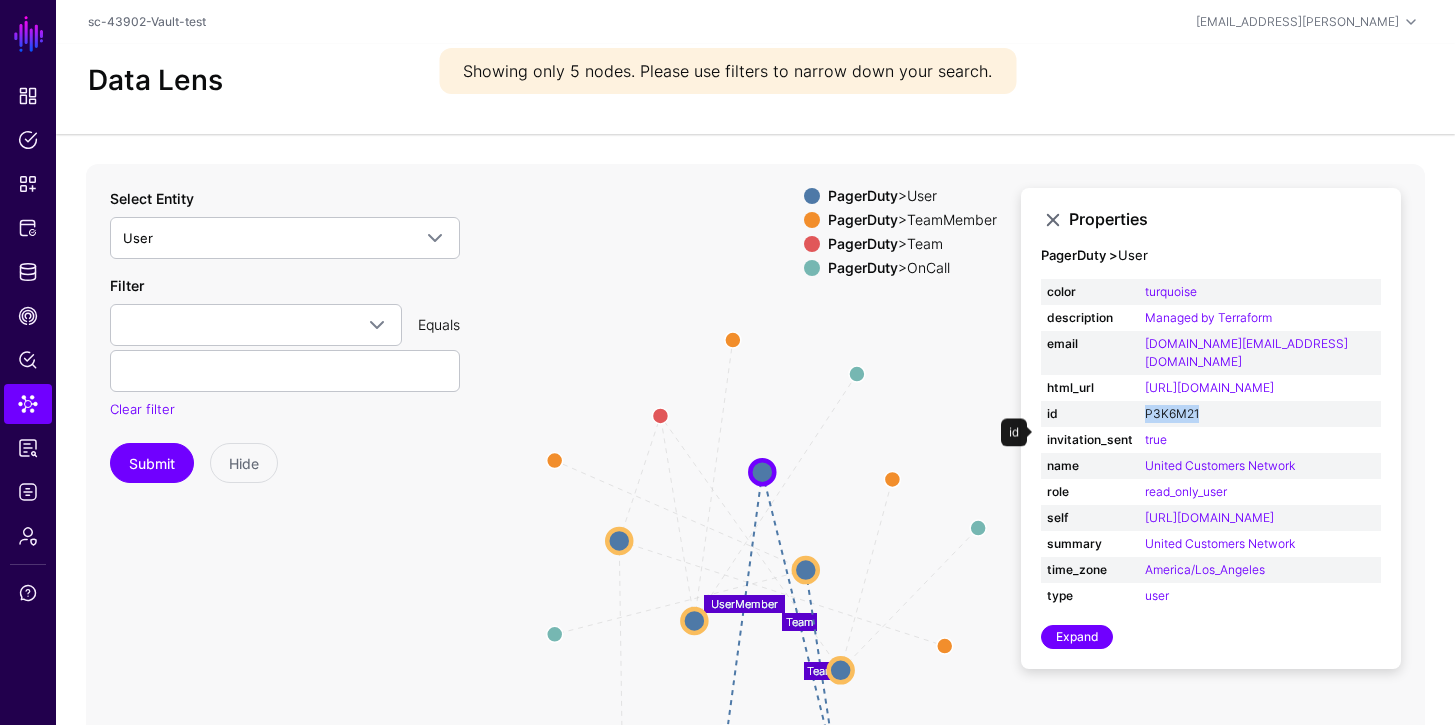 copy on "P3K6M21" 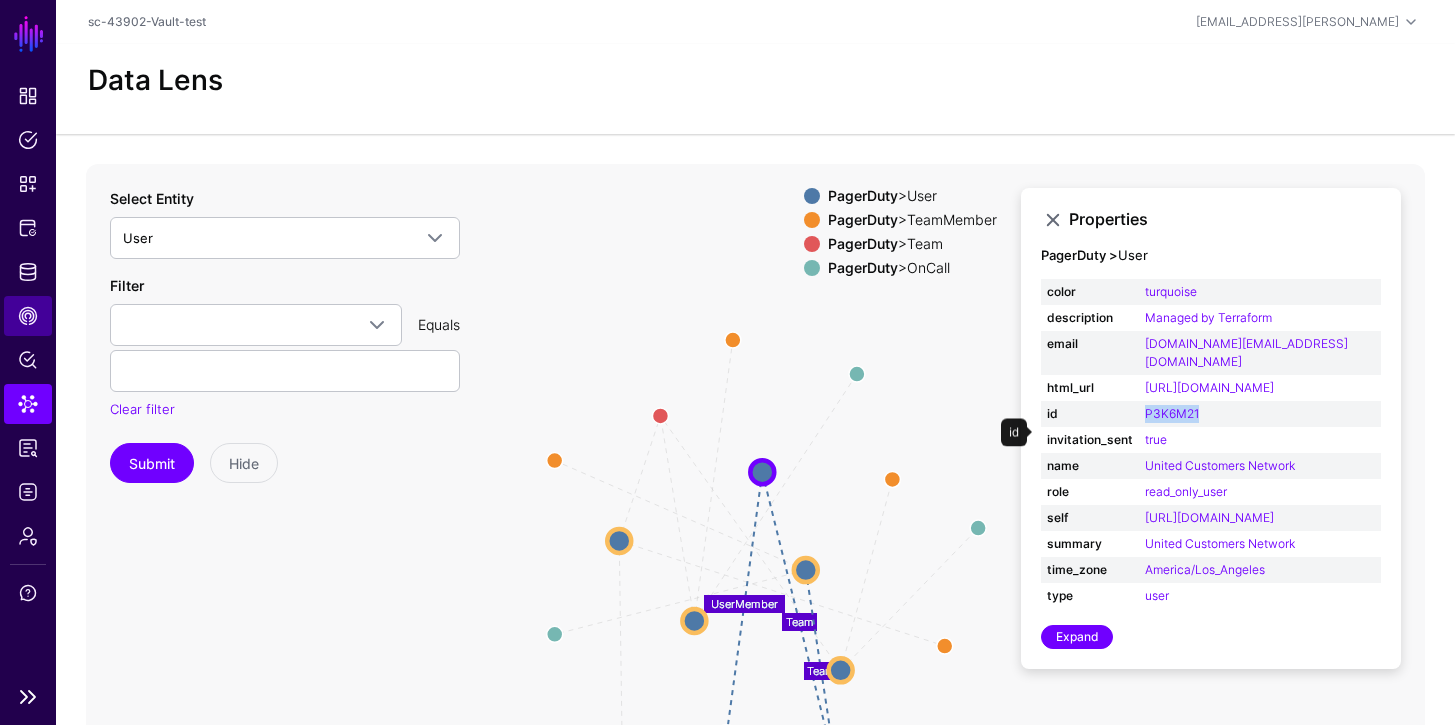 click on "CAEP Hub" 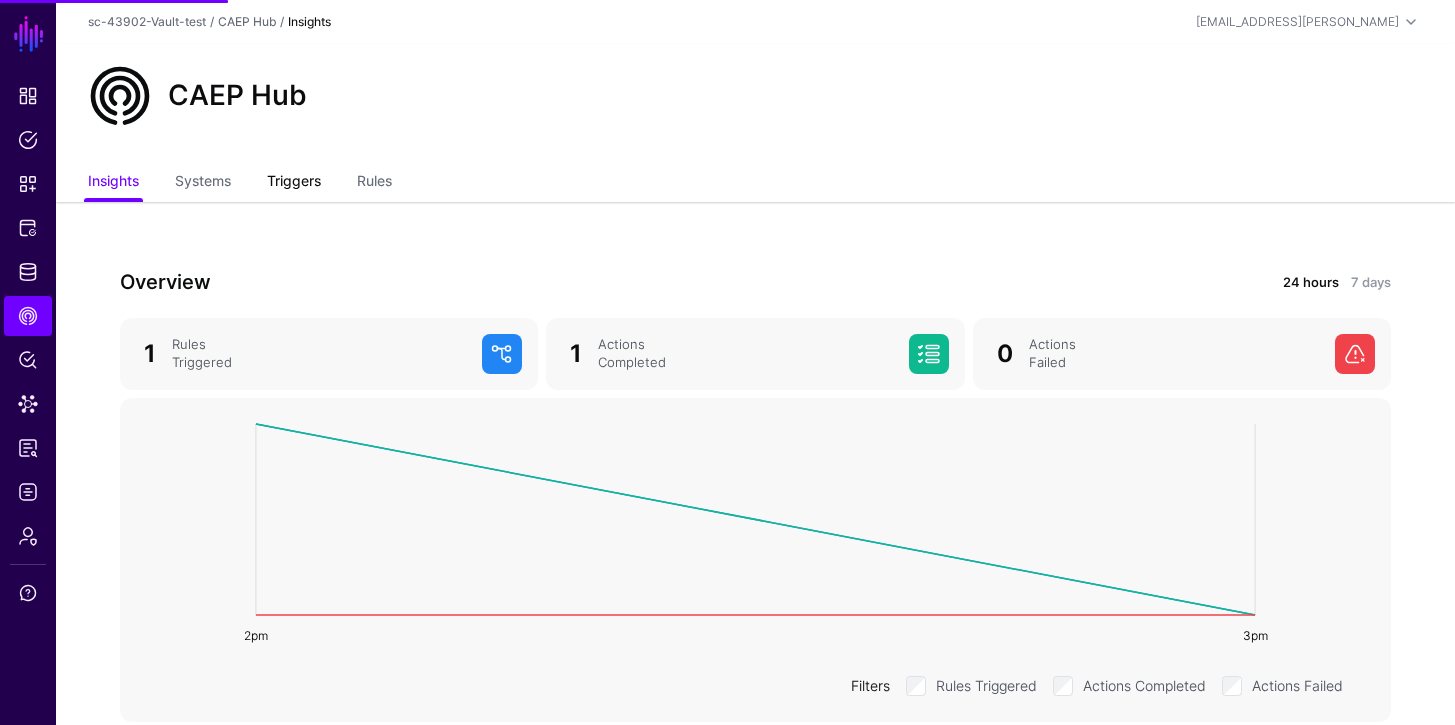 click on "Triggers" 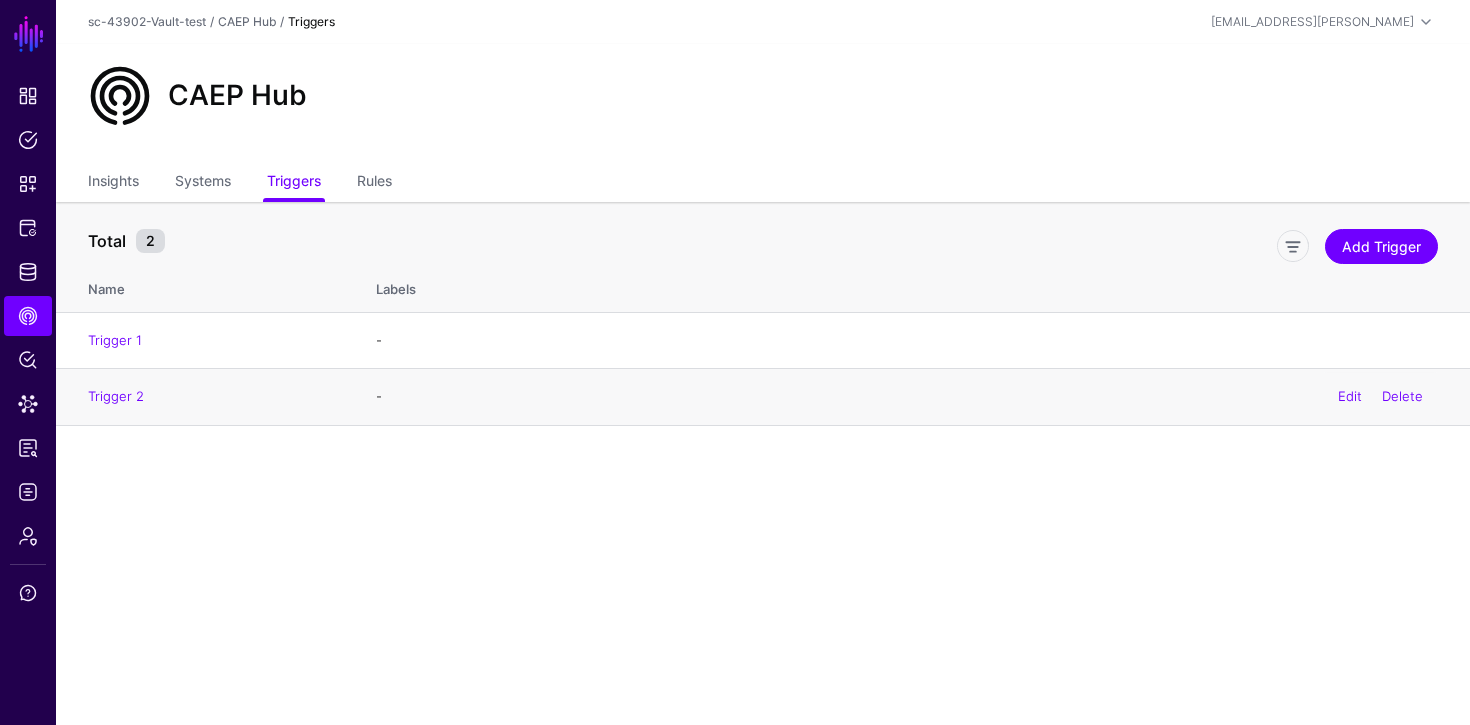 click on "Trigger 2" 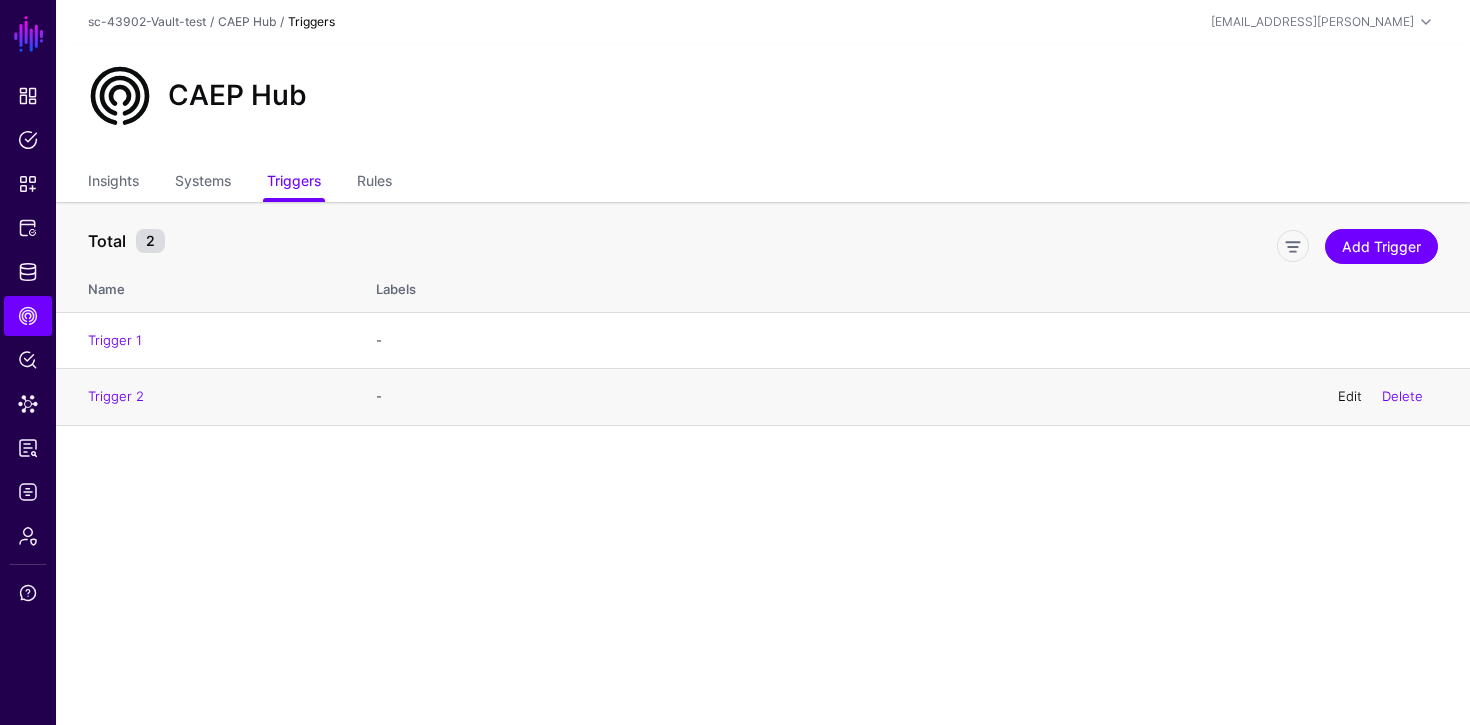 click on "Edit" 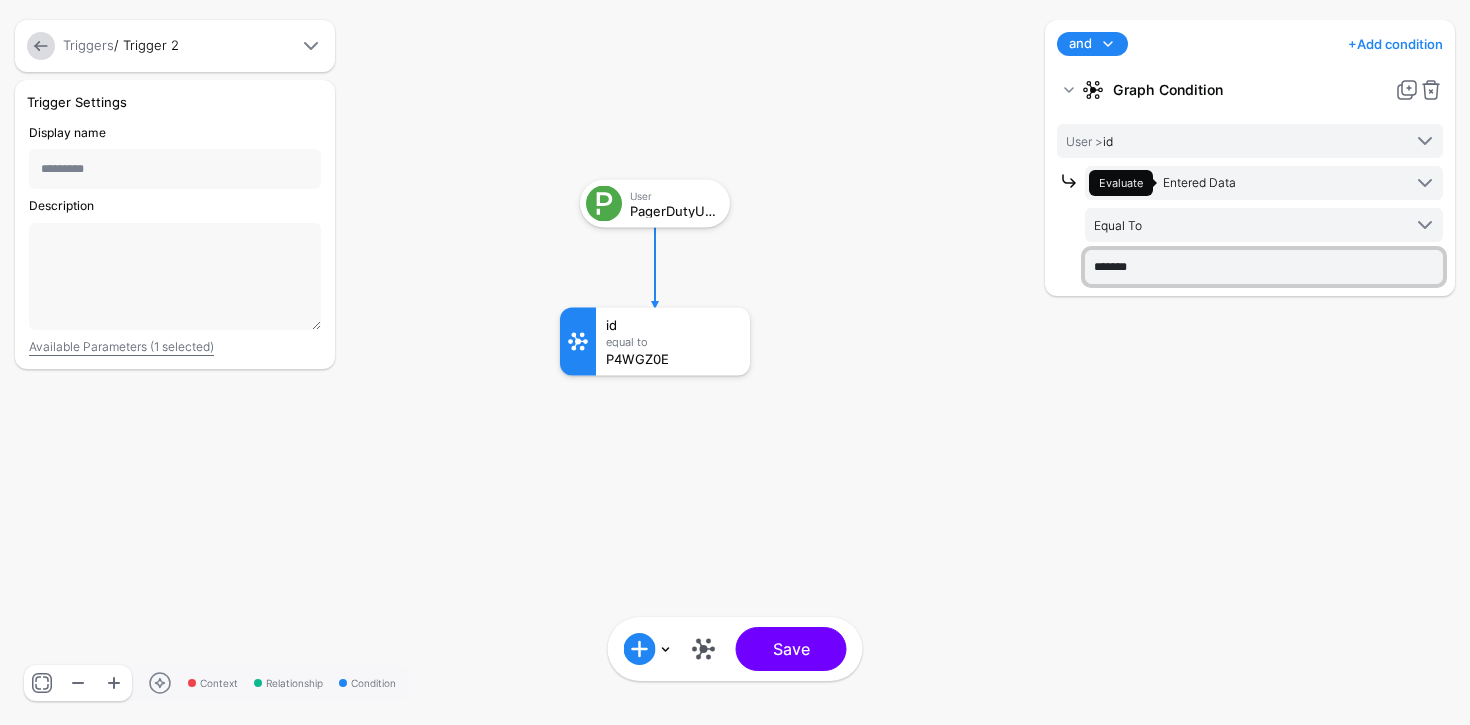 click on "*******" at bounding box center [1264, 267] 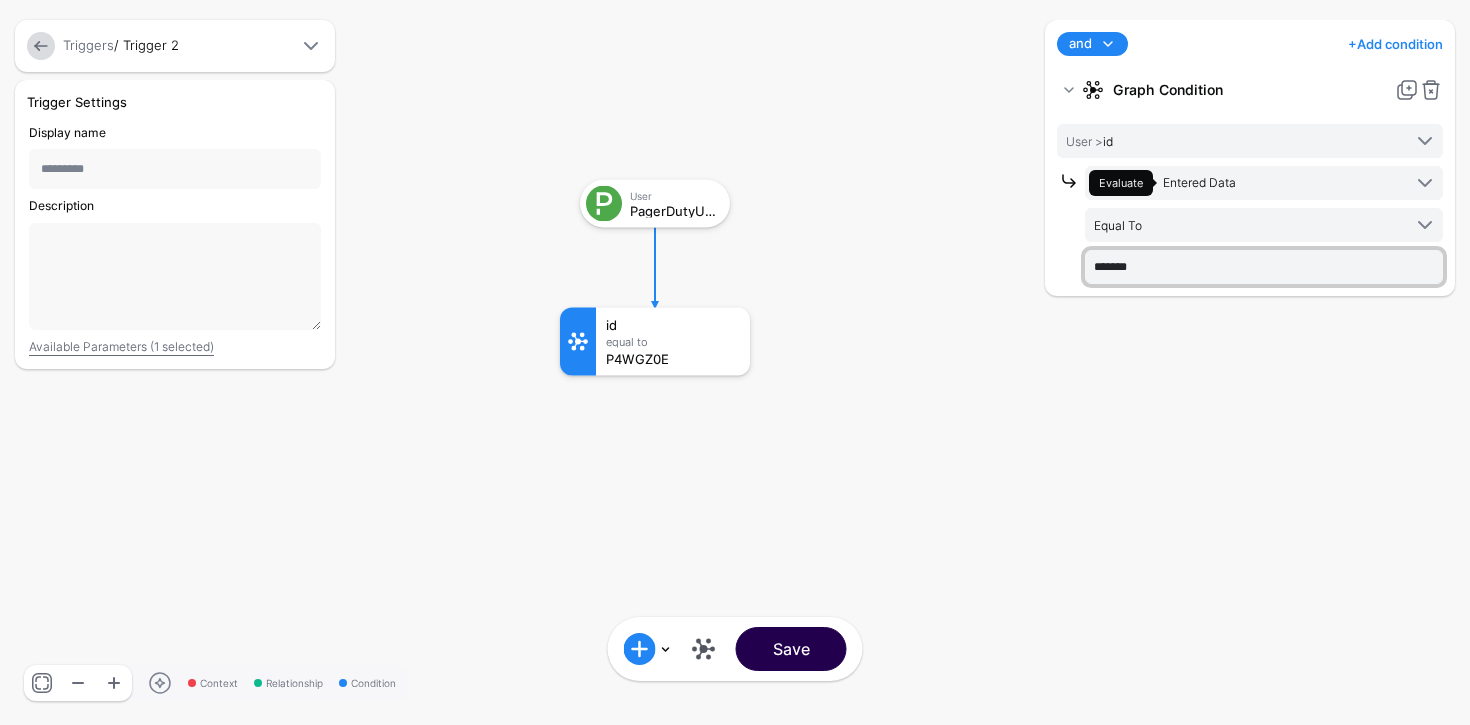 type on "*******" 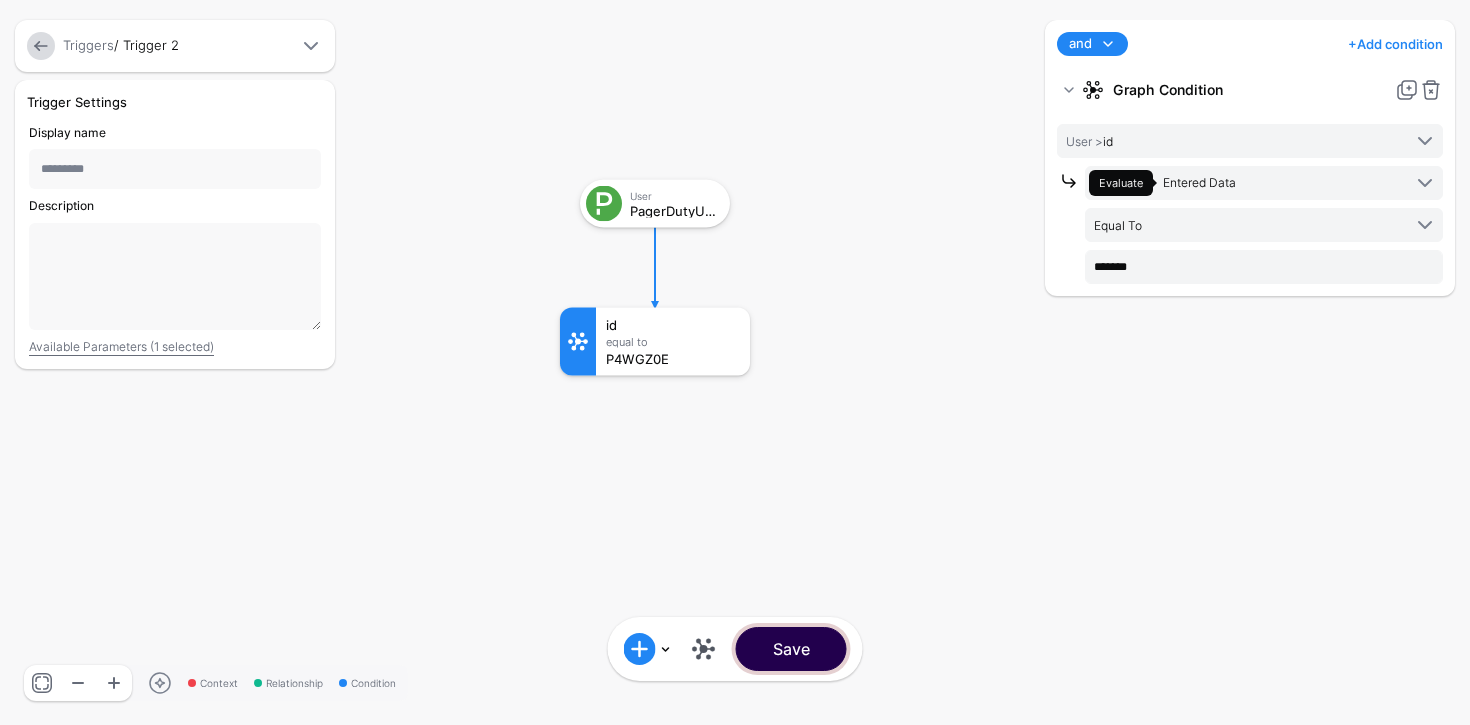 click on "Save" at bounding box center (791, 649) 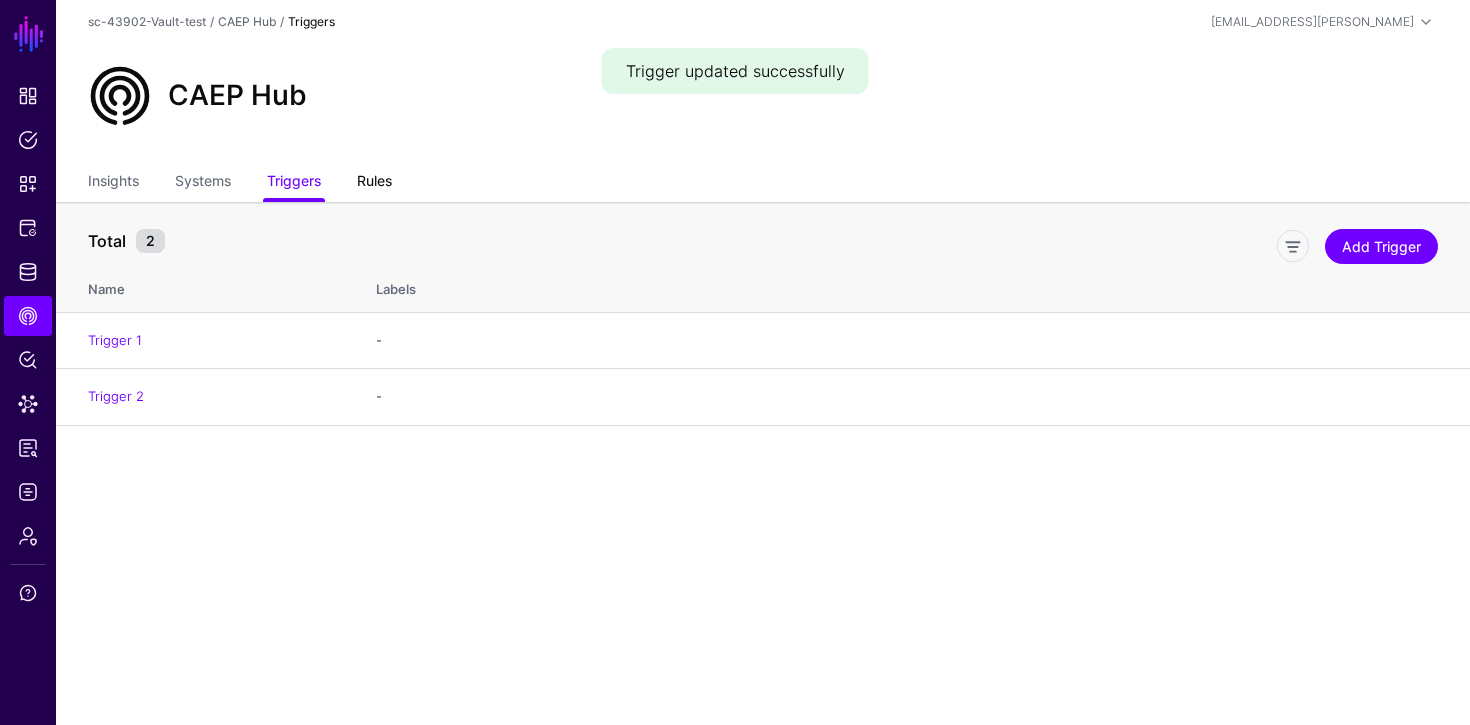 click on "Rules" 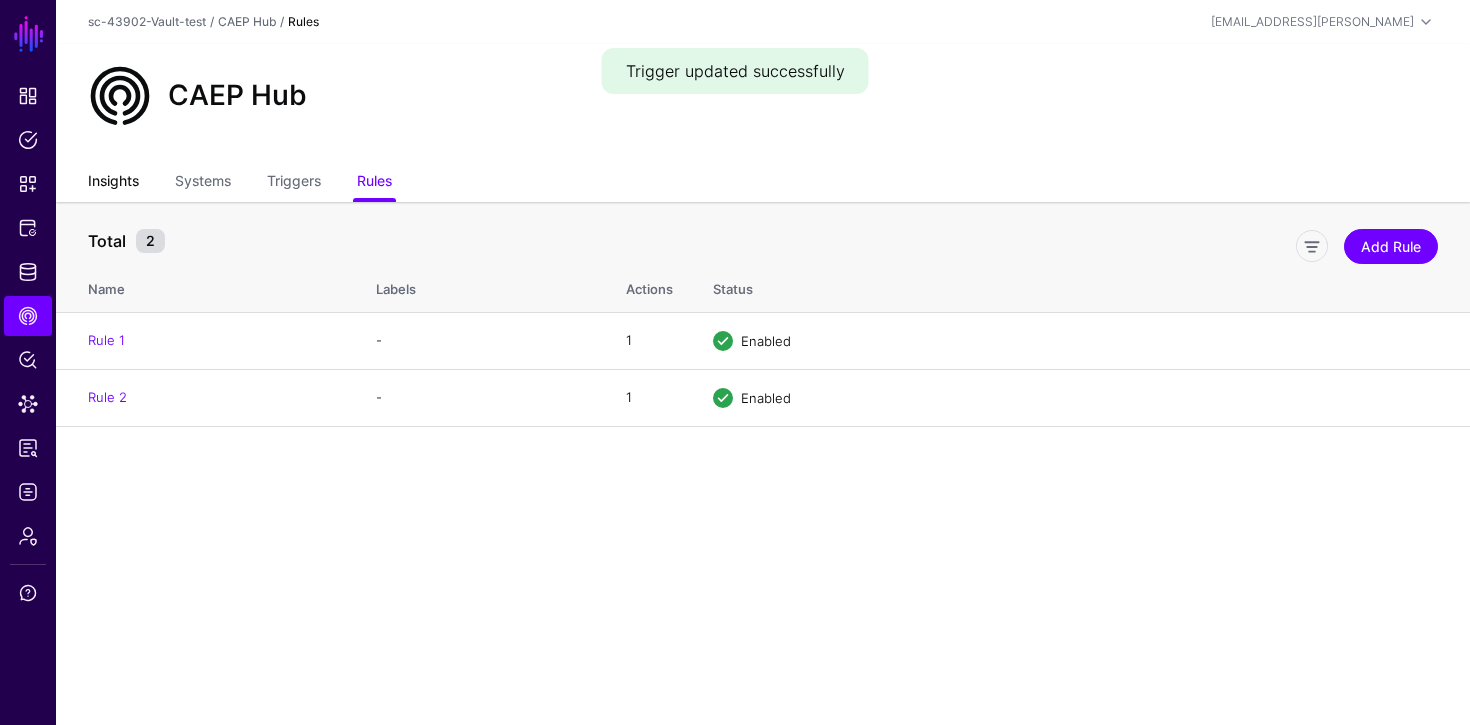 click on "Insights" 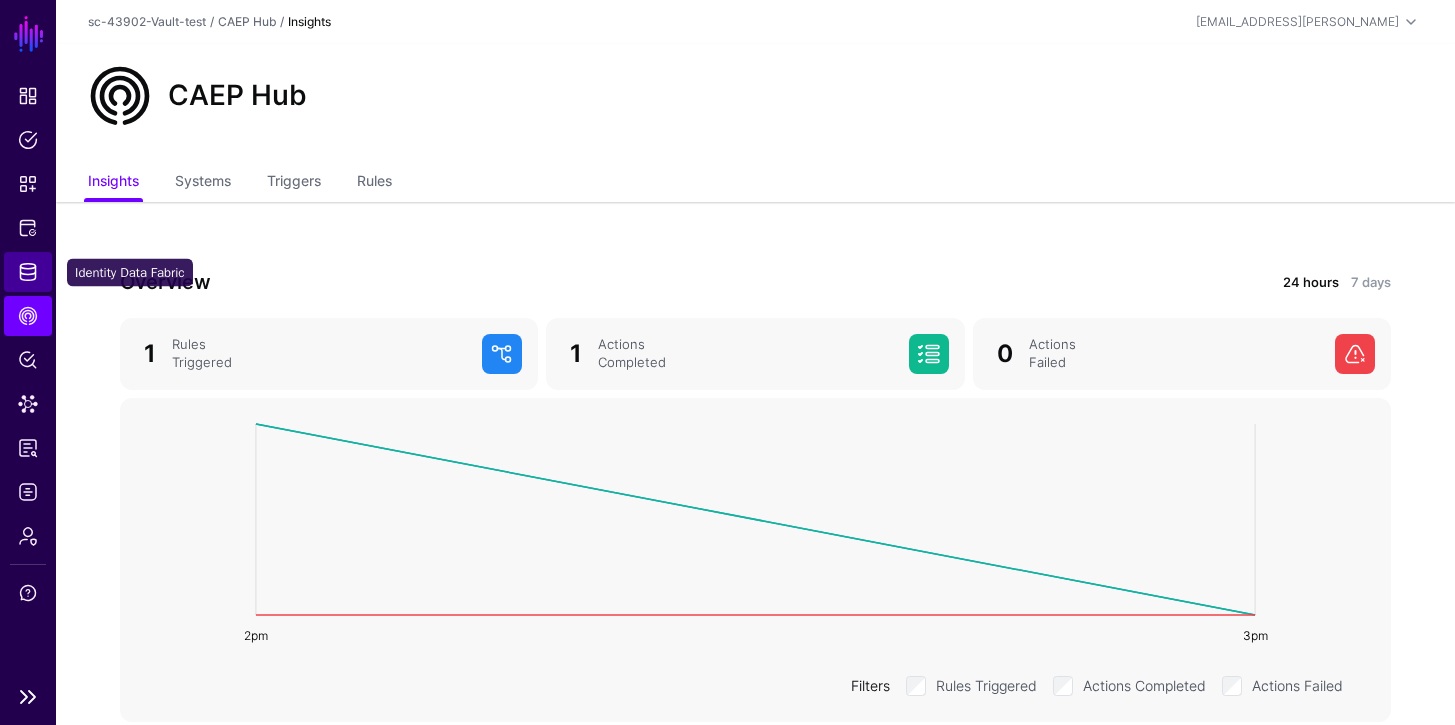 click on "Identity Data Fabric" 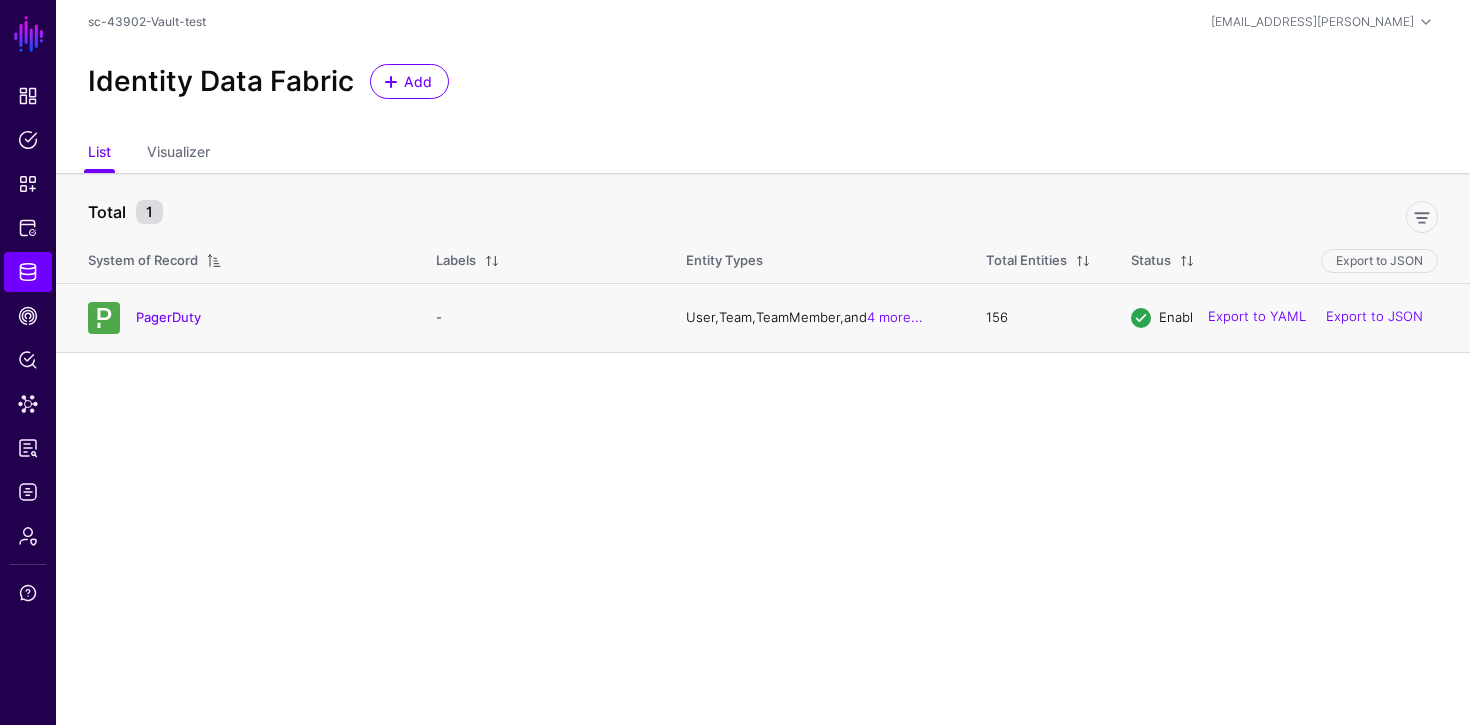 click on "PagerDuty" 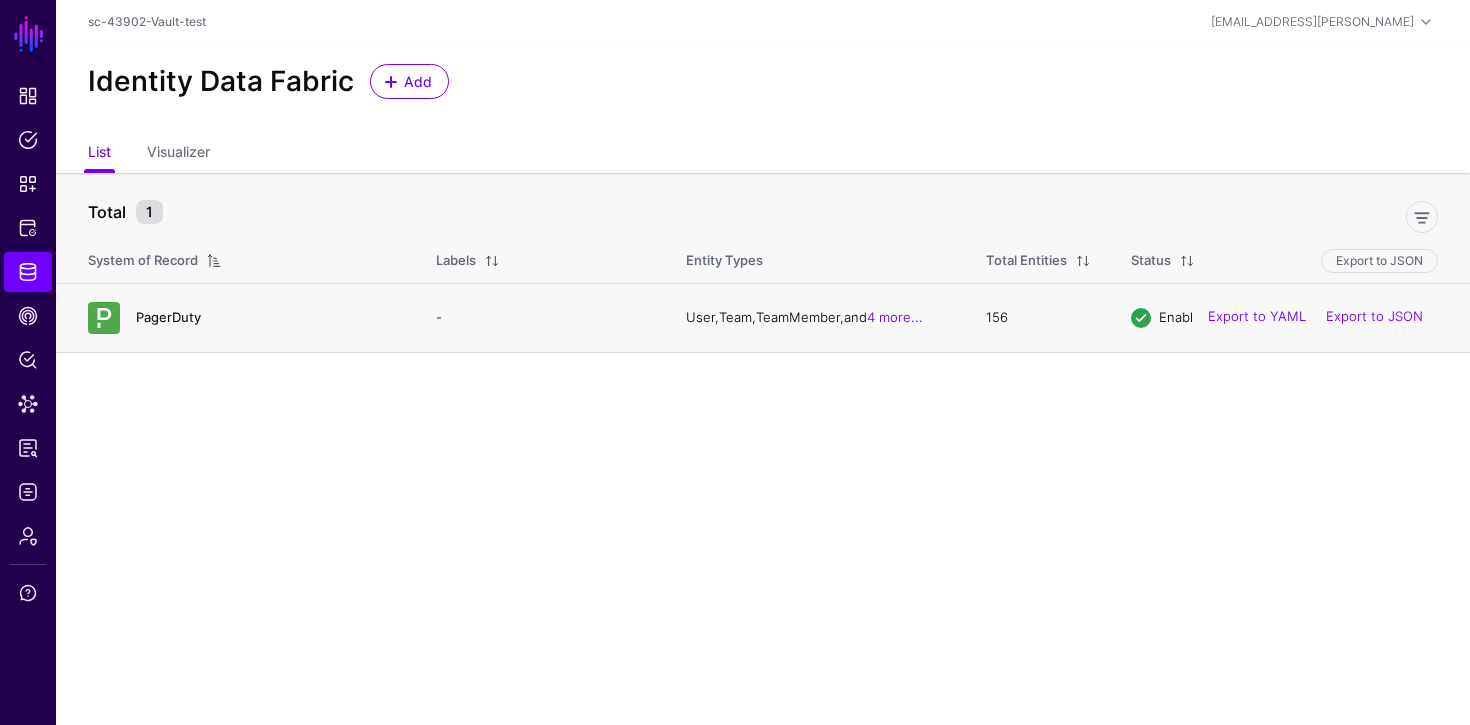 click on "PagerDuty" 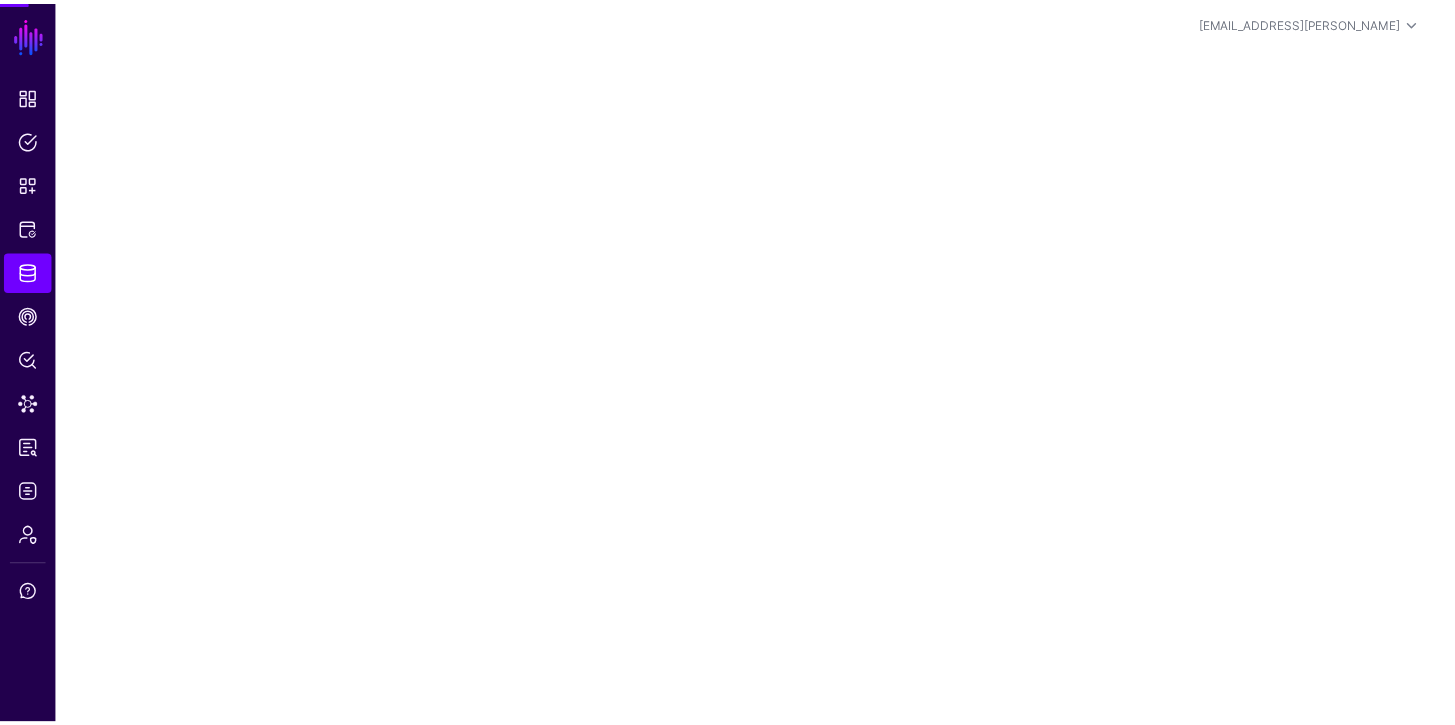 scroll, scrollTop: 0, scrollLeft: 0, axis: both 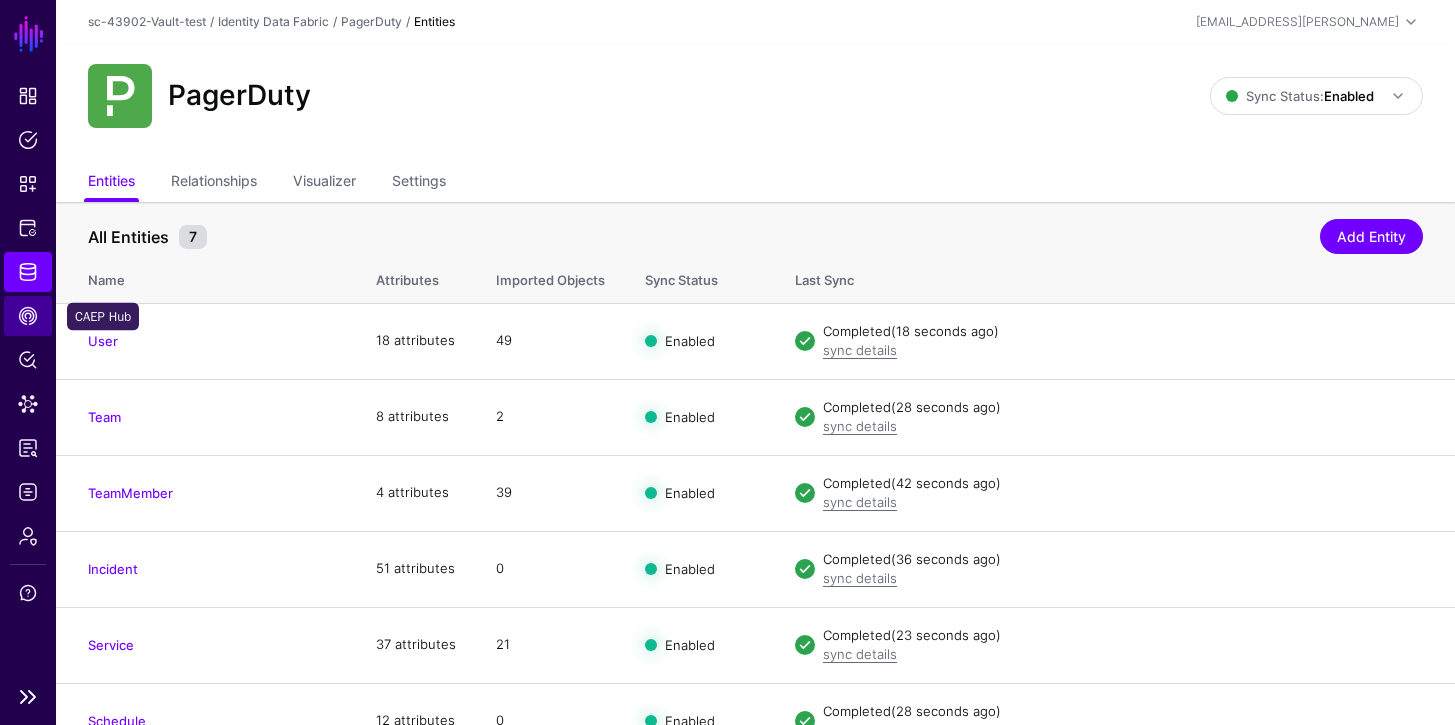 click on "CAEP Hub" 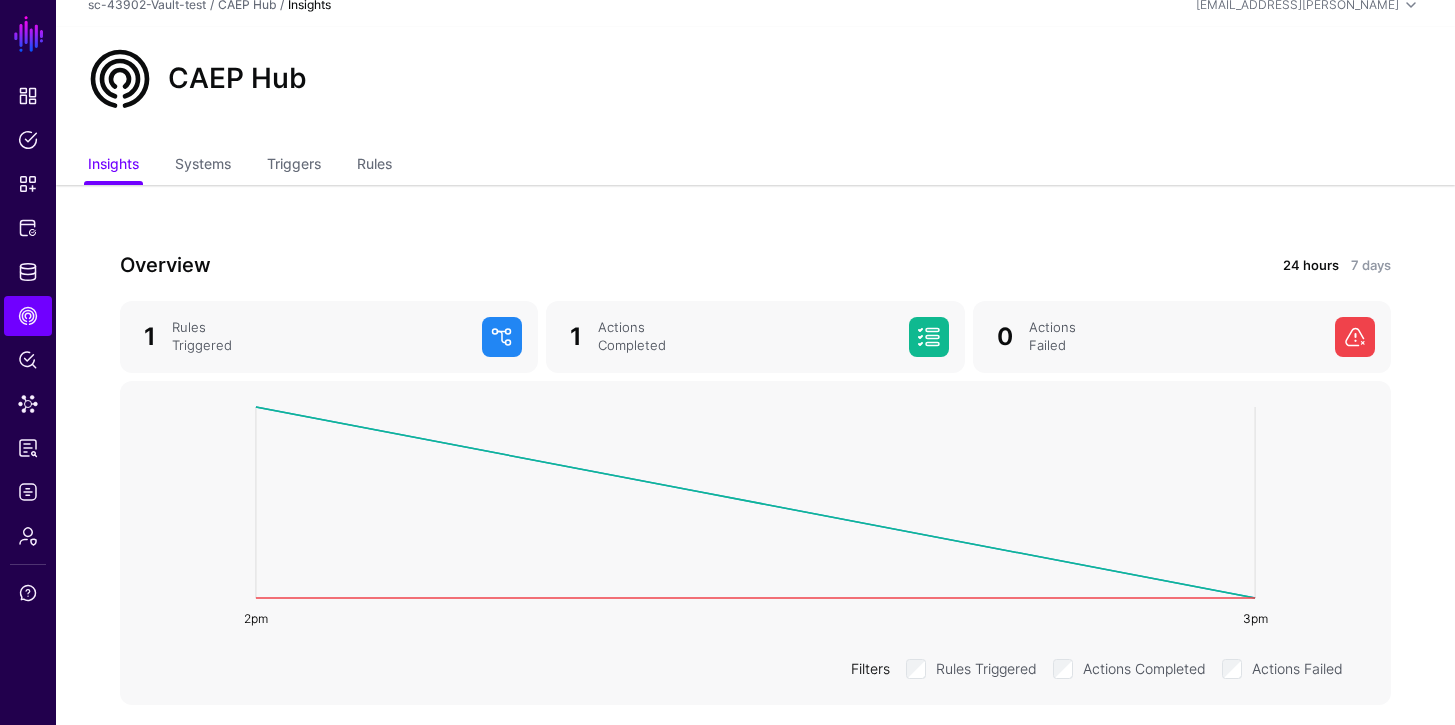 scroll, scrollTop: 18, scrollLeft: 0, axis: vertical 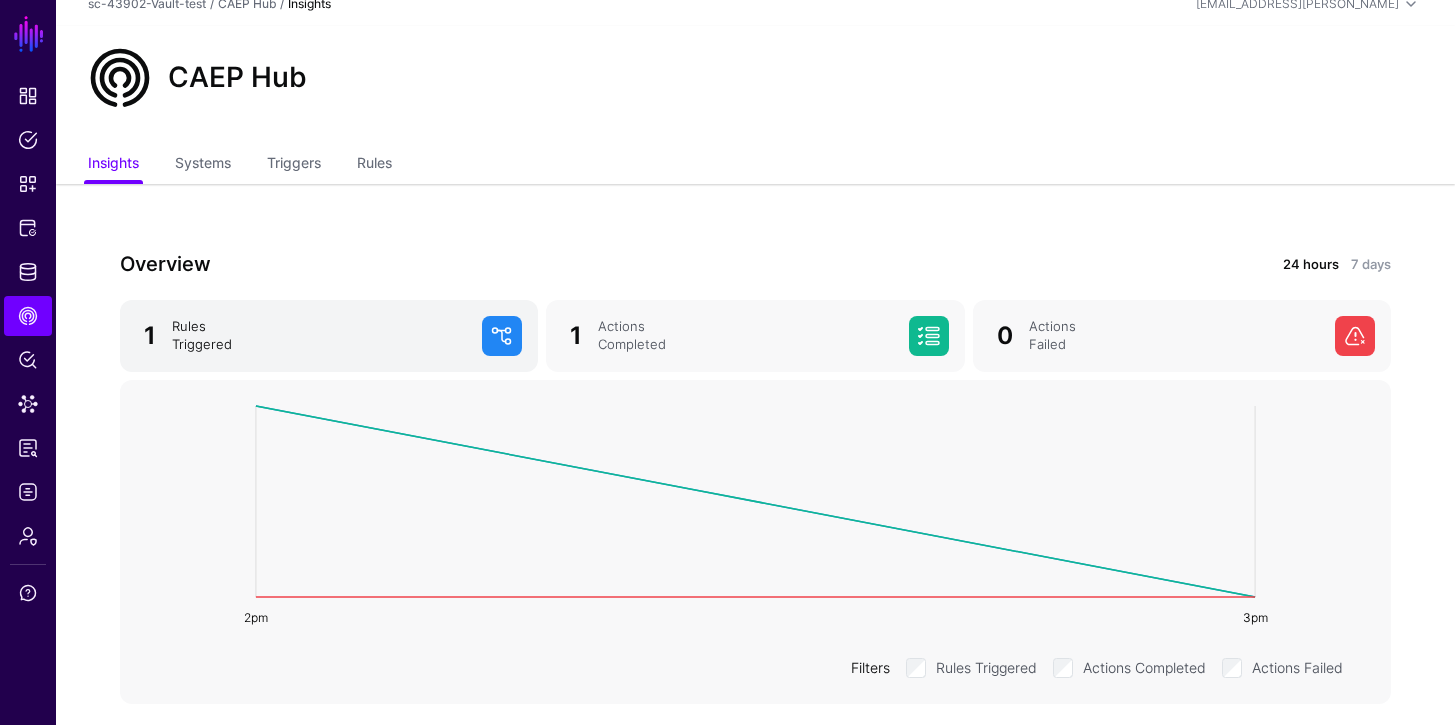 click on "Rules Triggered" 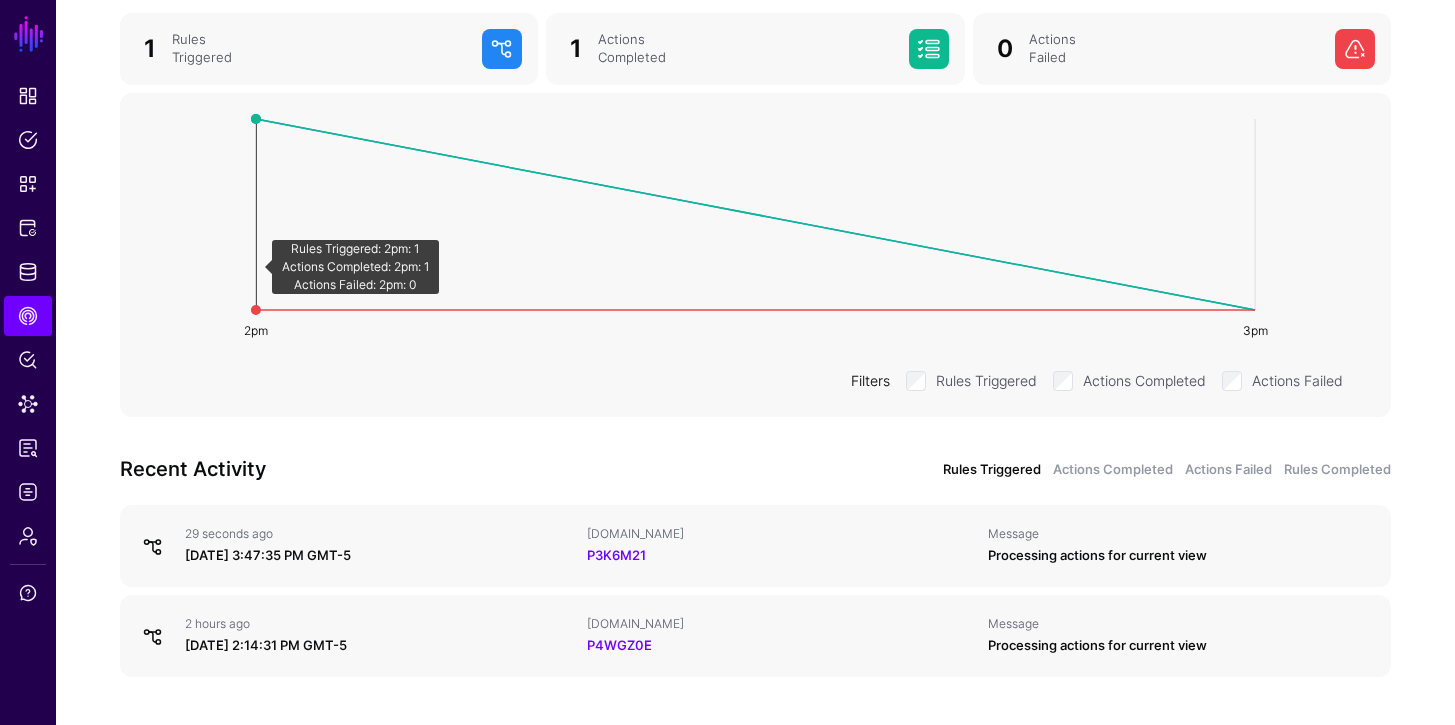 scroll, scrollTop: 356, scrollLeft: 0, axis: vertical 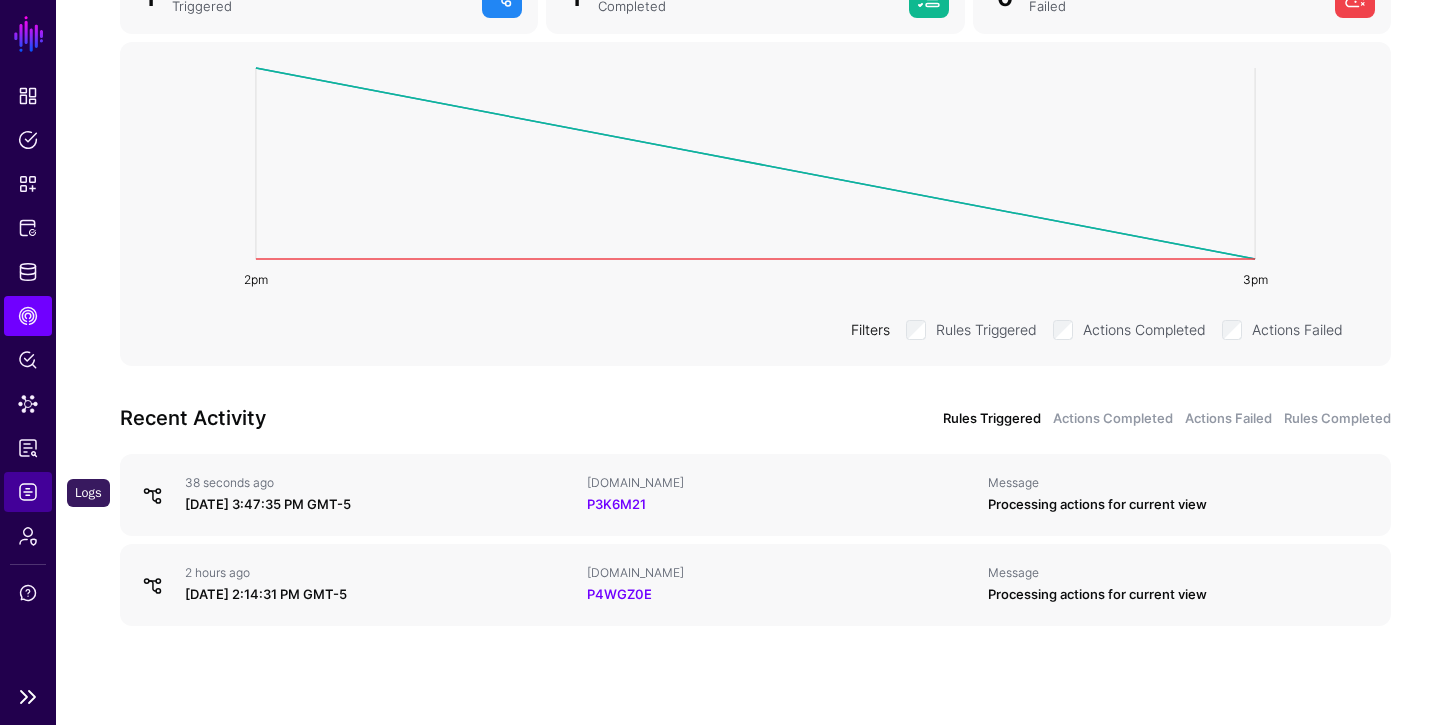 click on "Logs" 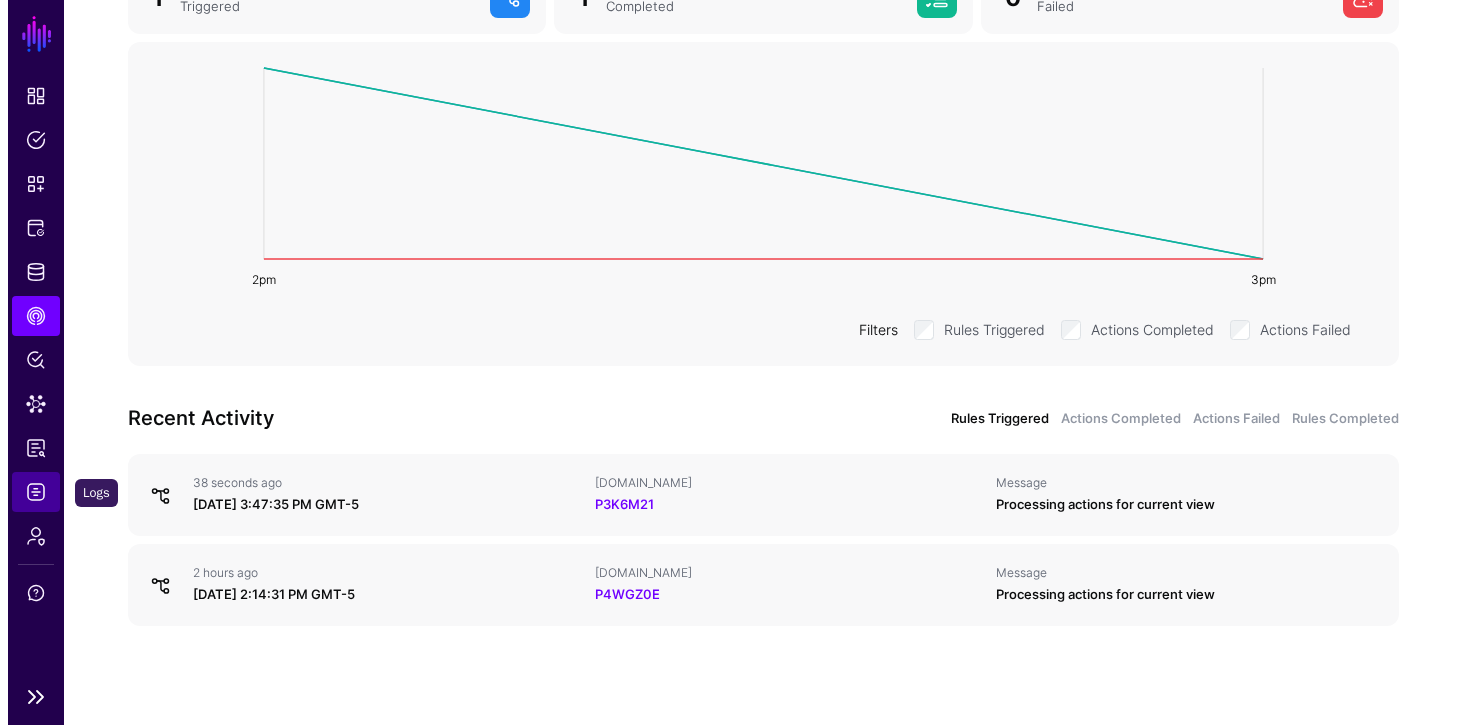 scroll, scrollTop: 0, scrollLeft: 0, axis: both 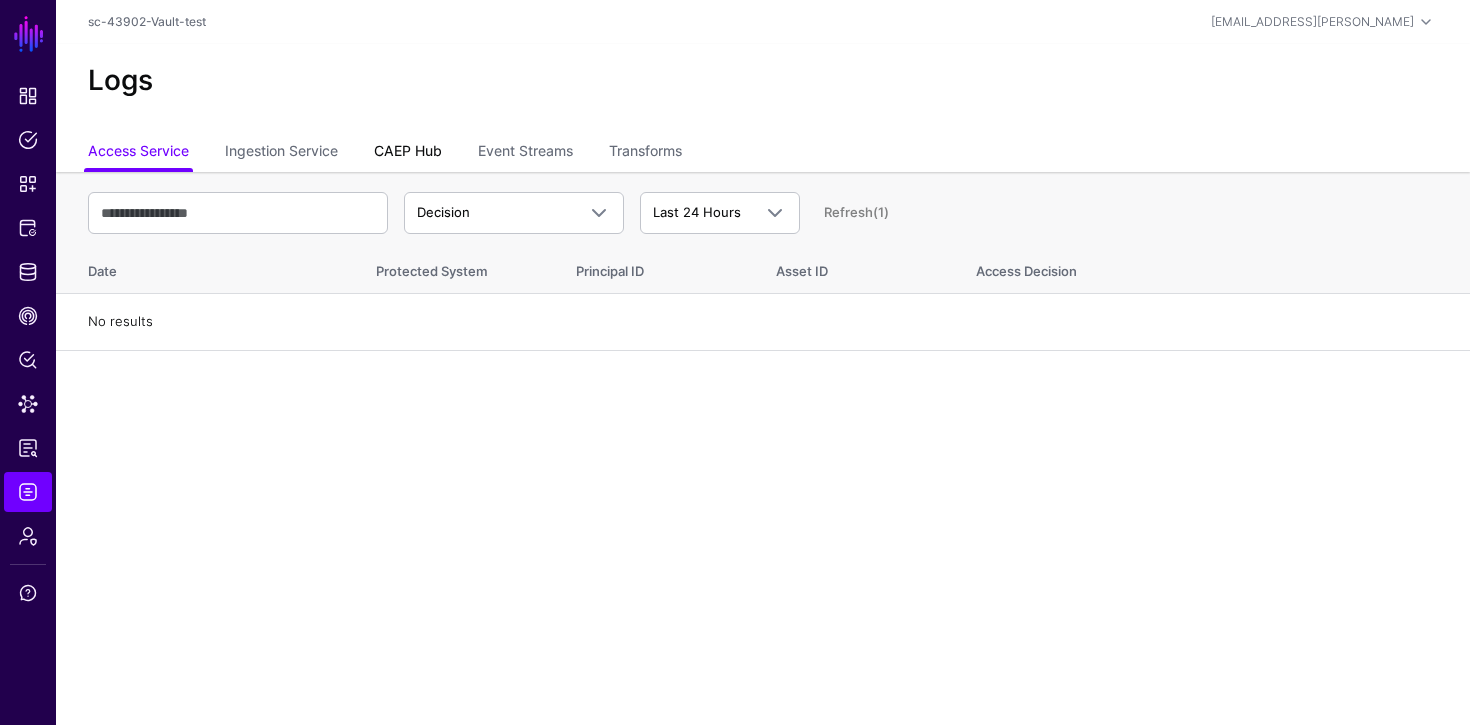click on "CAEP Hub" 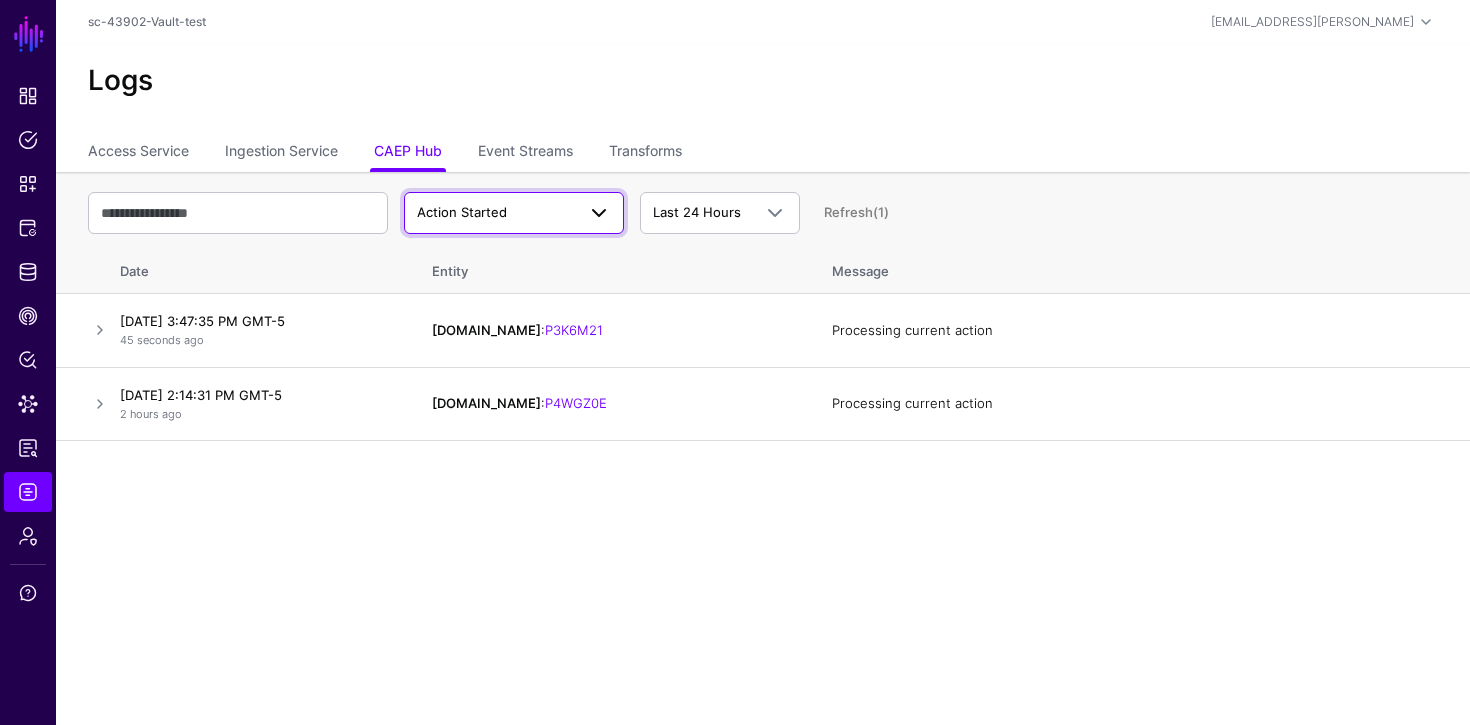 click on "Action Started" at bounding box center (496, 213) 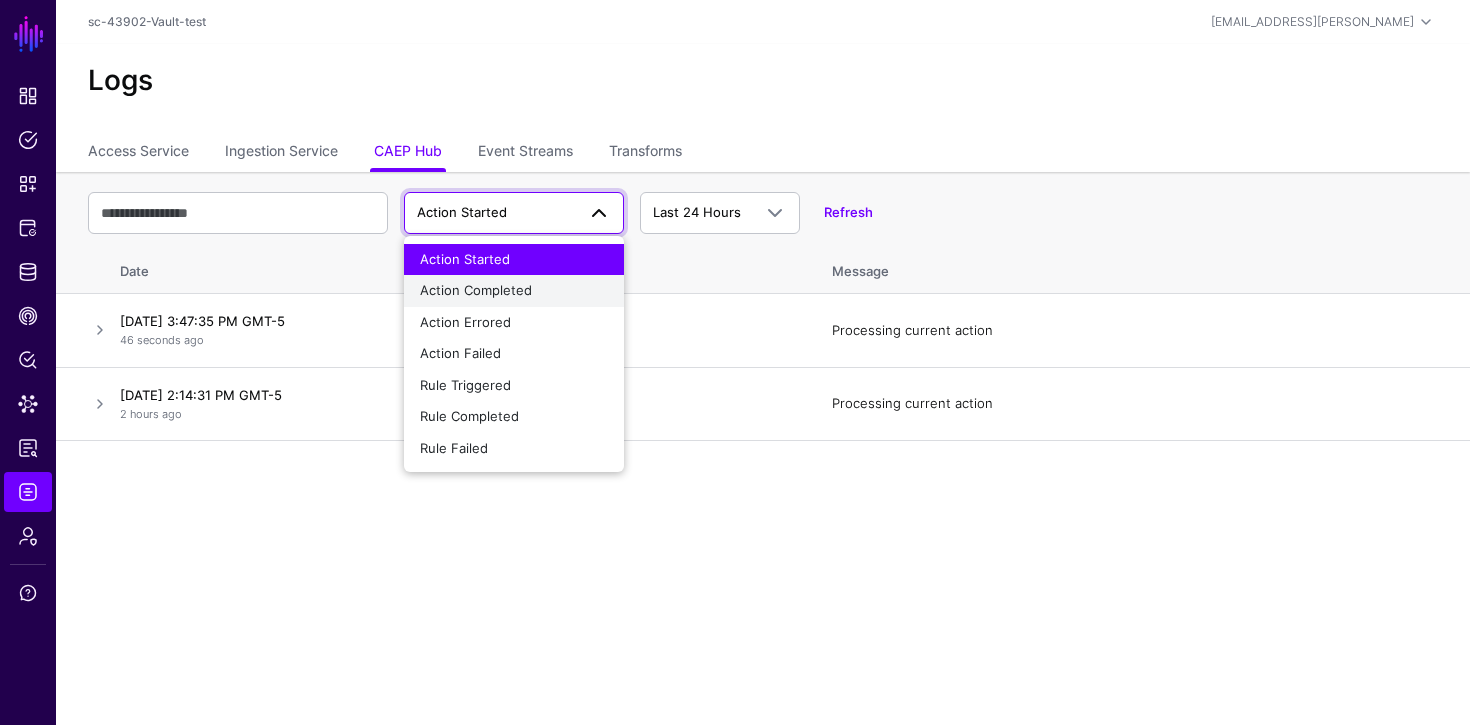 click on "Action Completed" at bounding box center (514, 291) 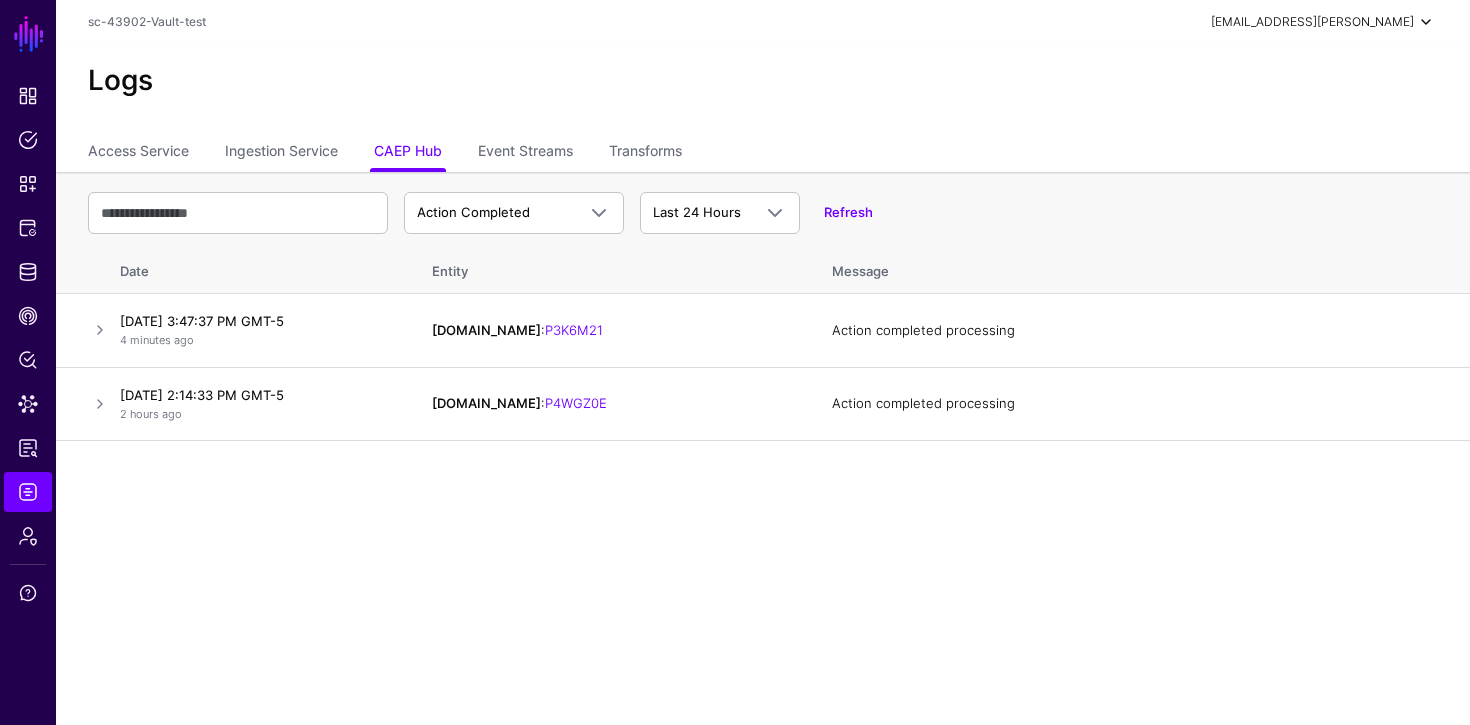 click on "[EMAIL_ADDRESS][PERSON_NAME]" 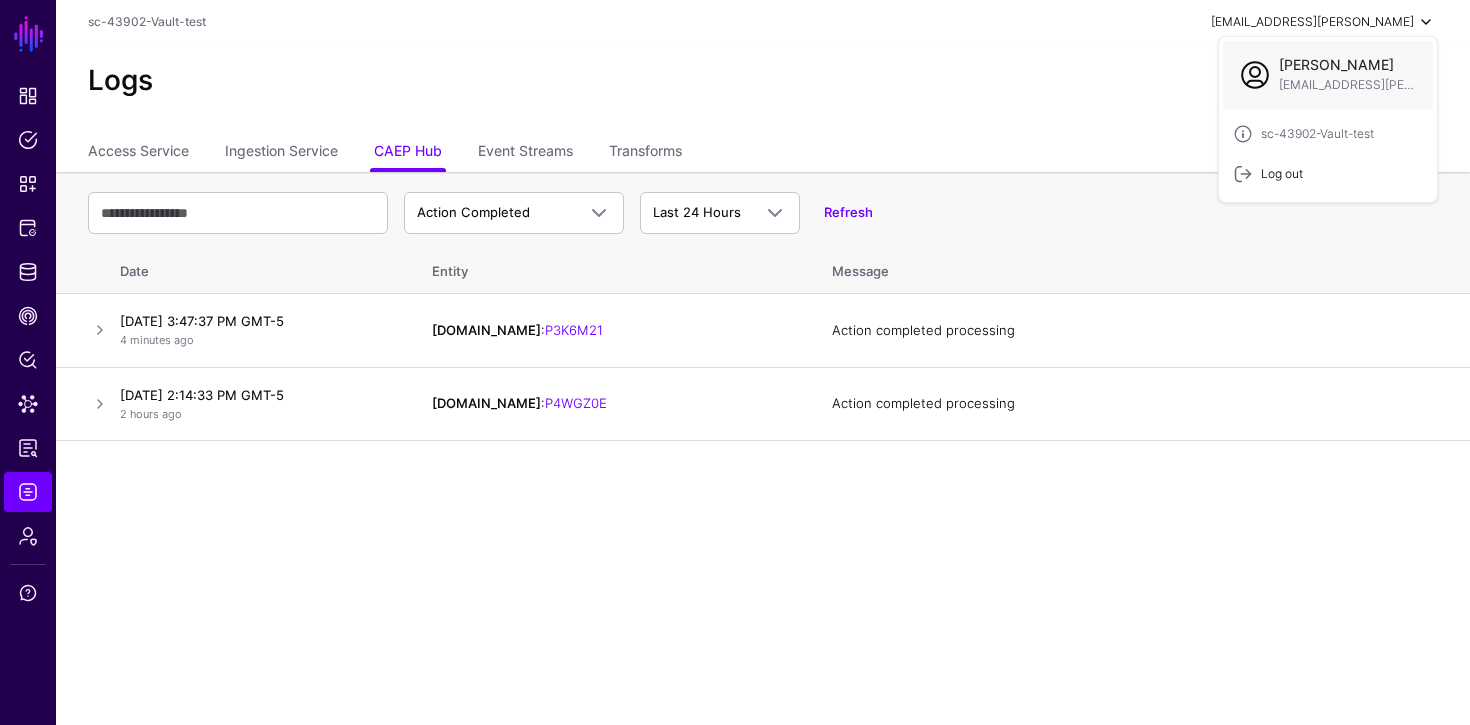 click on "Log out" 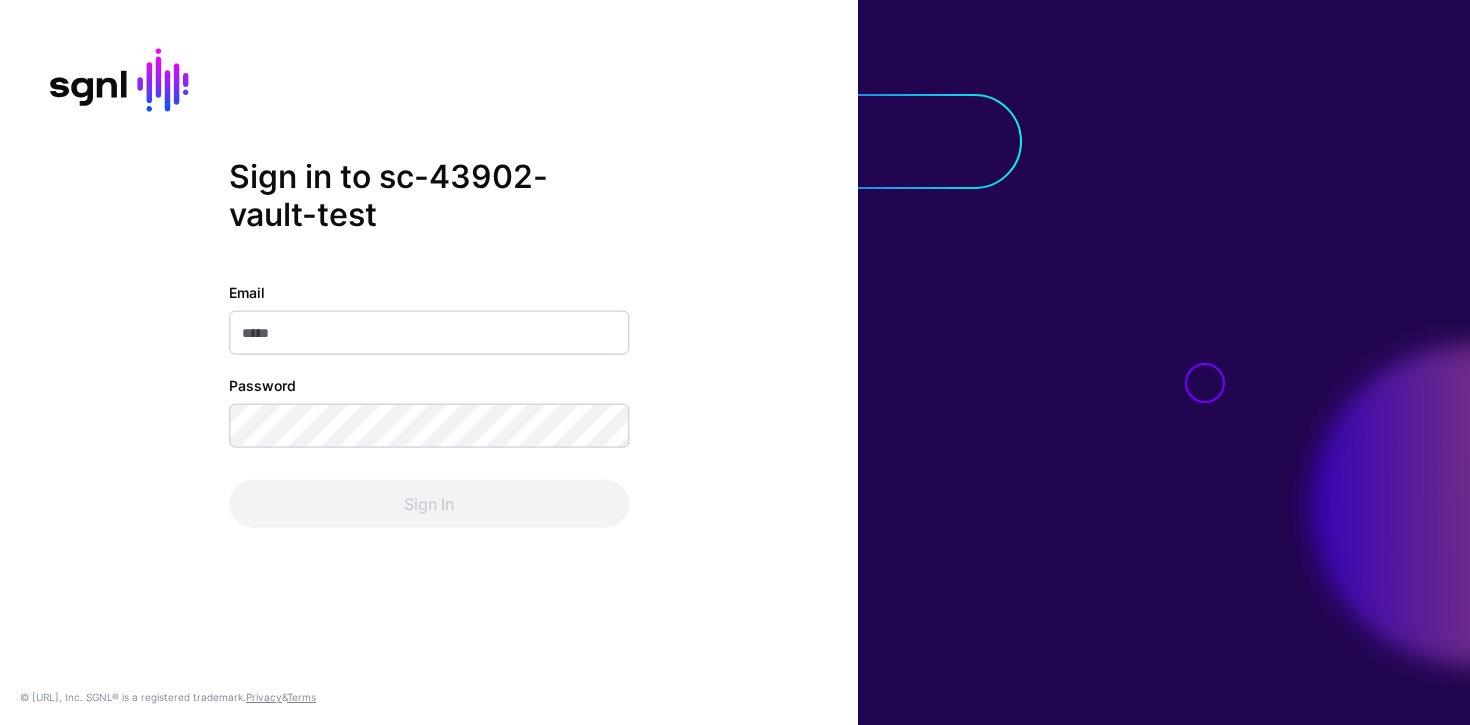 scroll, scrollTop: 0, scrollLeft: 0, axis: both 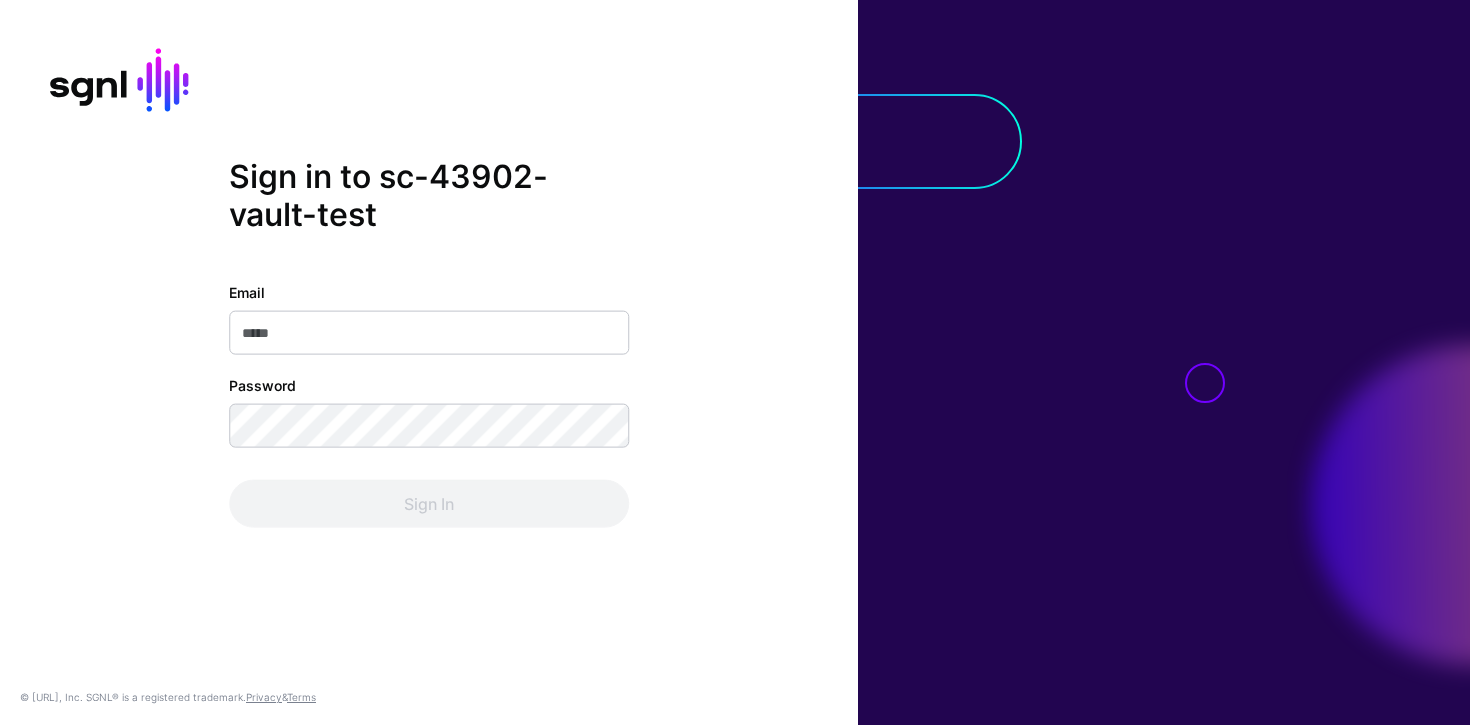 click on "Email" at bounding box center [429, 333] 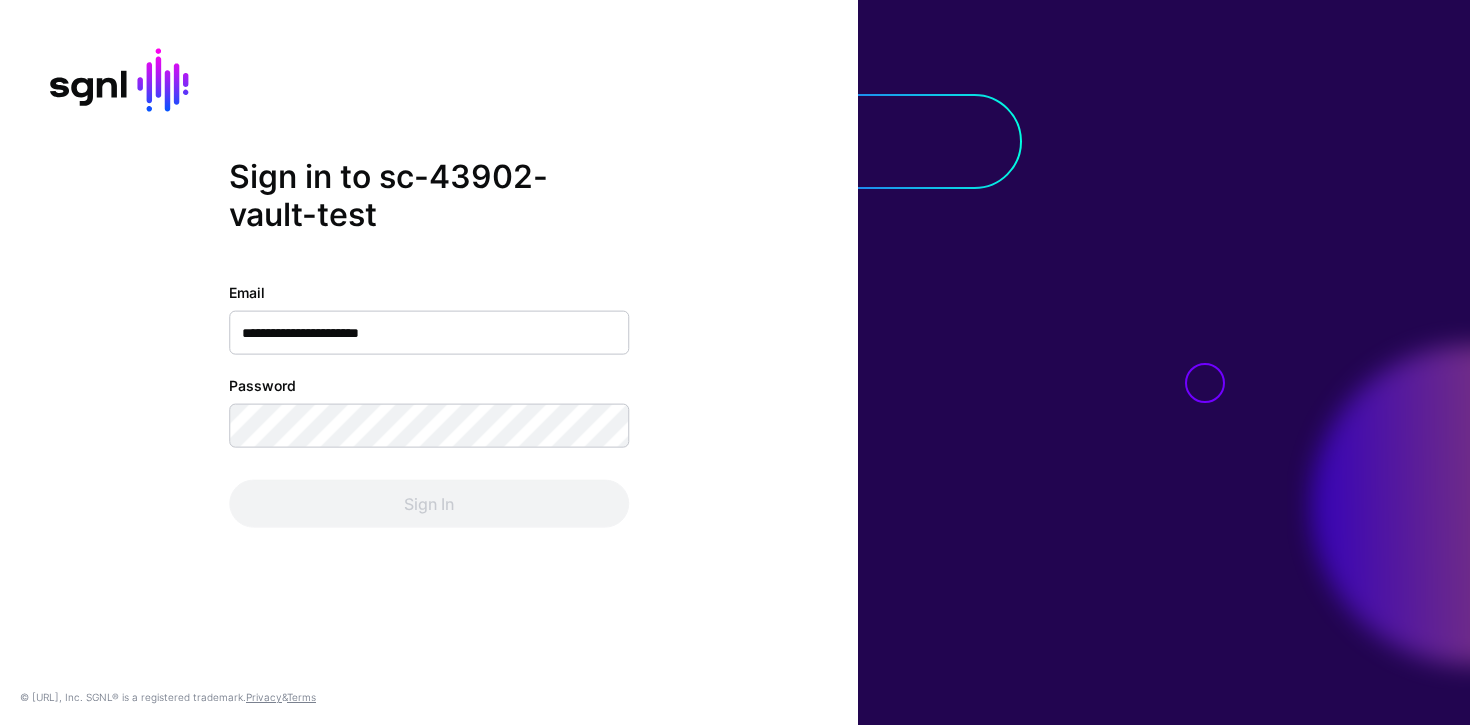 click on "**********" 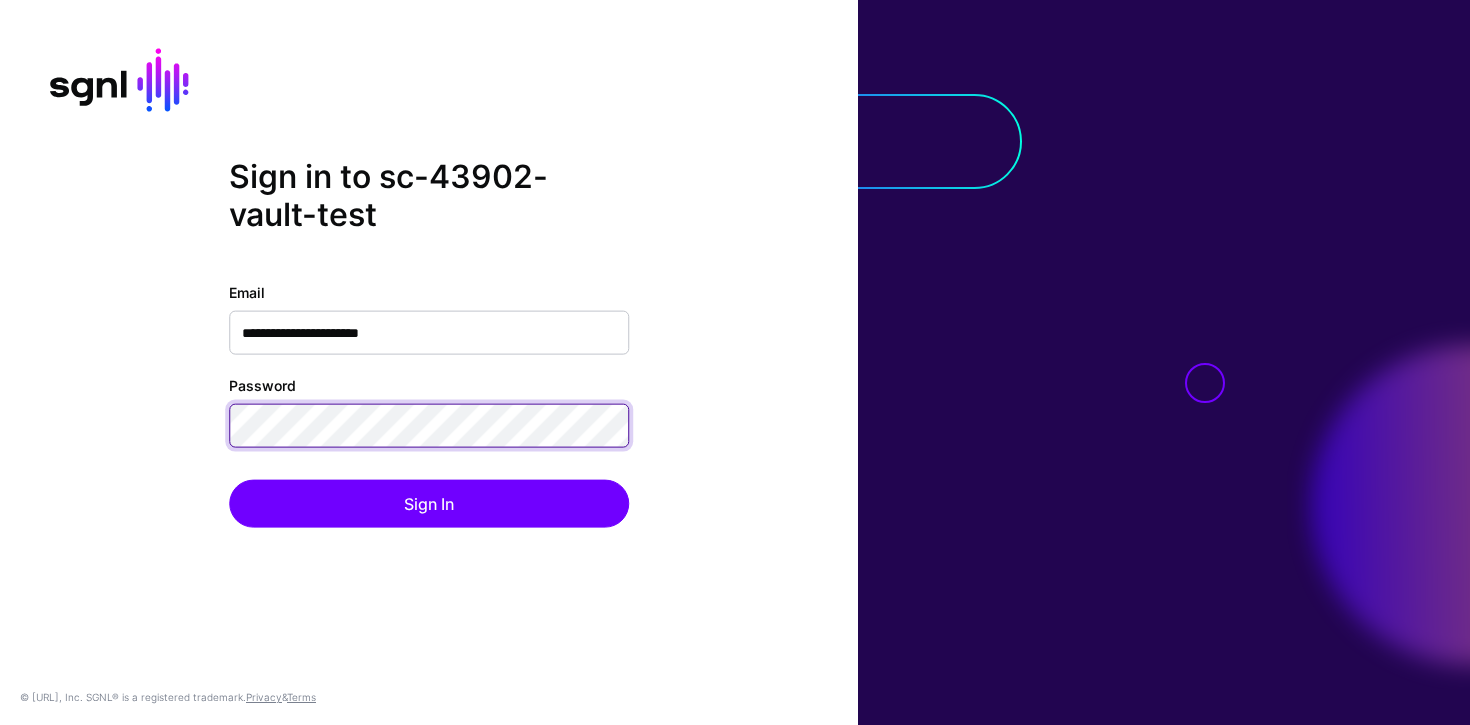 click on "Sign In" 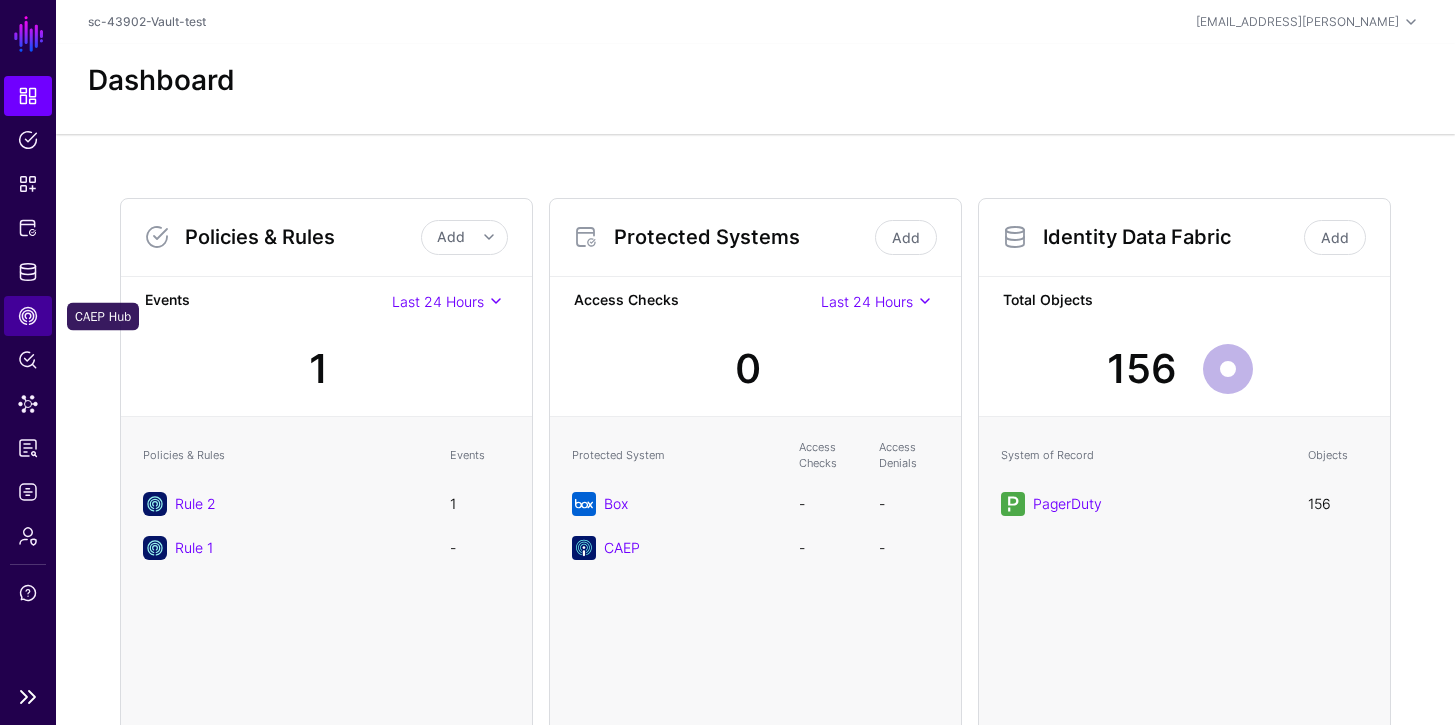 click on "CAEP Hub" 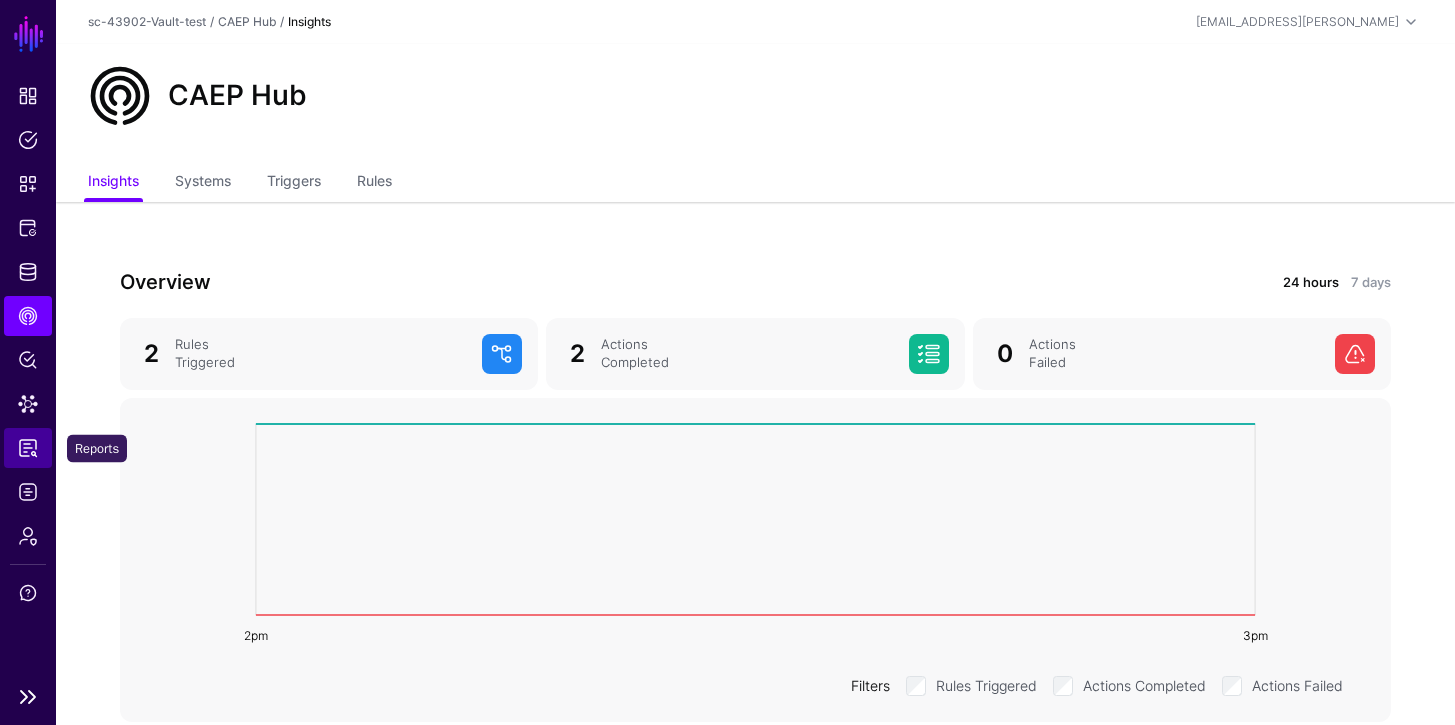 click on "Reports" 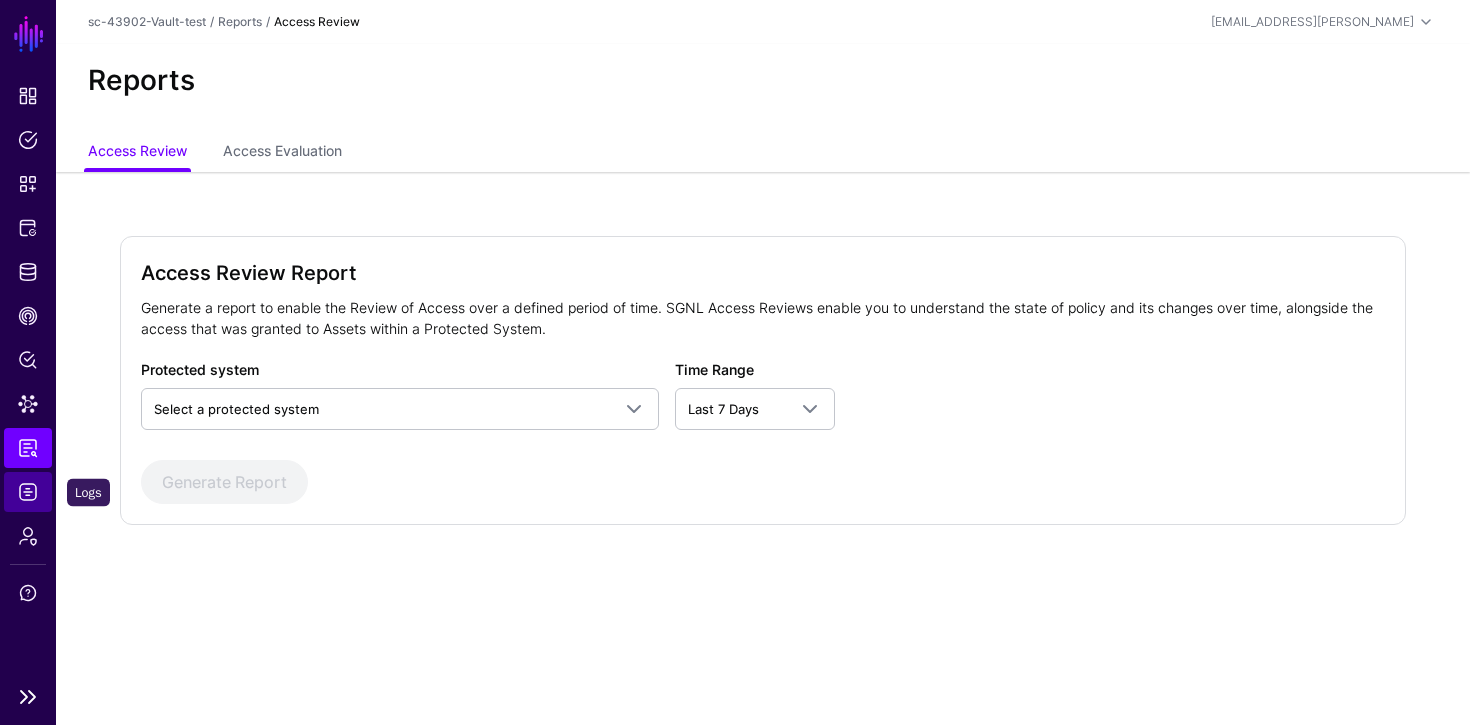 click on "Logs" 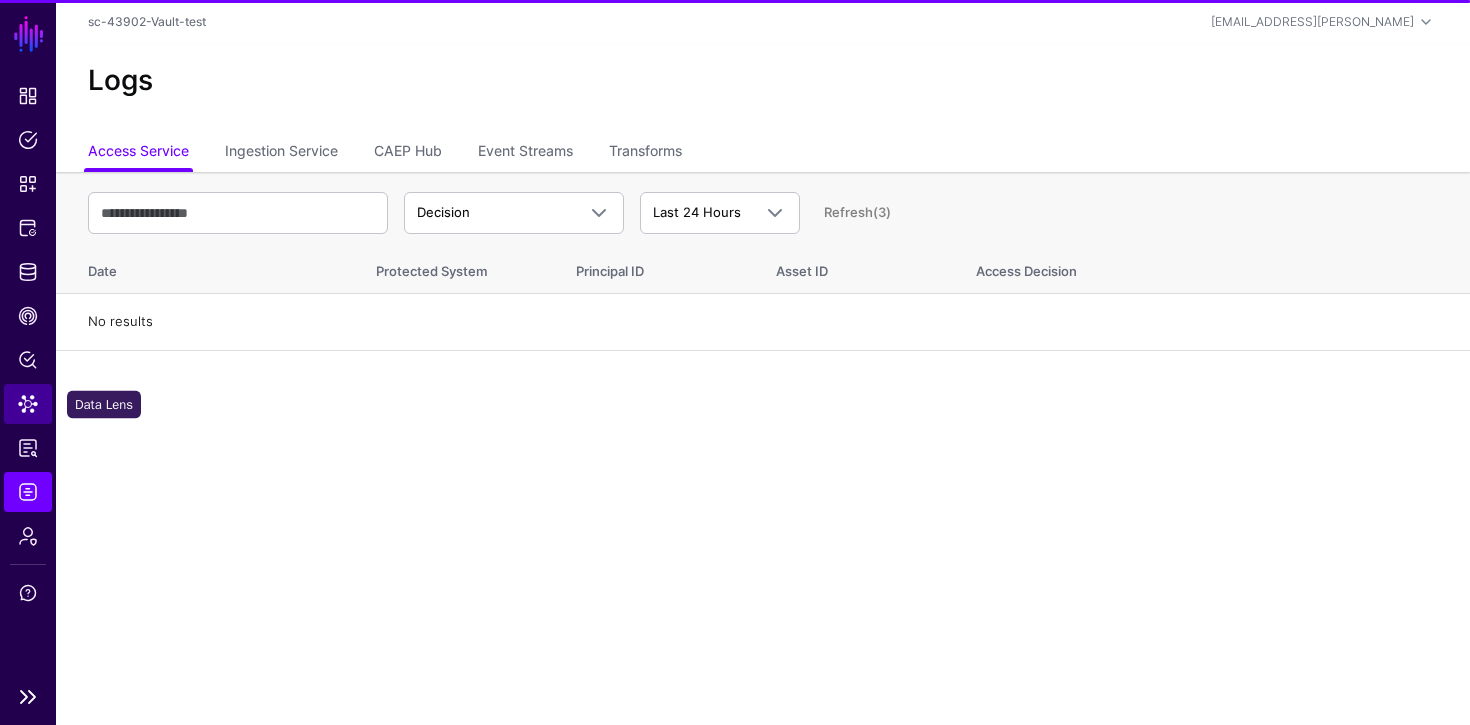click on "Data Lens" 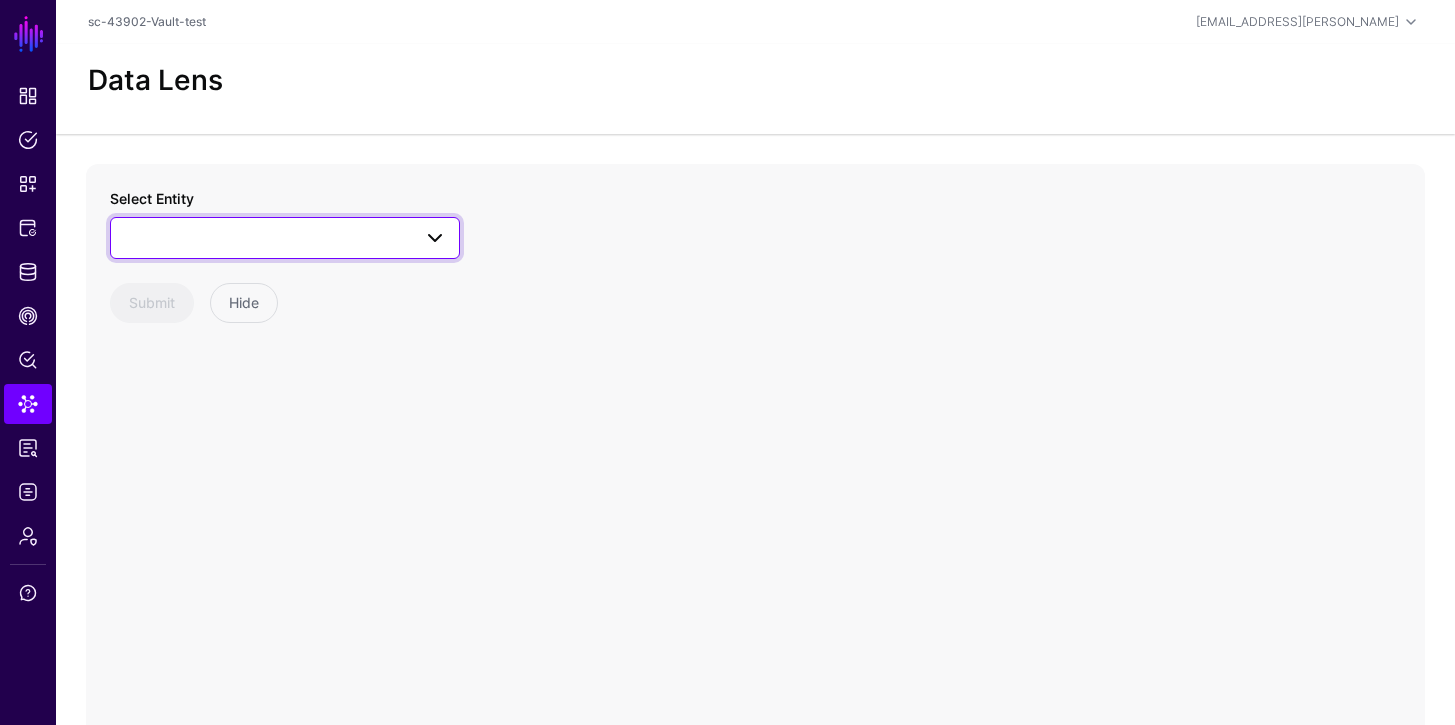click at bounding box center [285, 238] 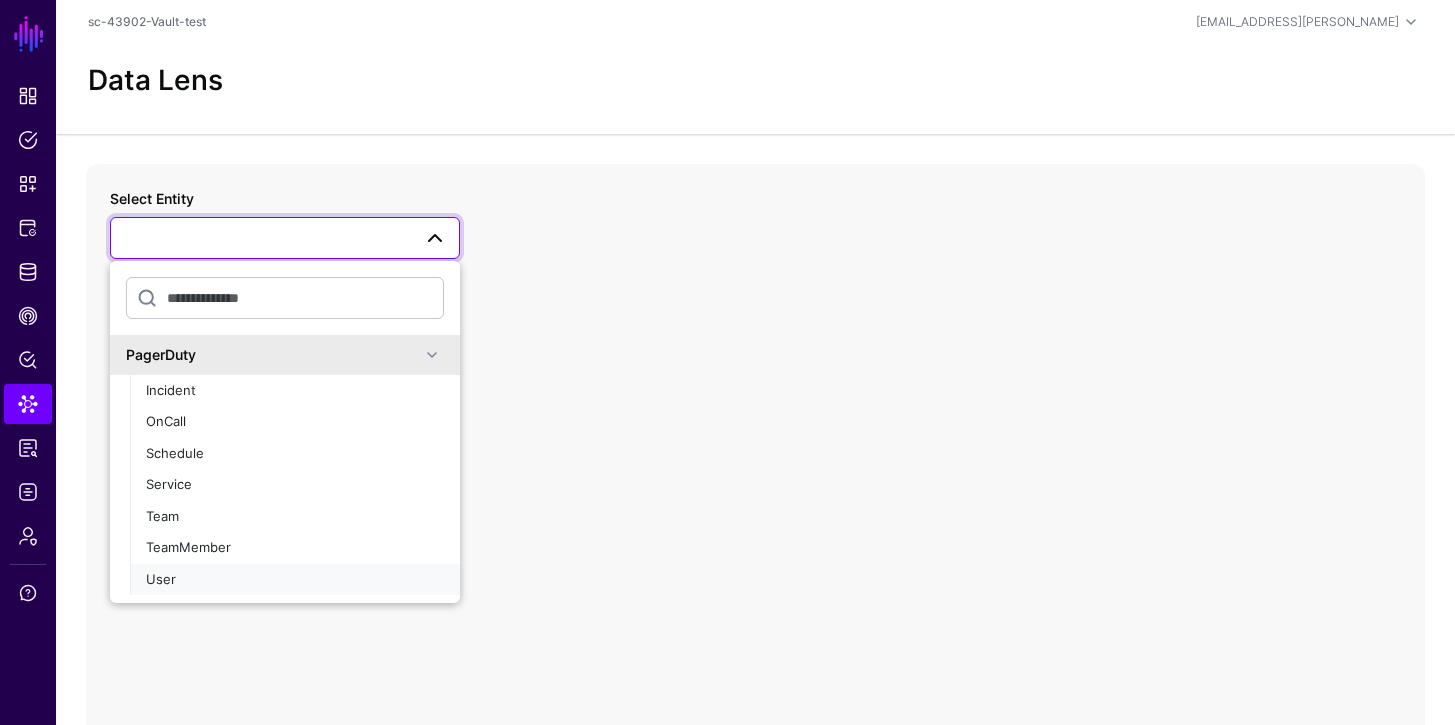 click on "User" 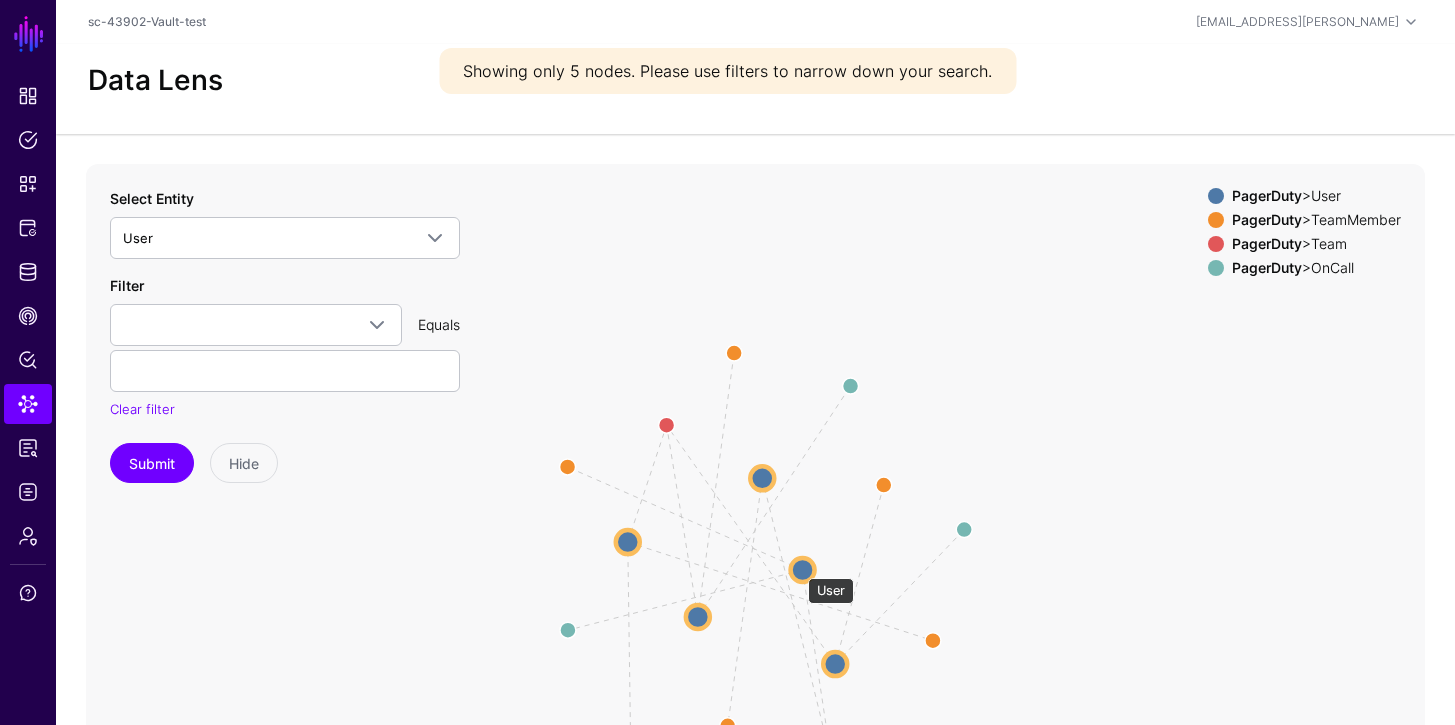 click 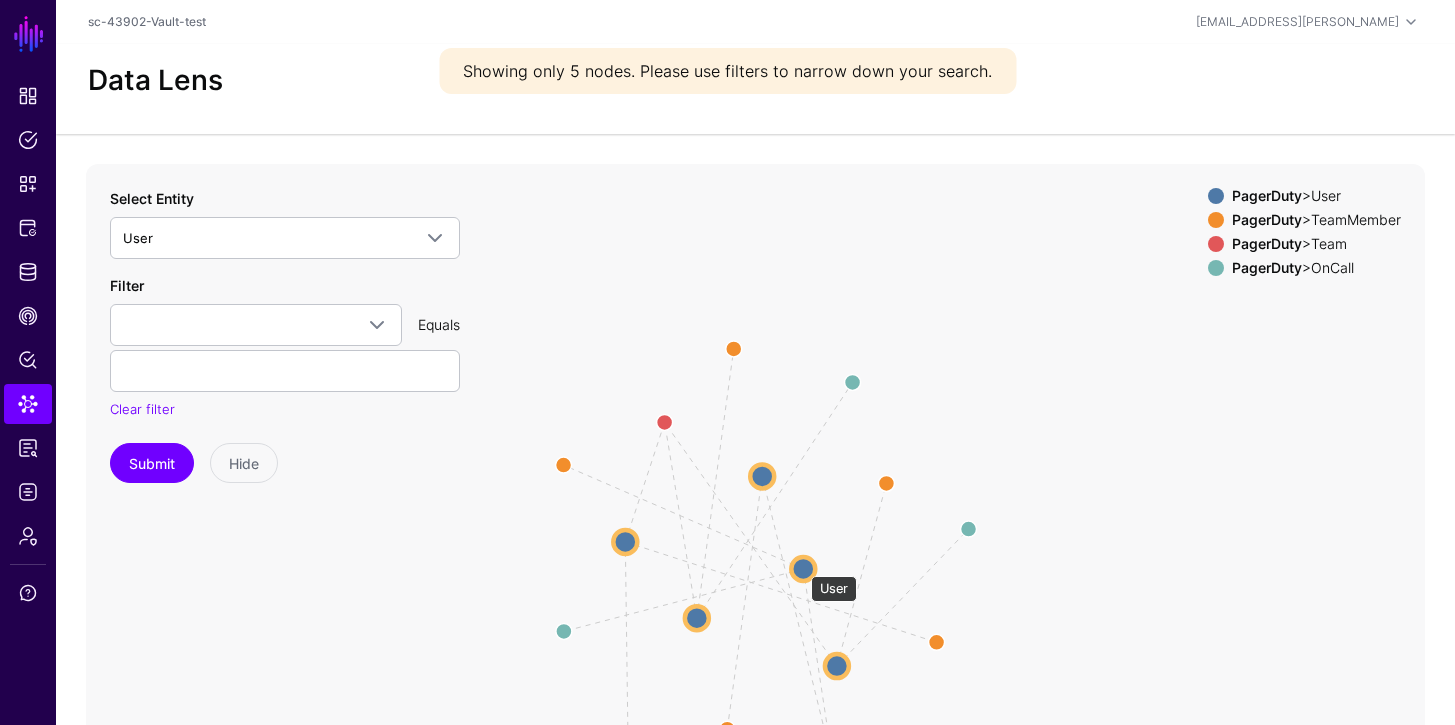 click 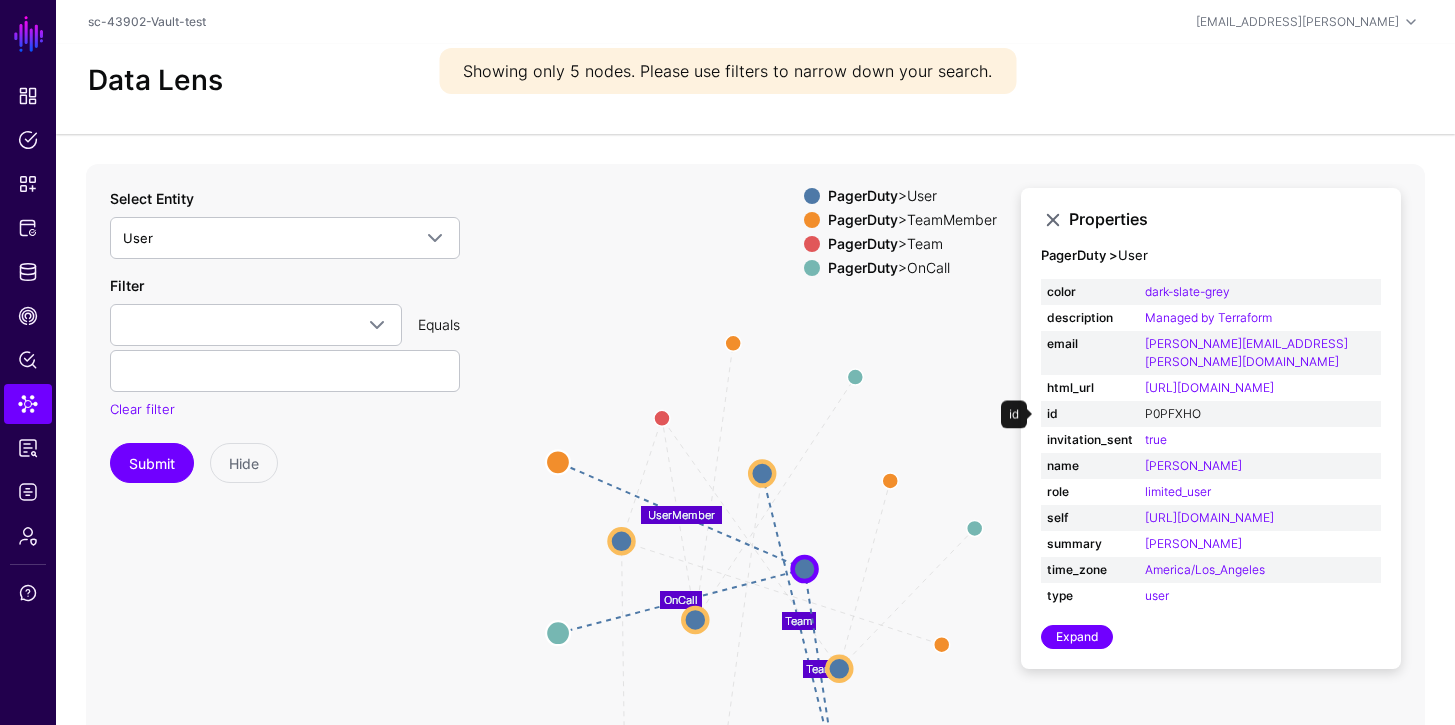 click on "P0PFXHO" at bounding box center [1173, 413] 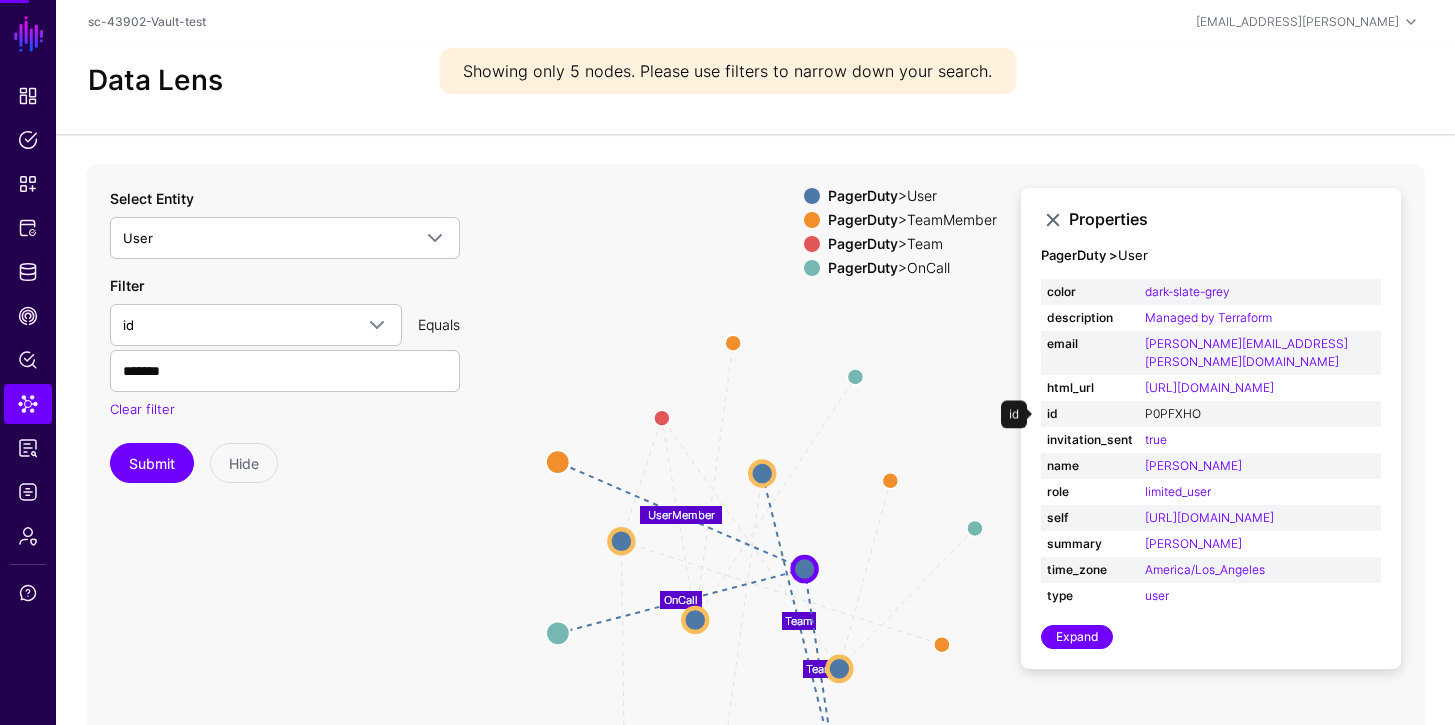 click on "P0PFXHO" at bounding box center [1173, 413] 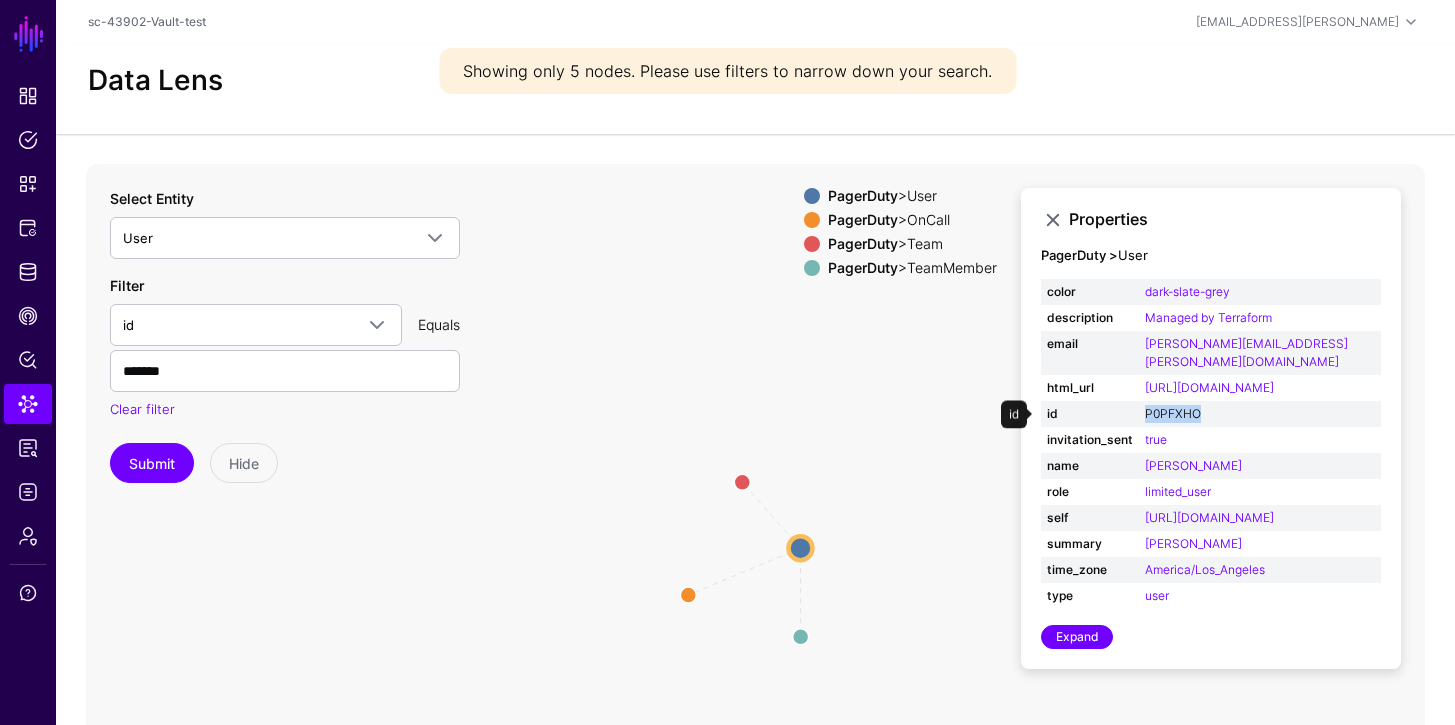 drag, startPoint x: 1214, startPoint y: 414, endPoint x: 1152, endPoint y: 412, distance: 62.03225 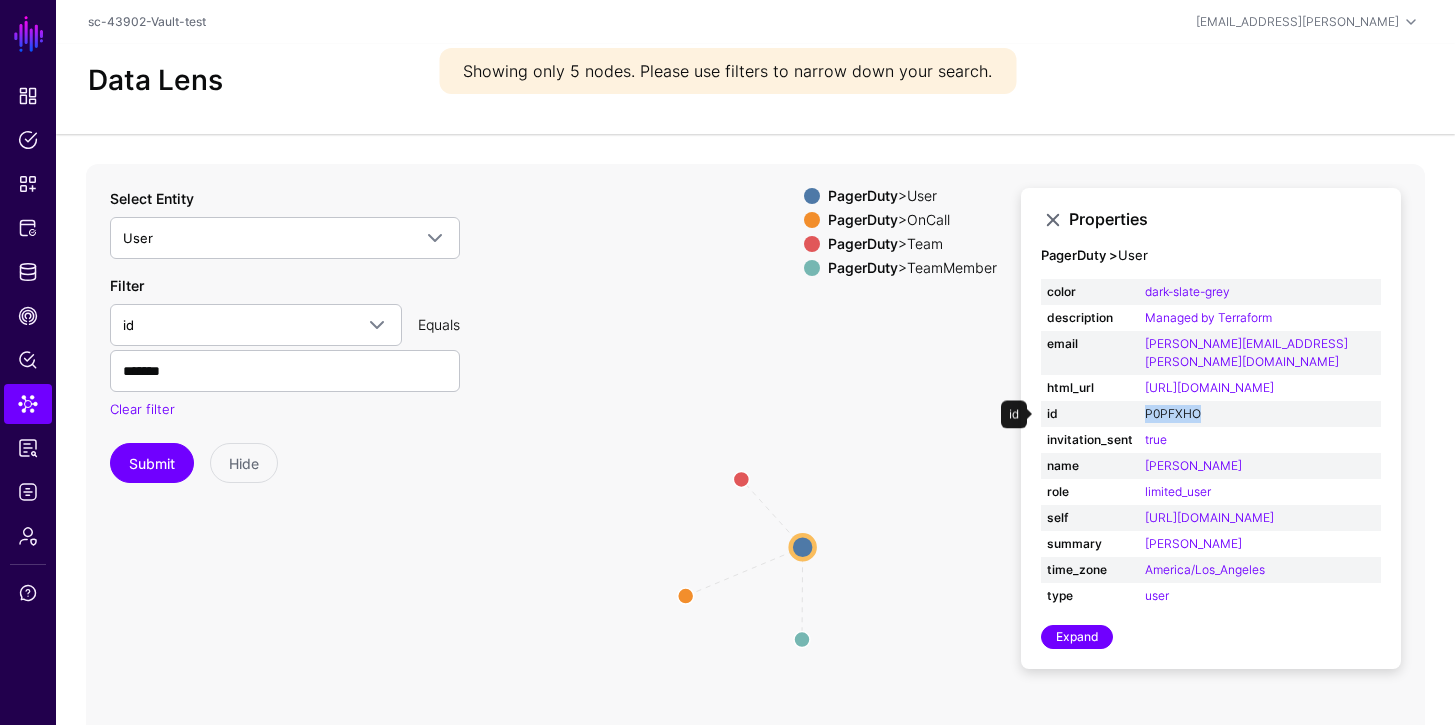 copy on "P0PFXHO" 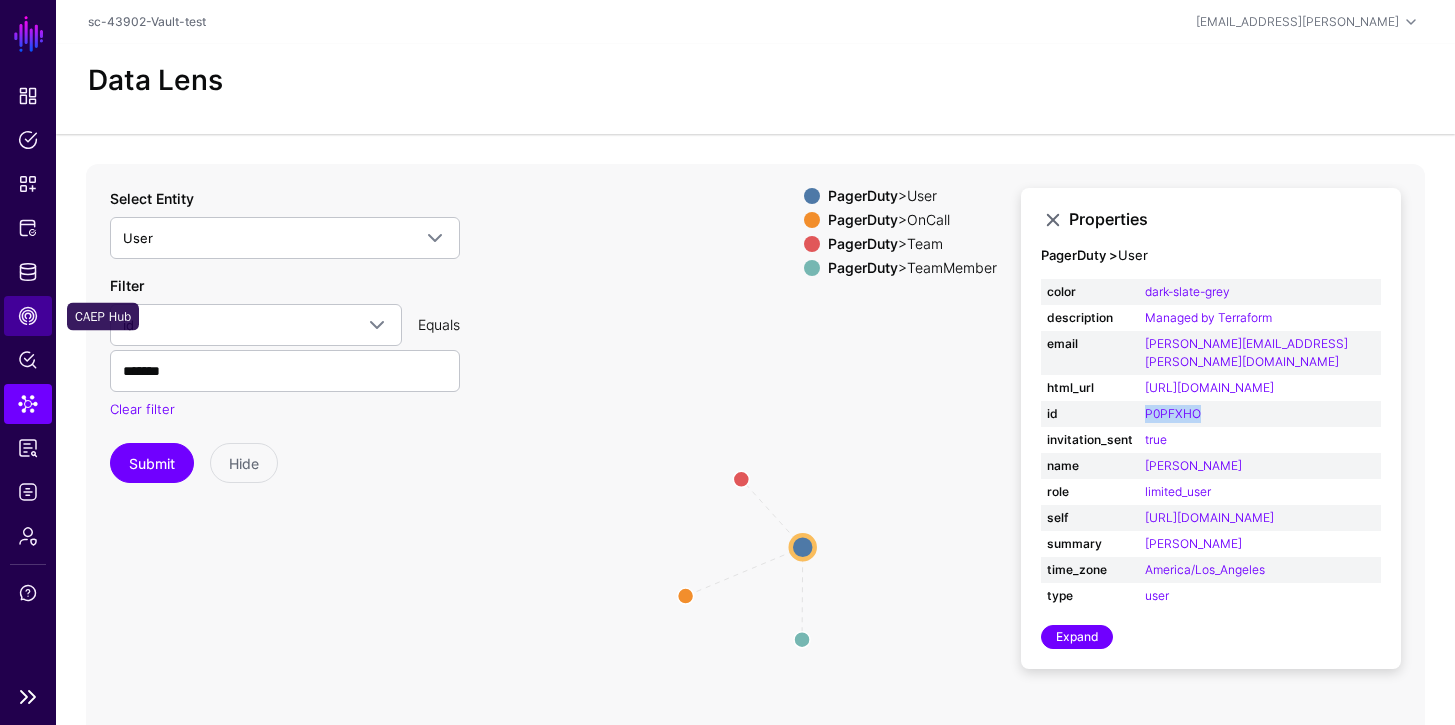 click on "CAEP Hub" 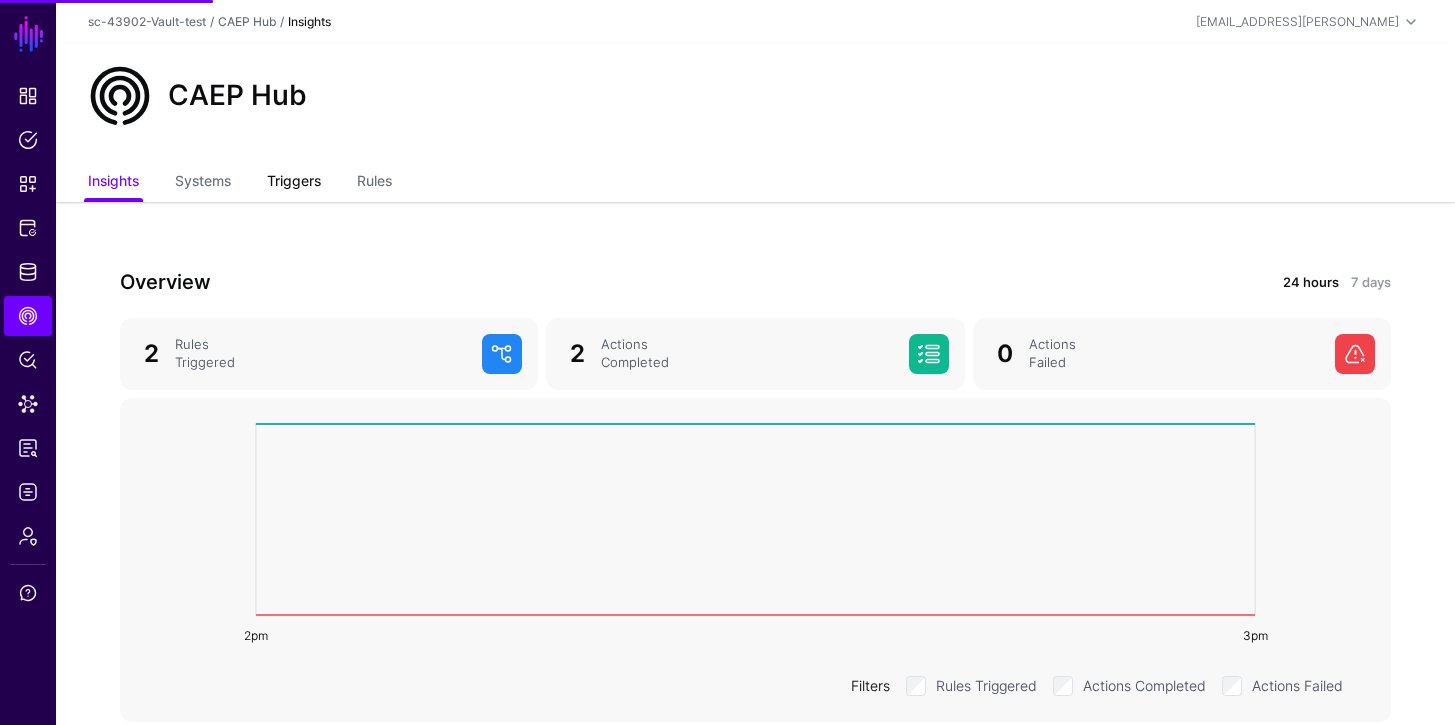 click on "Triggers" 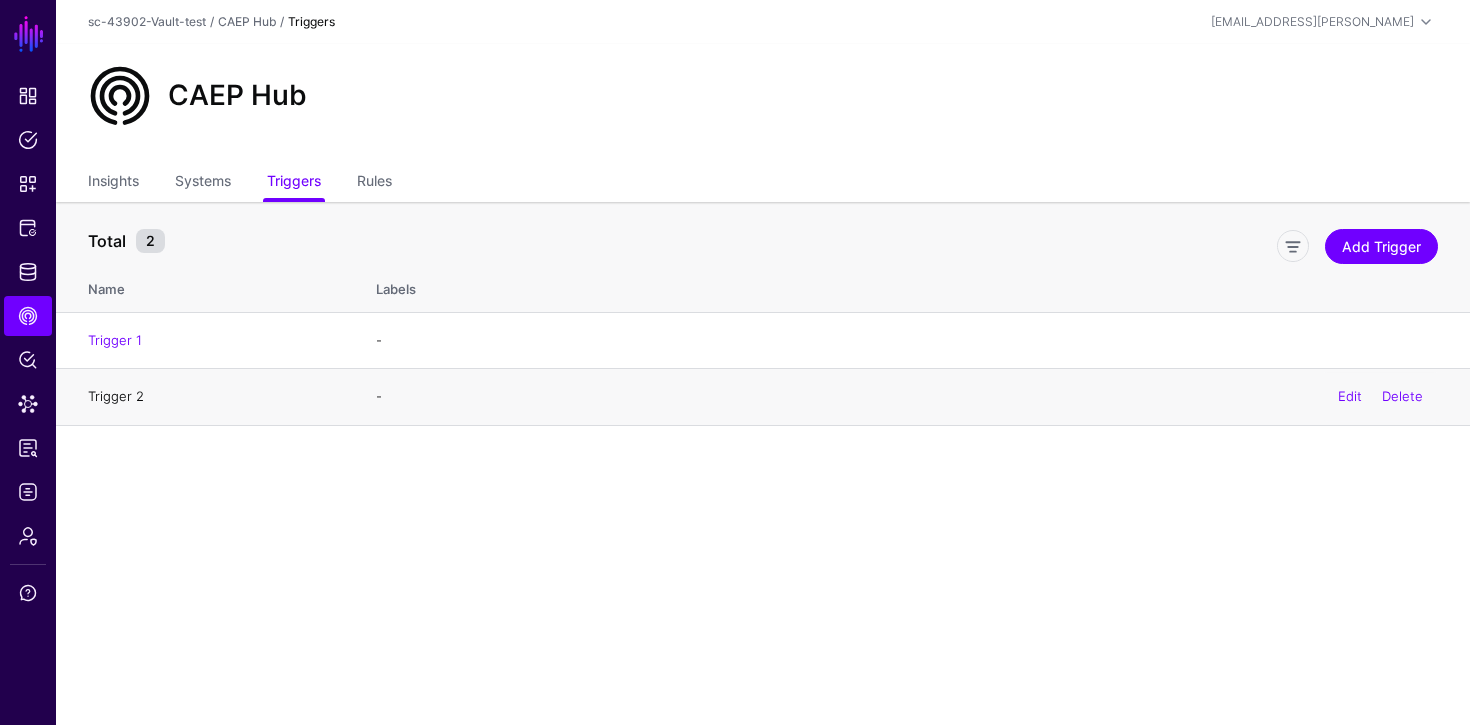 click on "Trigger 2" 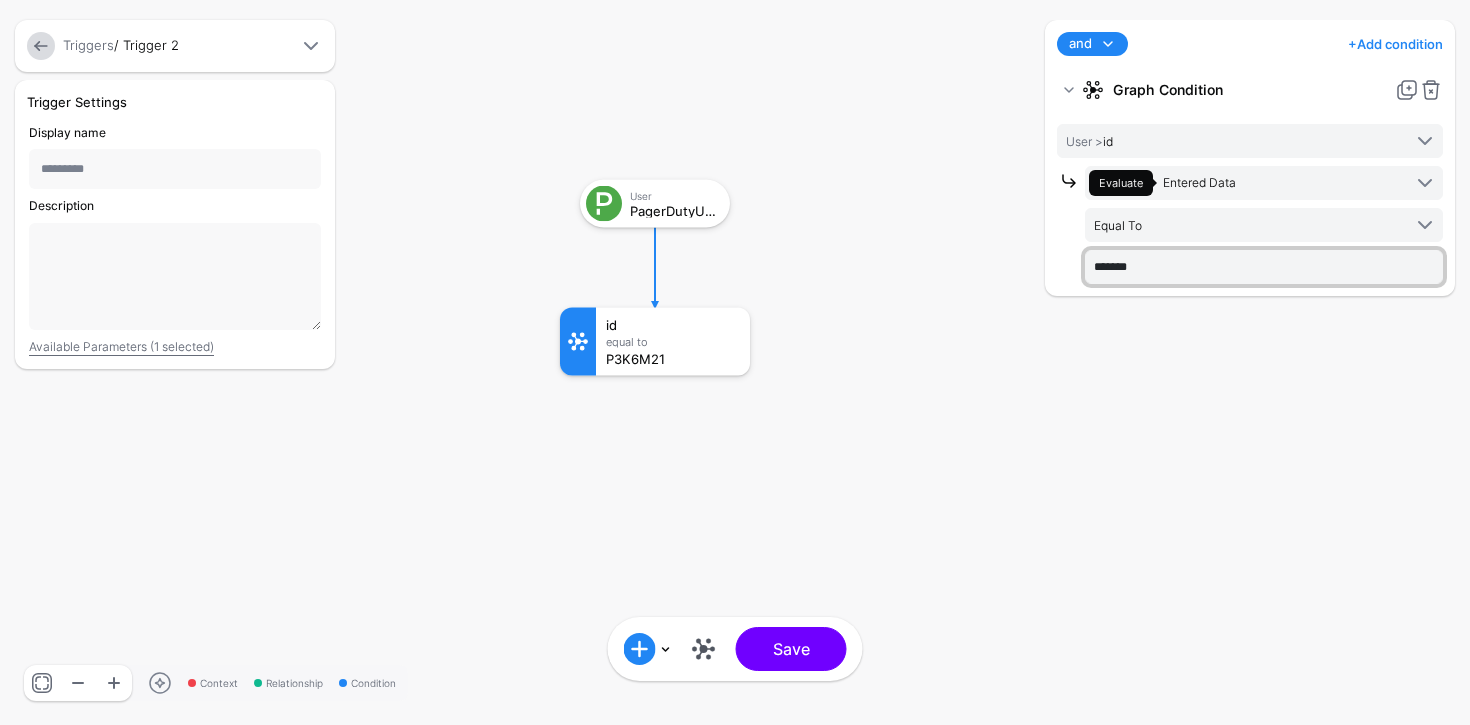 click on "*******" at bounding box center (1264, 267) 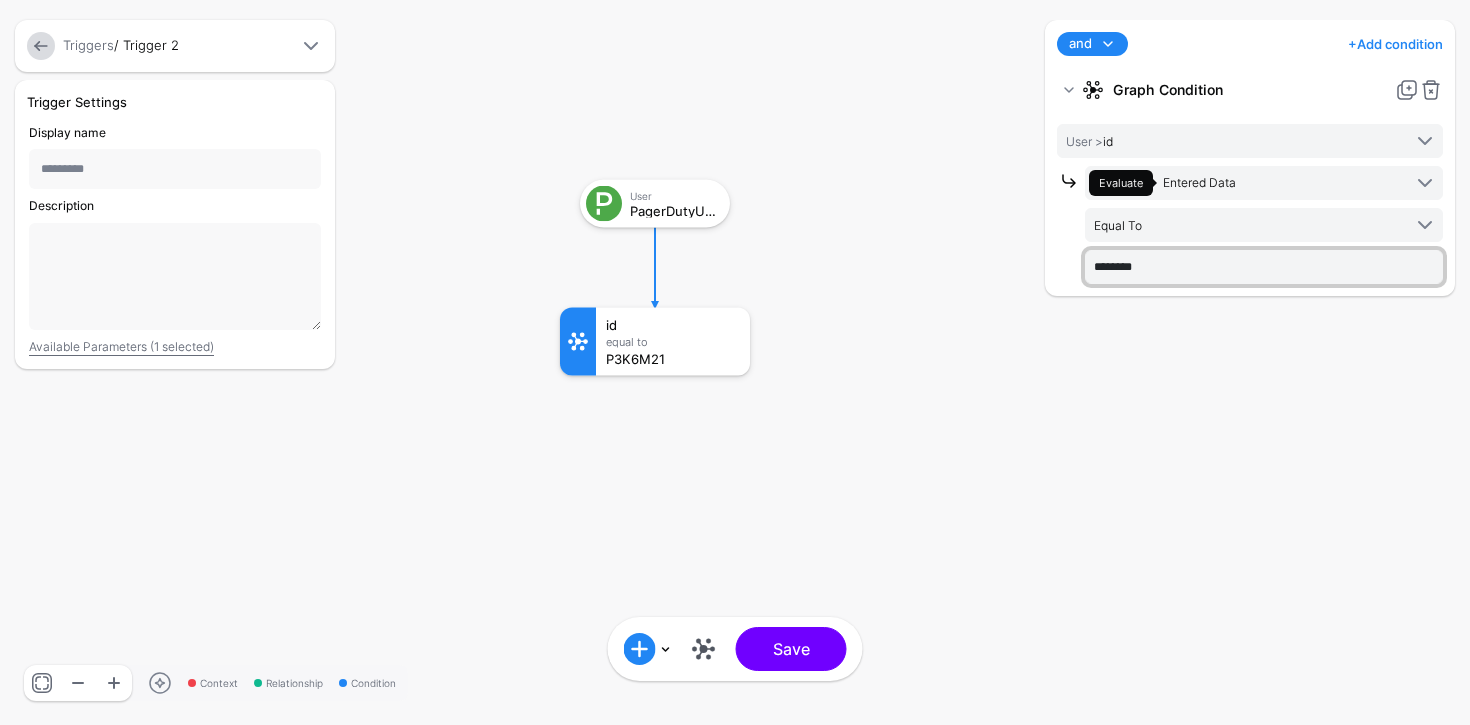 click on "*******" at bounding box center [1264, 267] 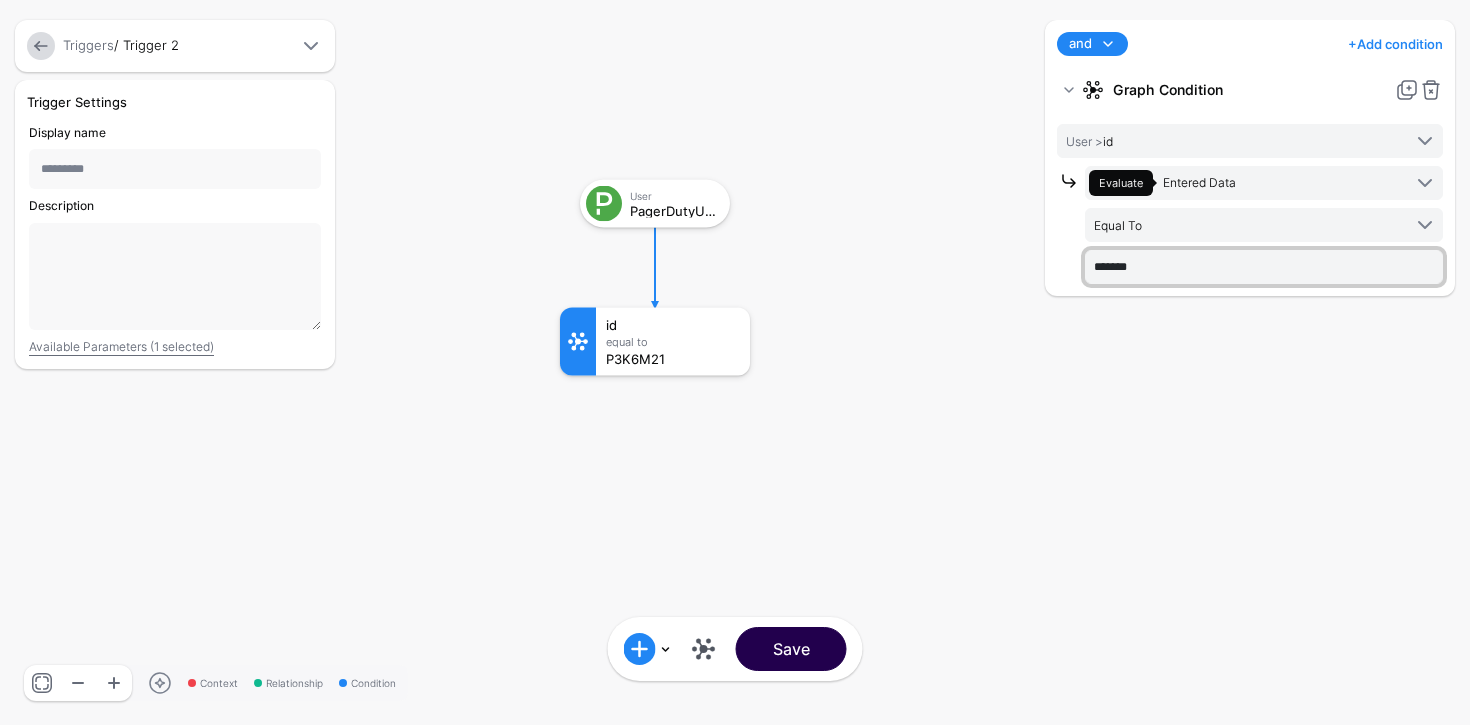 type on "*******" 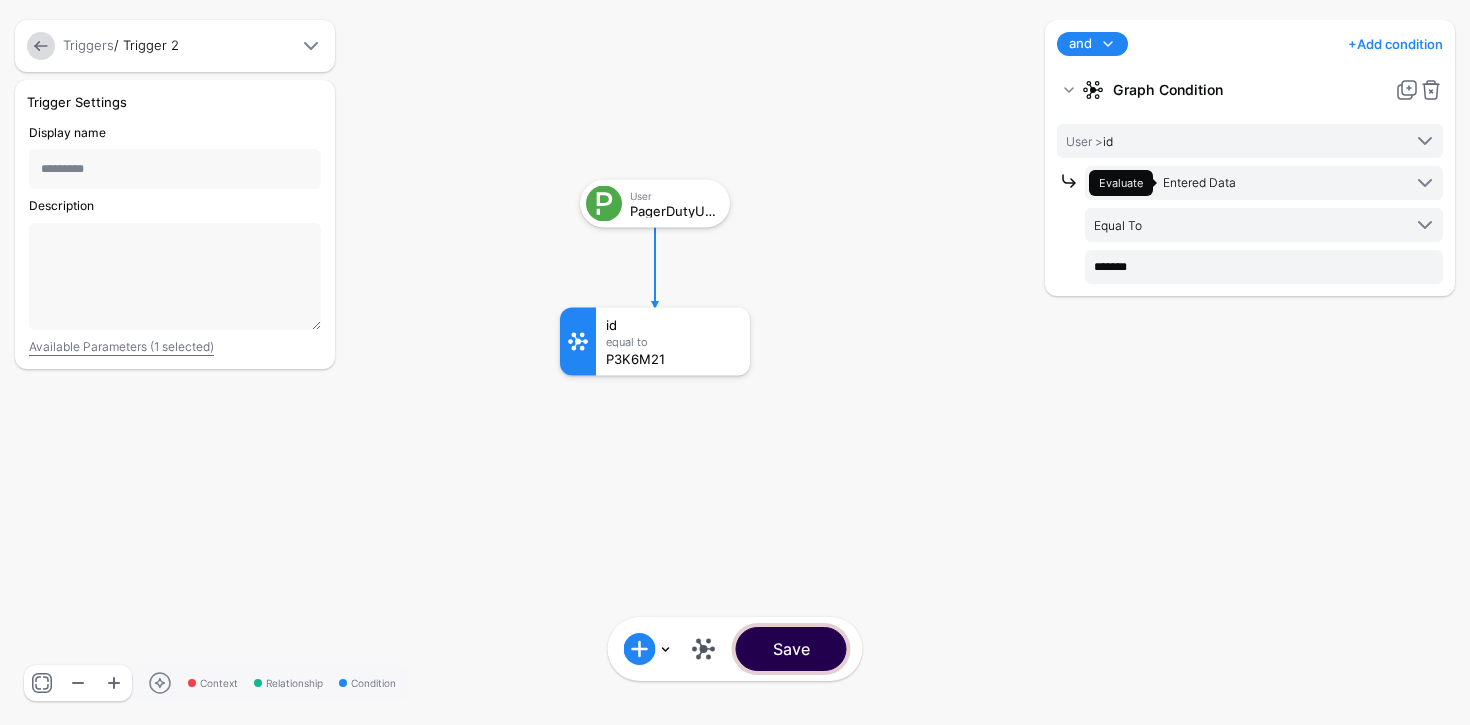 click on "Save" at bounding box center (791, 649) 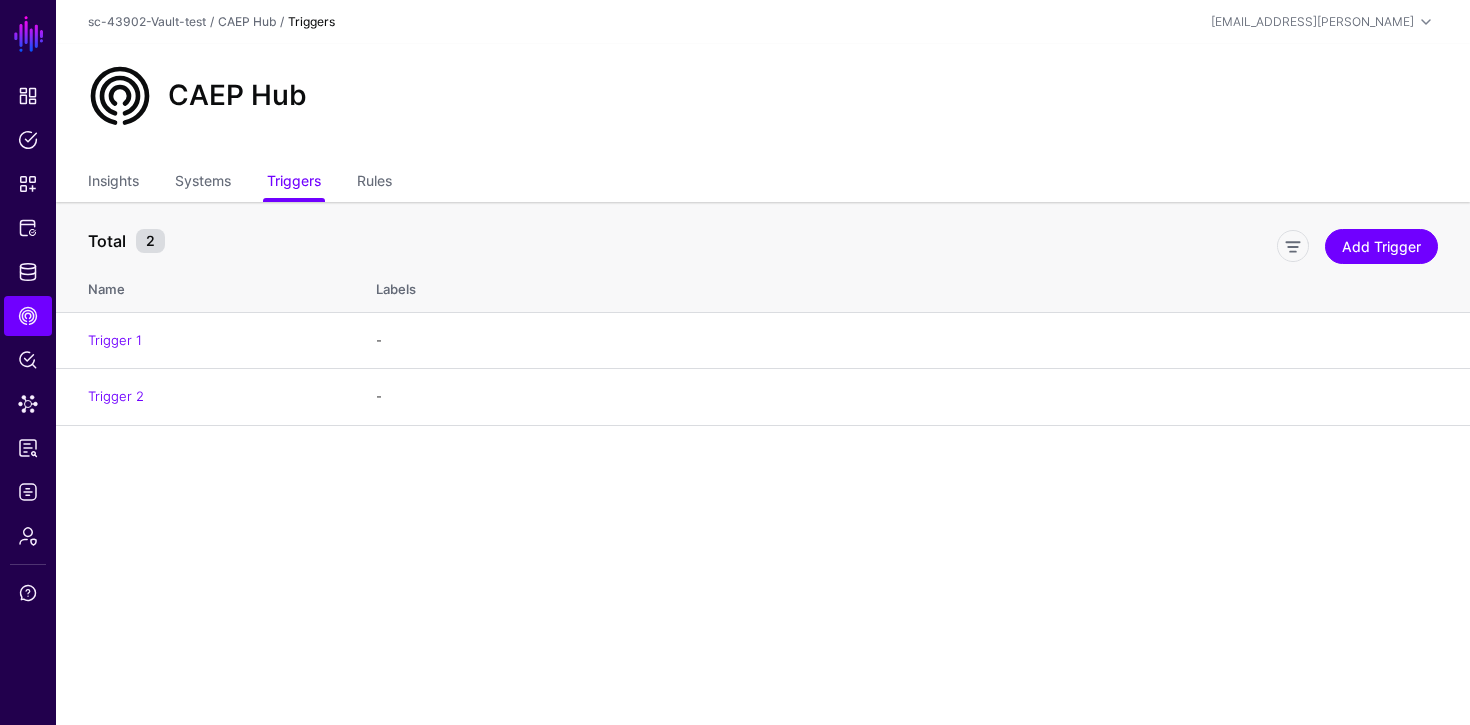 click on "Insights Systems Triggers Rules" 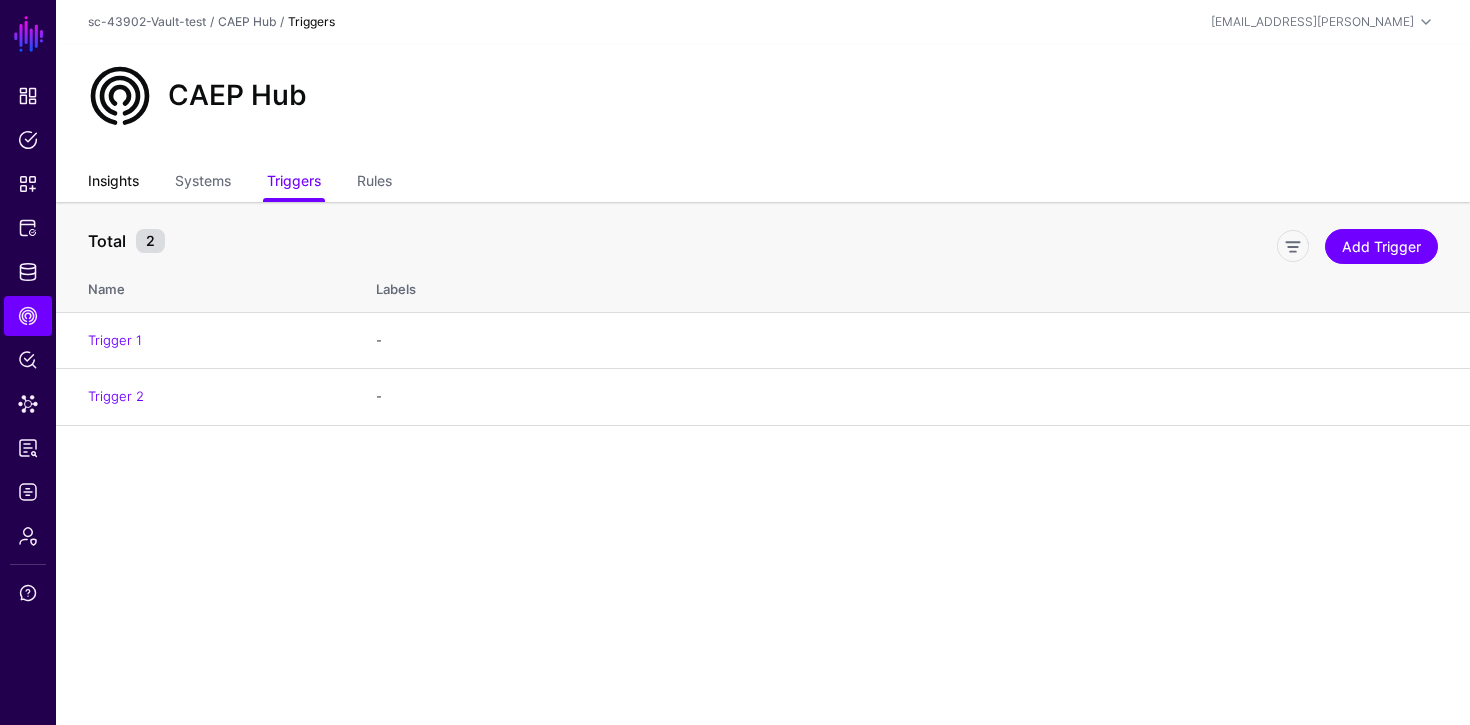 click on "Insights" 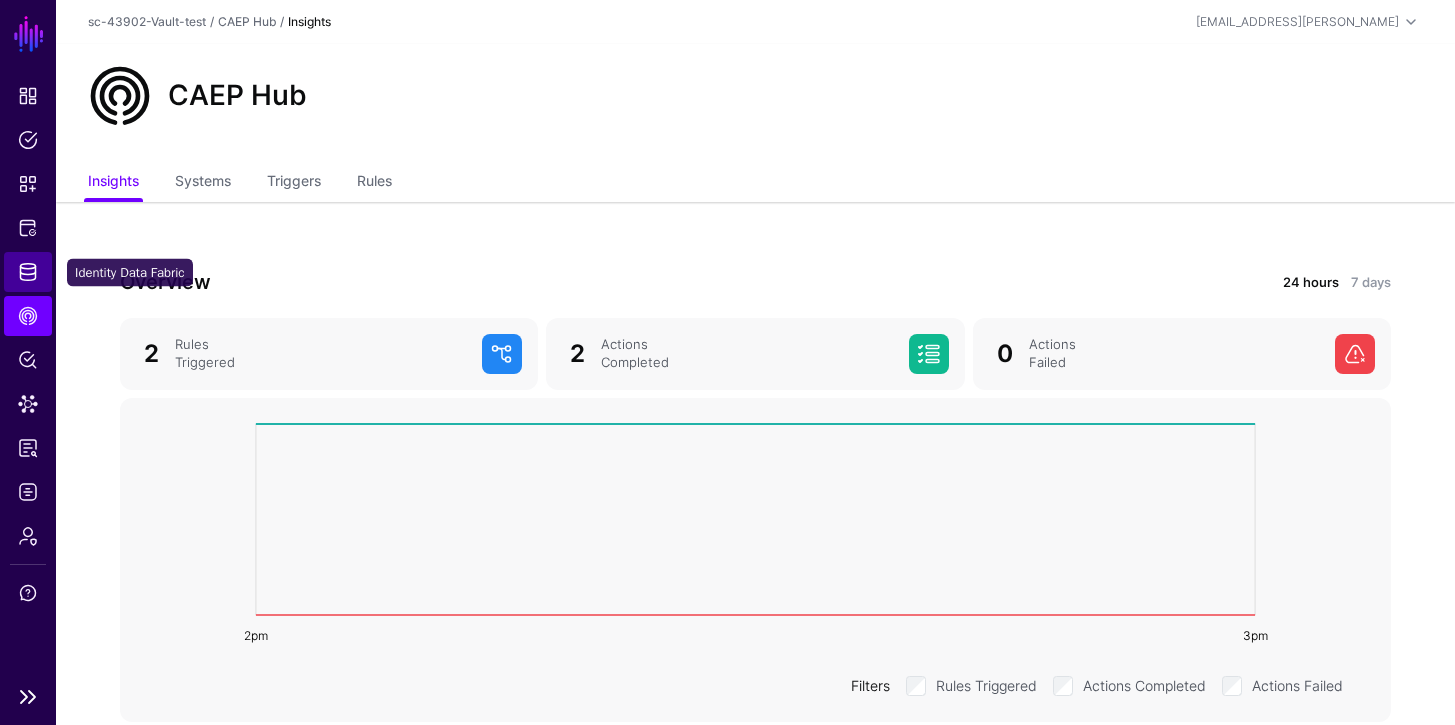 click on "Identity Data Fabric" 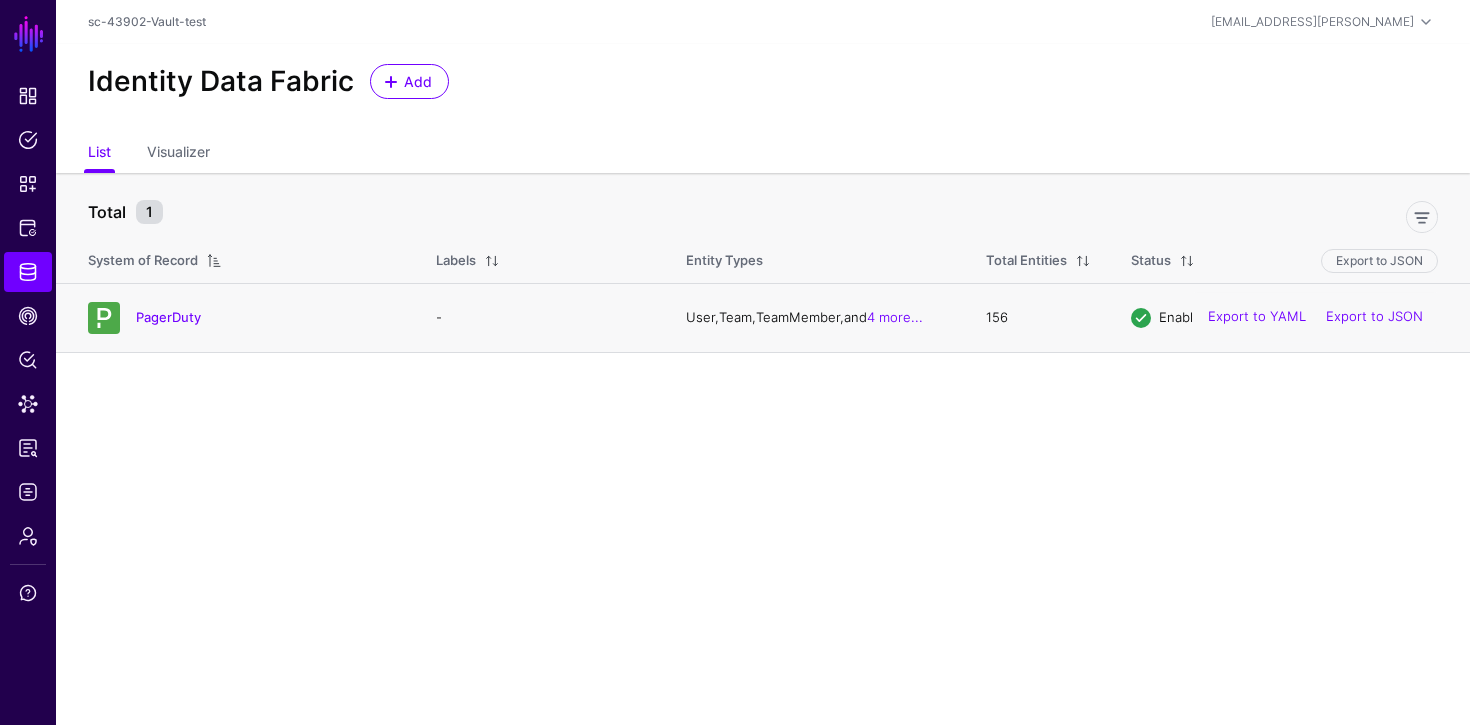 click on "PagerDuty" 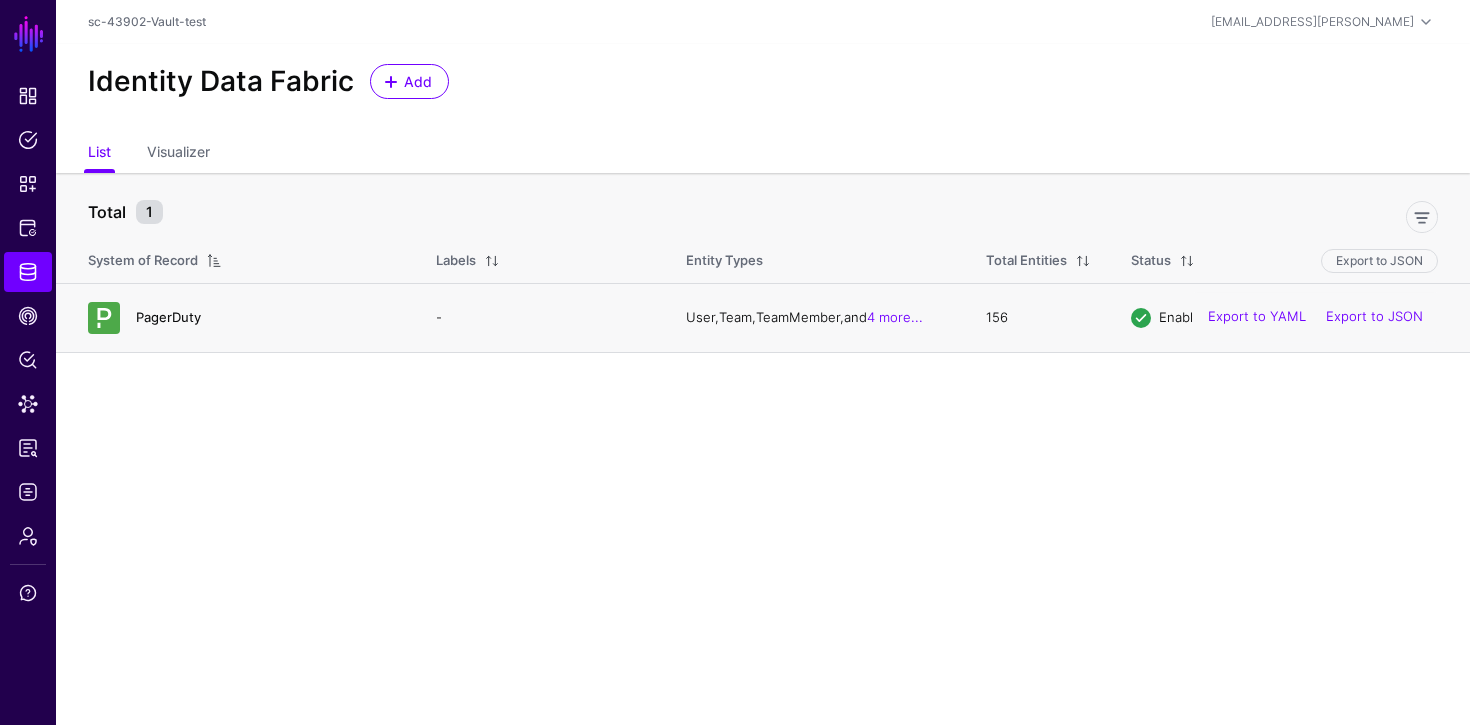 click on "PagerDuty" 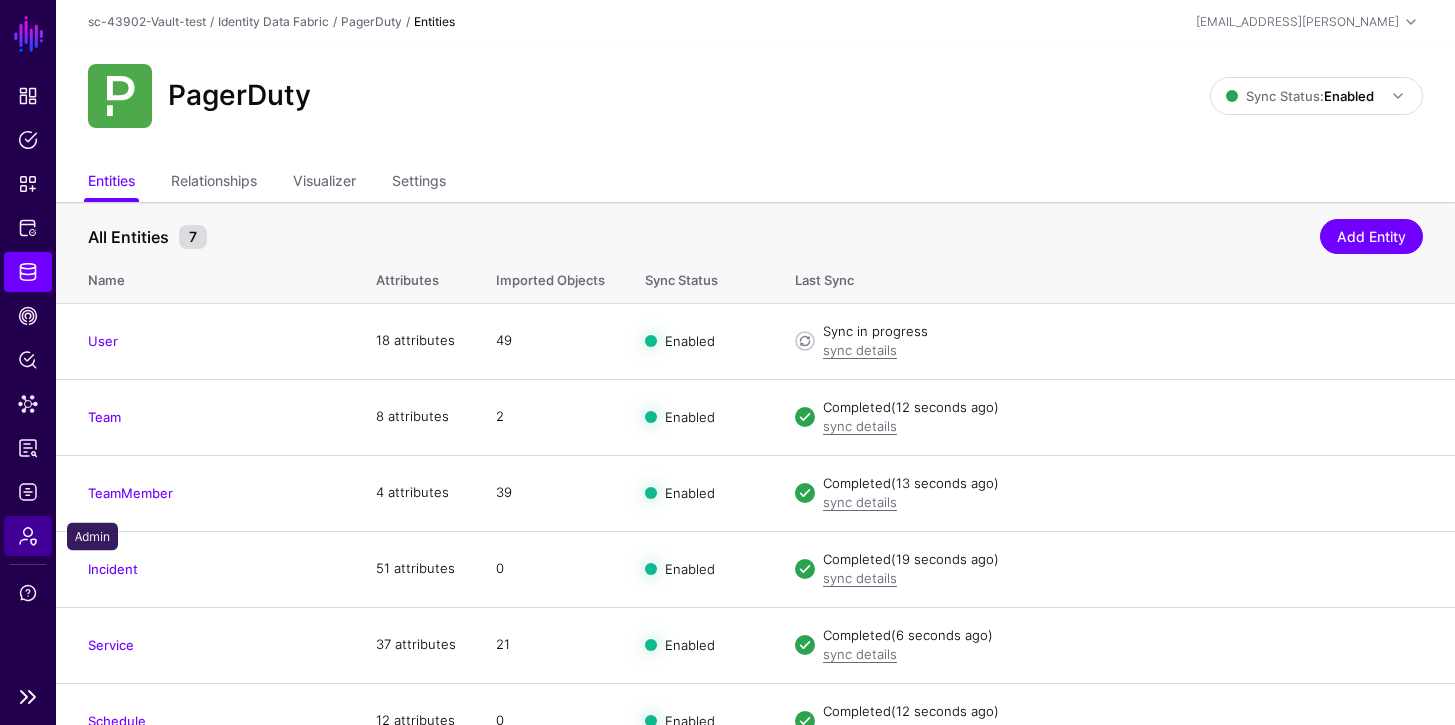 click on "Admin" 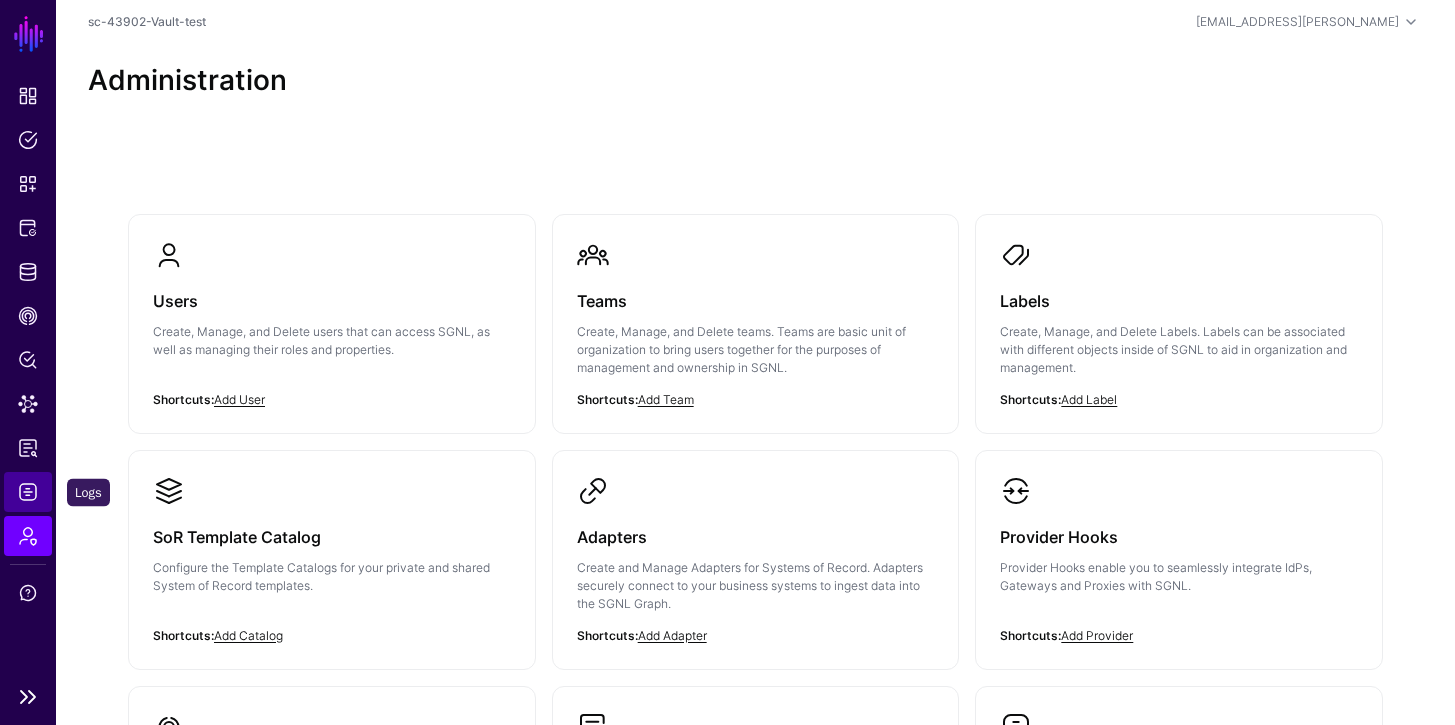 click on "Logs" 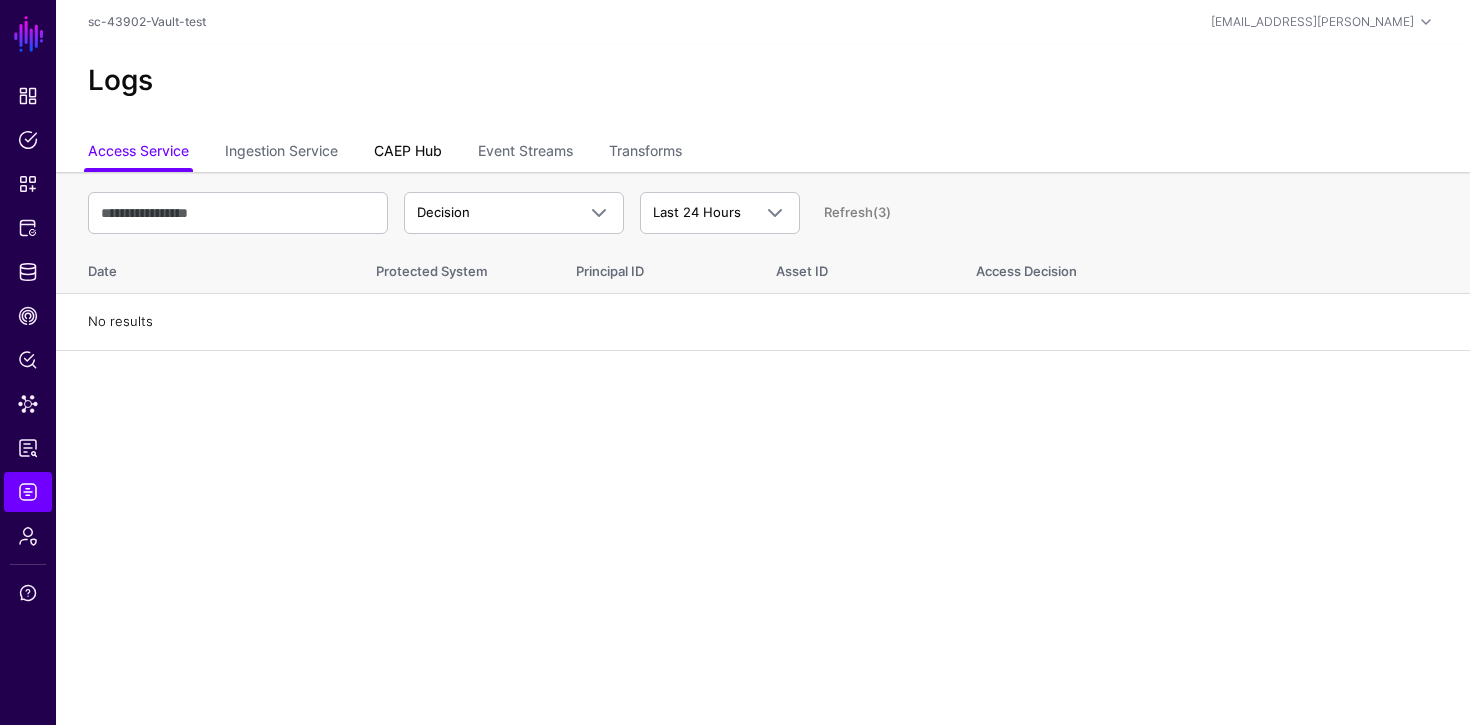 click on "CAEP Hub" 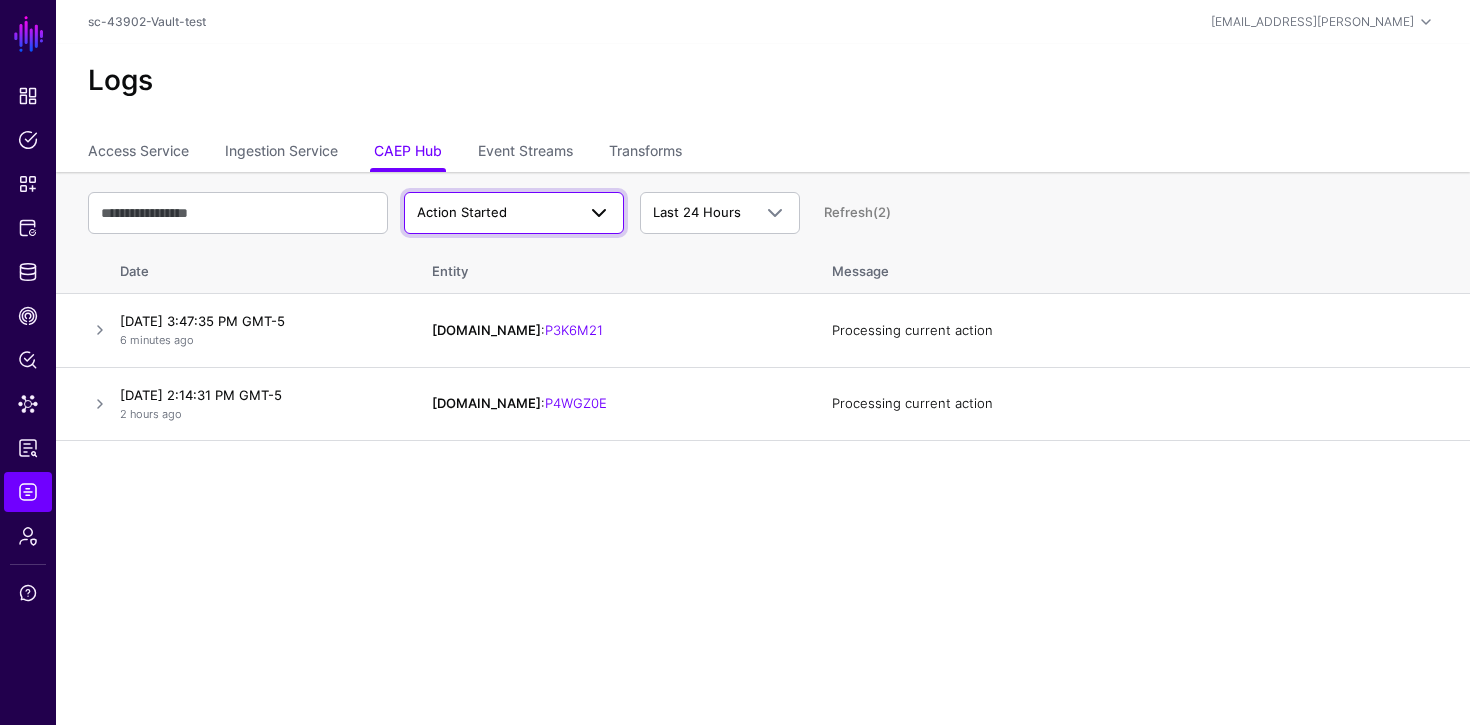 click at bounding box center [599, 213] 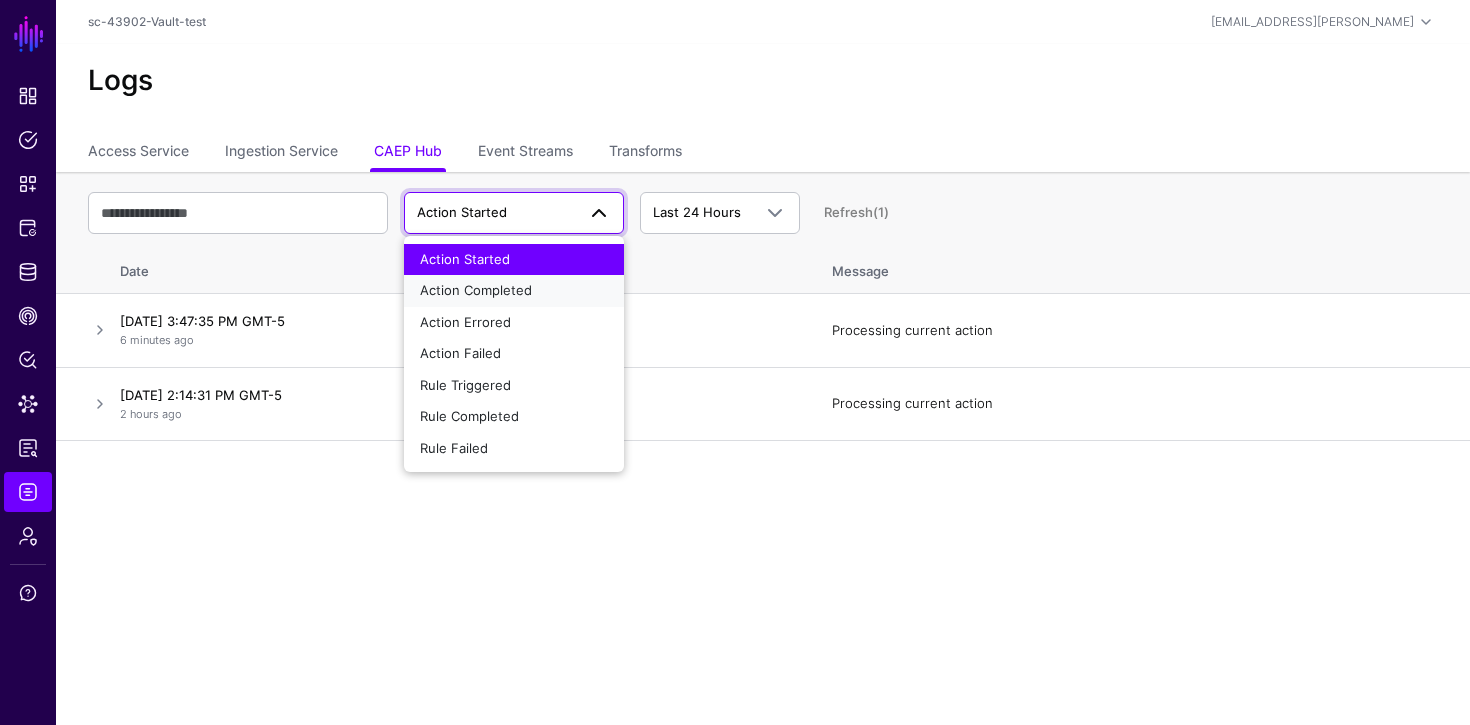 click on "Action Completed" at bounding box center [476, 290] 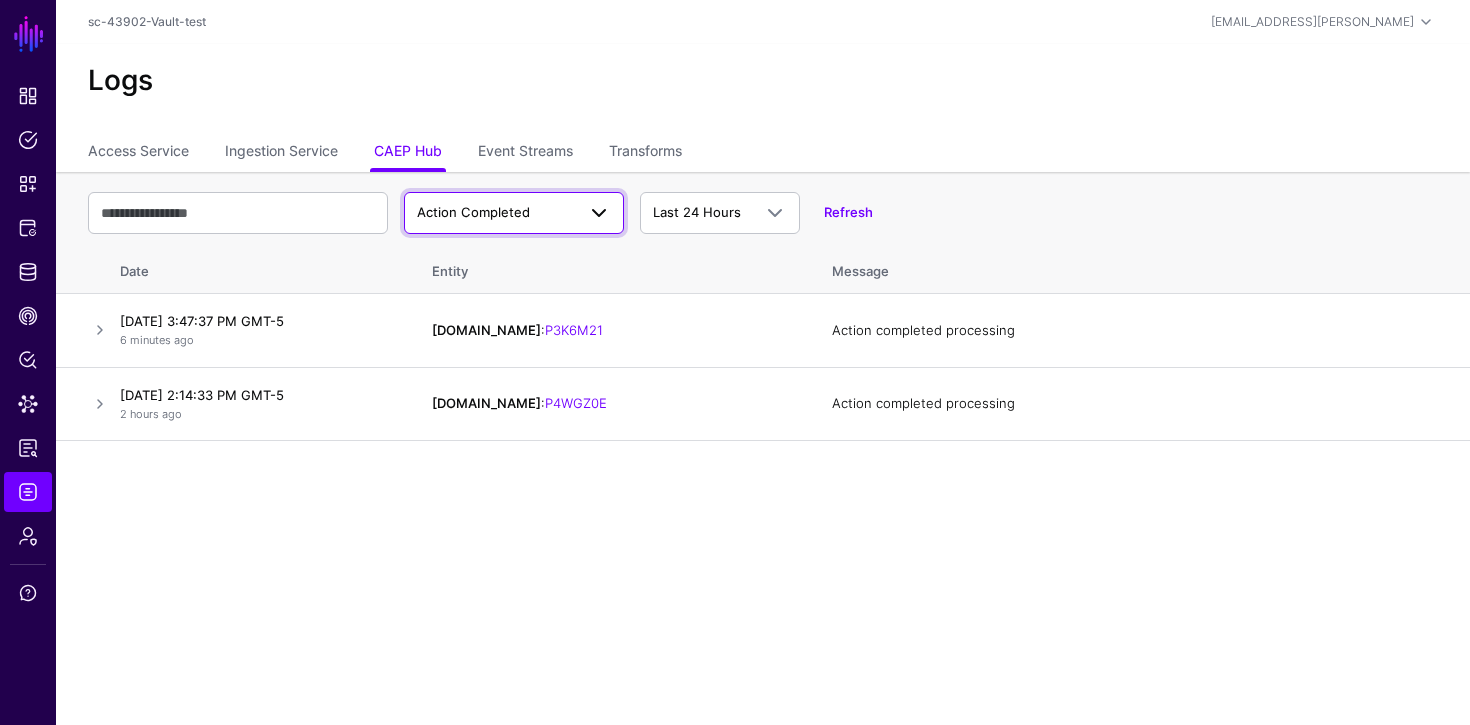 click on "Action Completed" at bounding box center [514, 213] 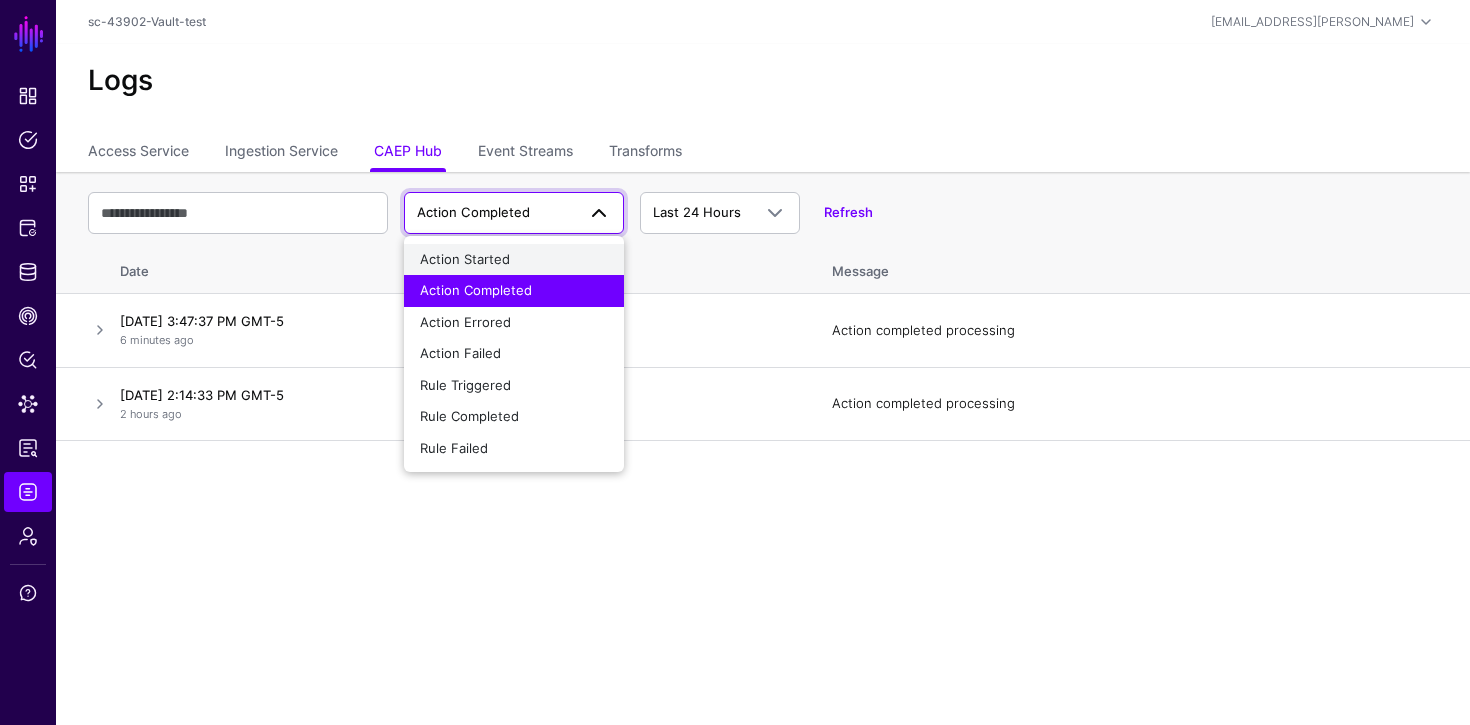 click on "Action Started" at bounding box center (514, 260) 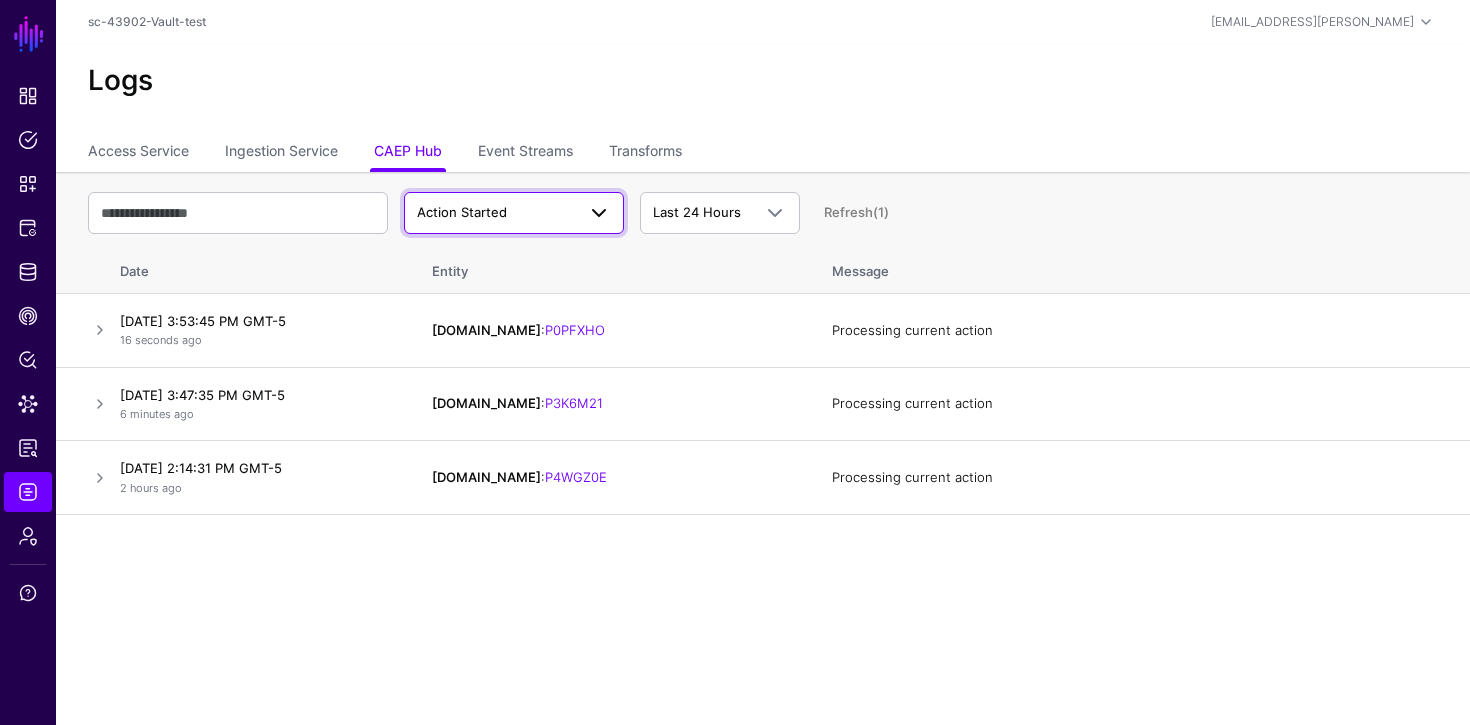 click on "Action Started" at bounding box center [514, 213] 